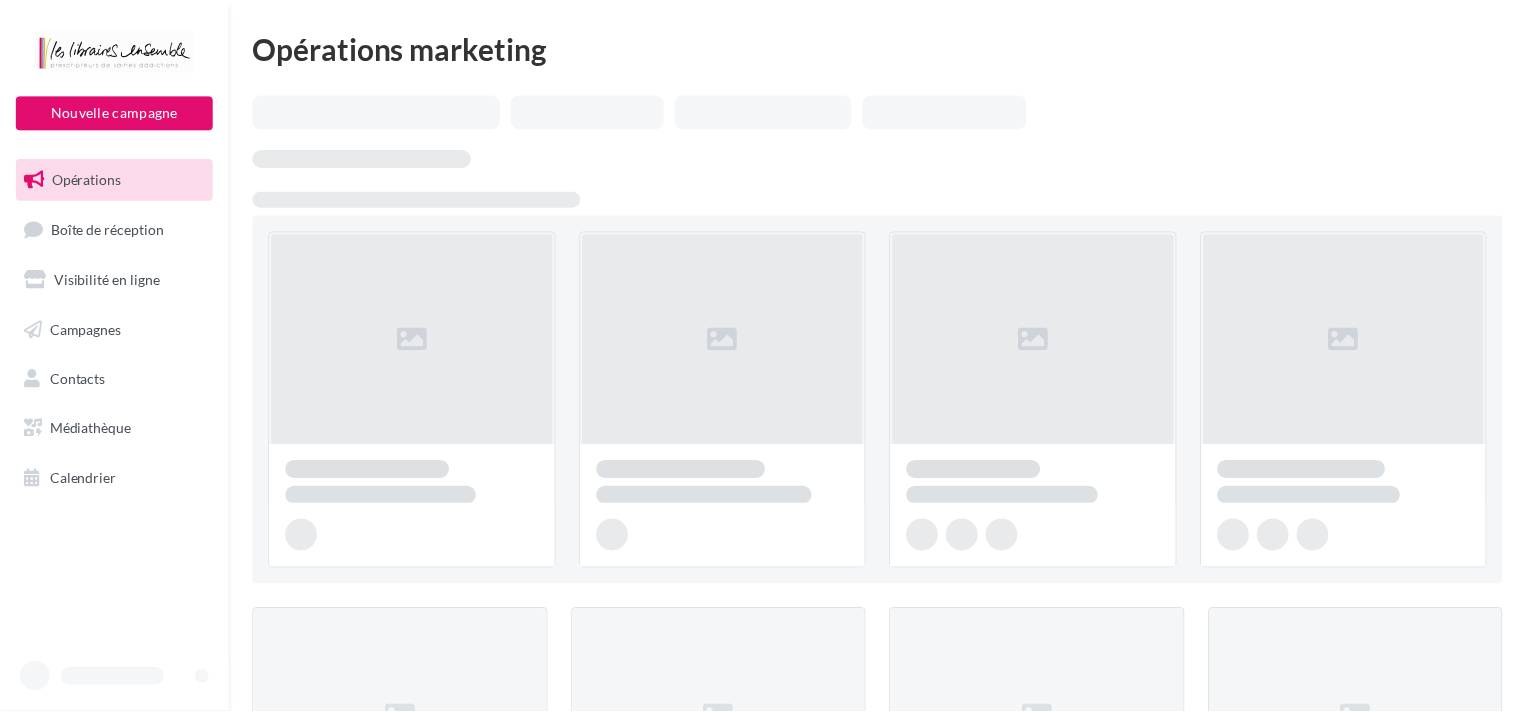 scroll, scrollTop: 0, scrollLeft: 0, axis: both 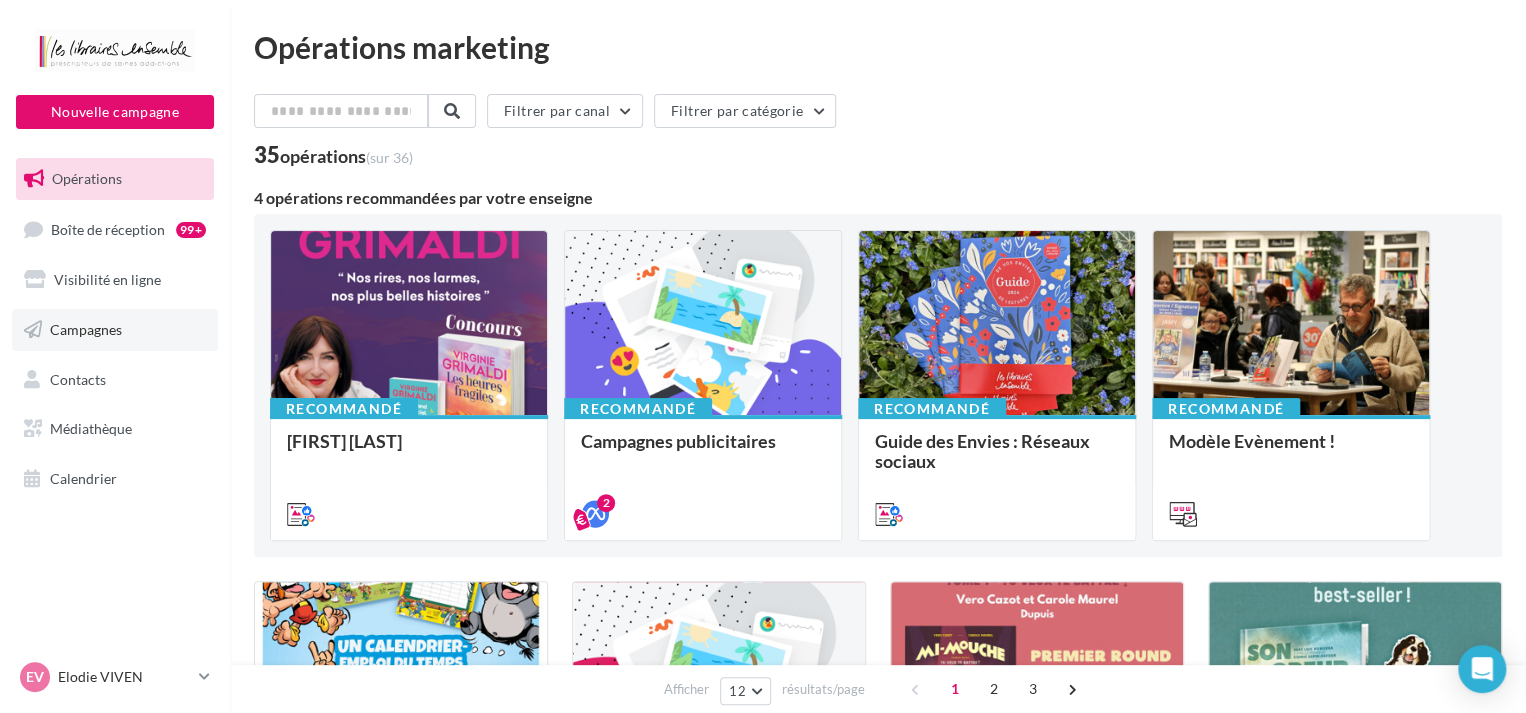 click on "Campagnes" at bounding box center [86, 329] 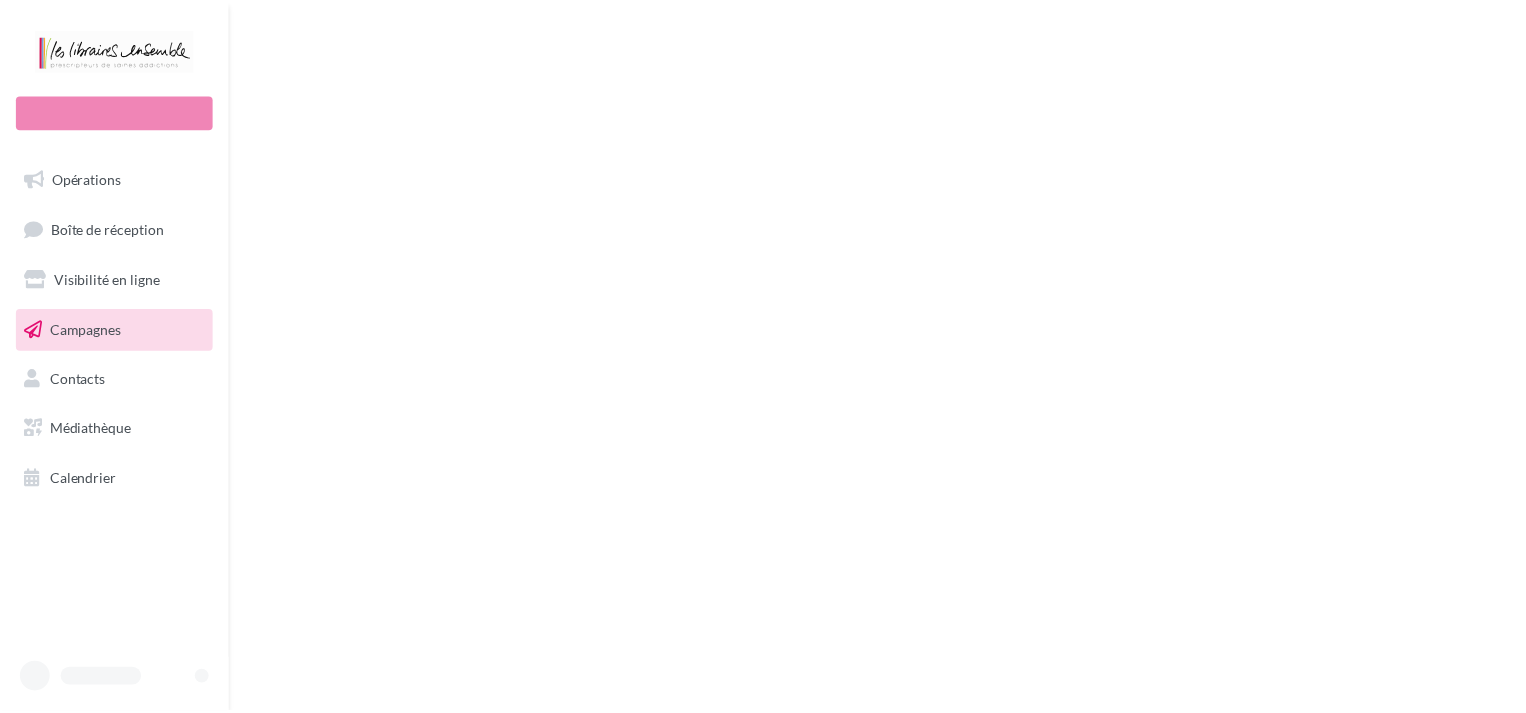 scroll, scrollTop: 0, scrollLeft: 0, axis: both 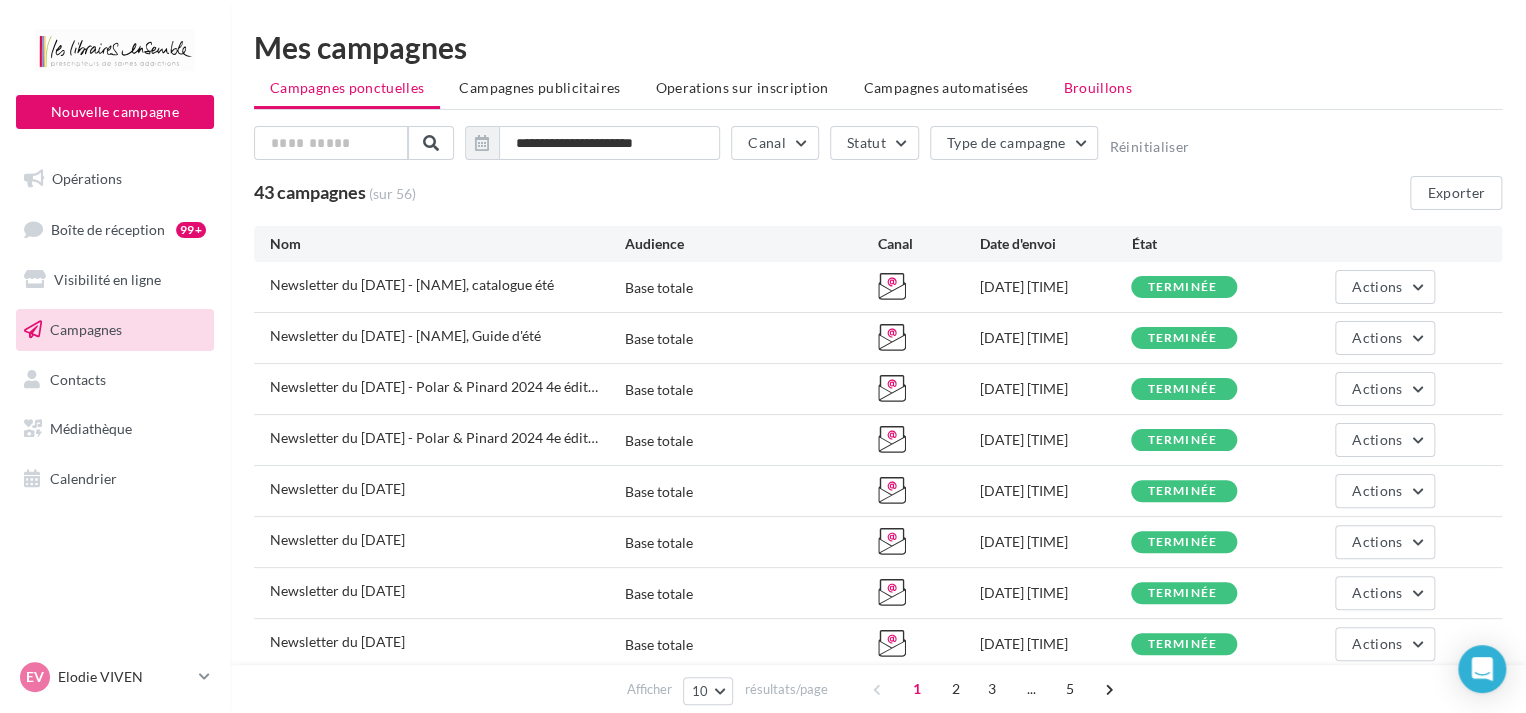click on "Brouillons" at bounding box center (1097, 87) 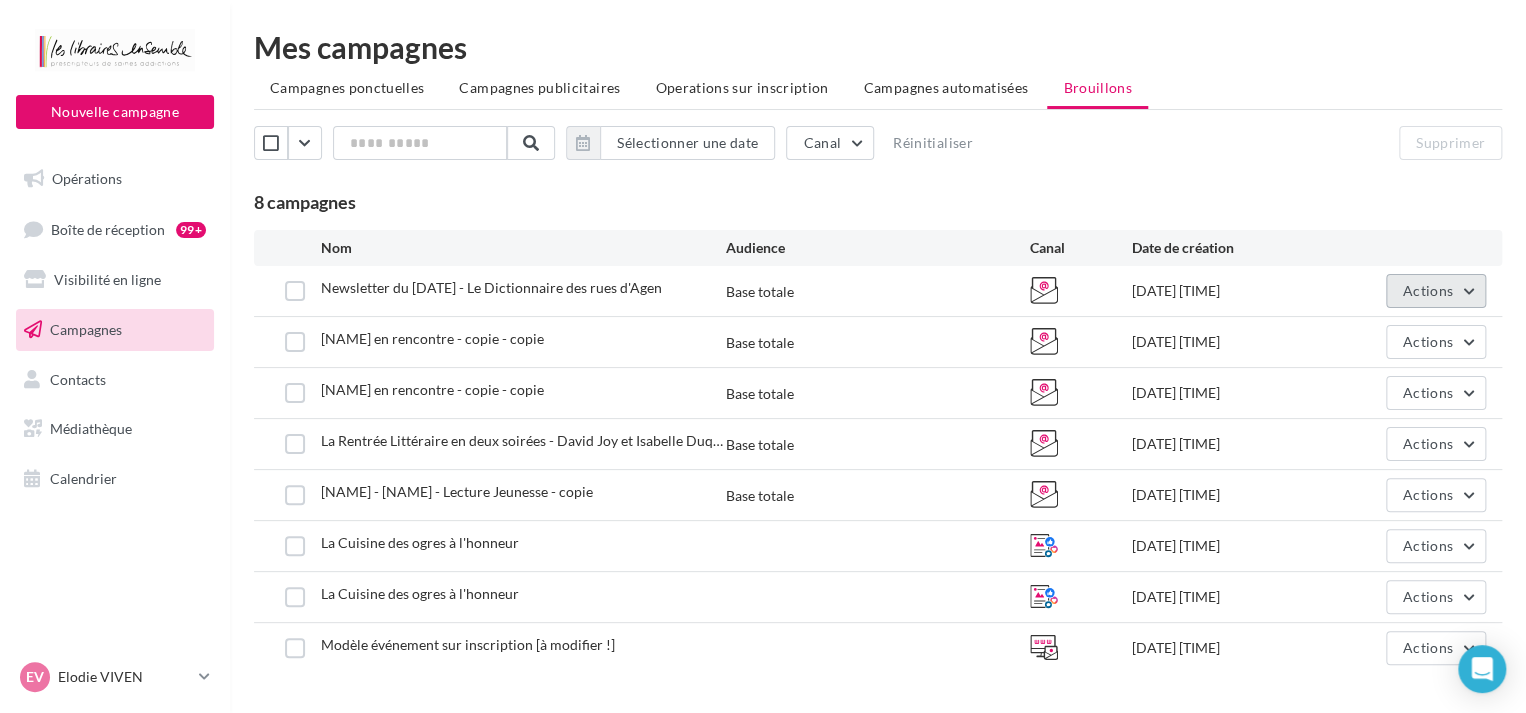 click on "Actions" at bounding box center [1428, 290] 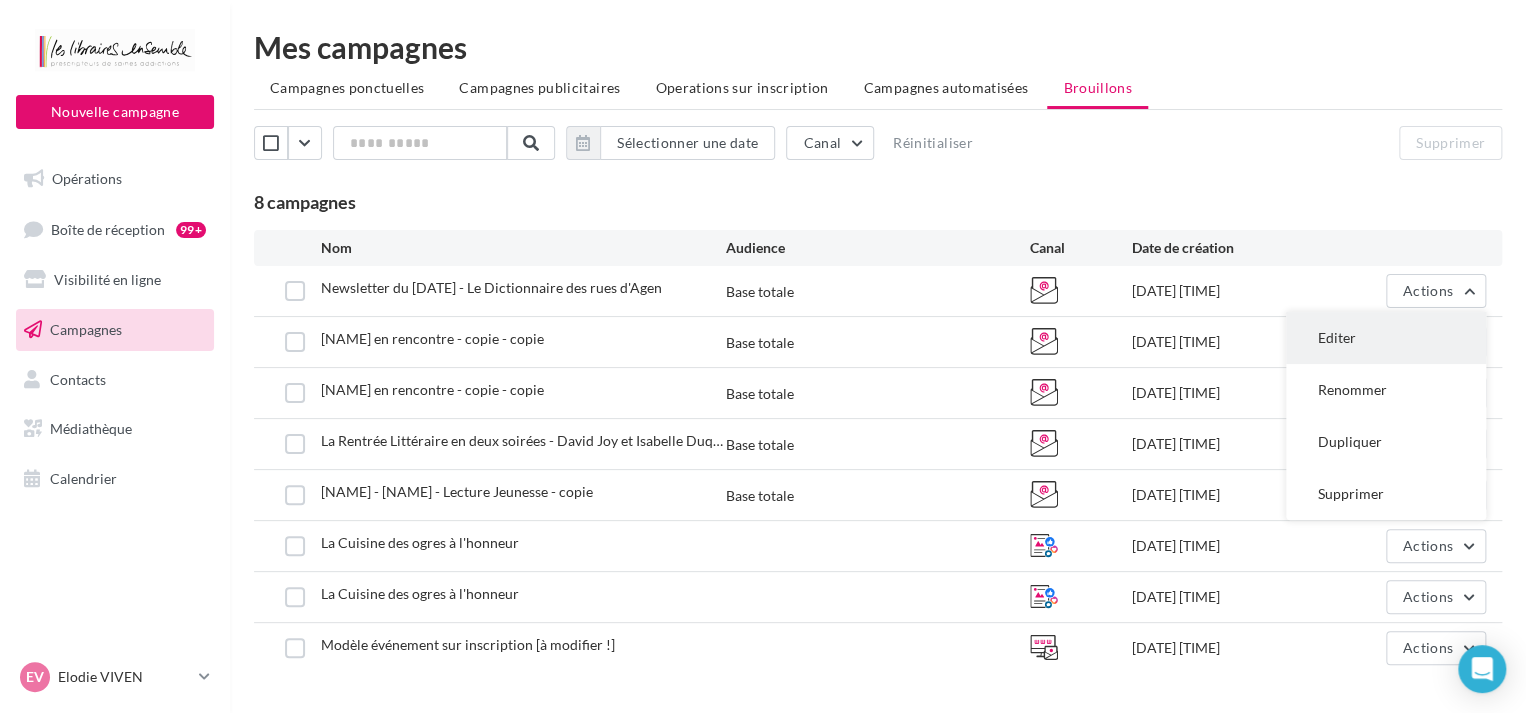 click on "Editer" at bounding box center (1386, 338) 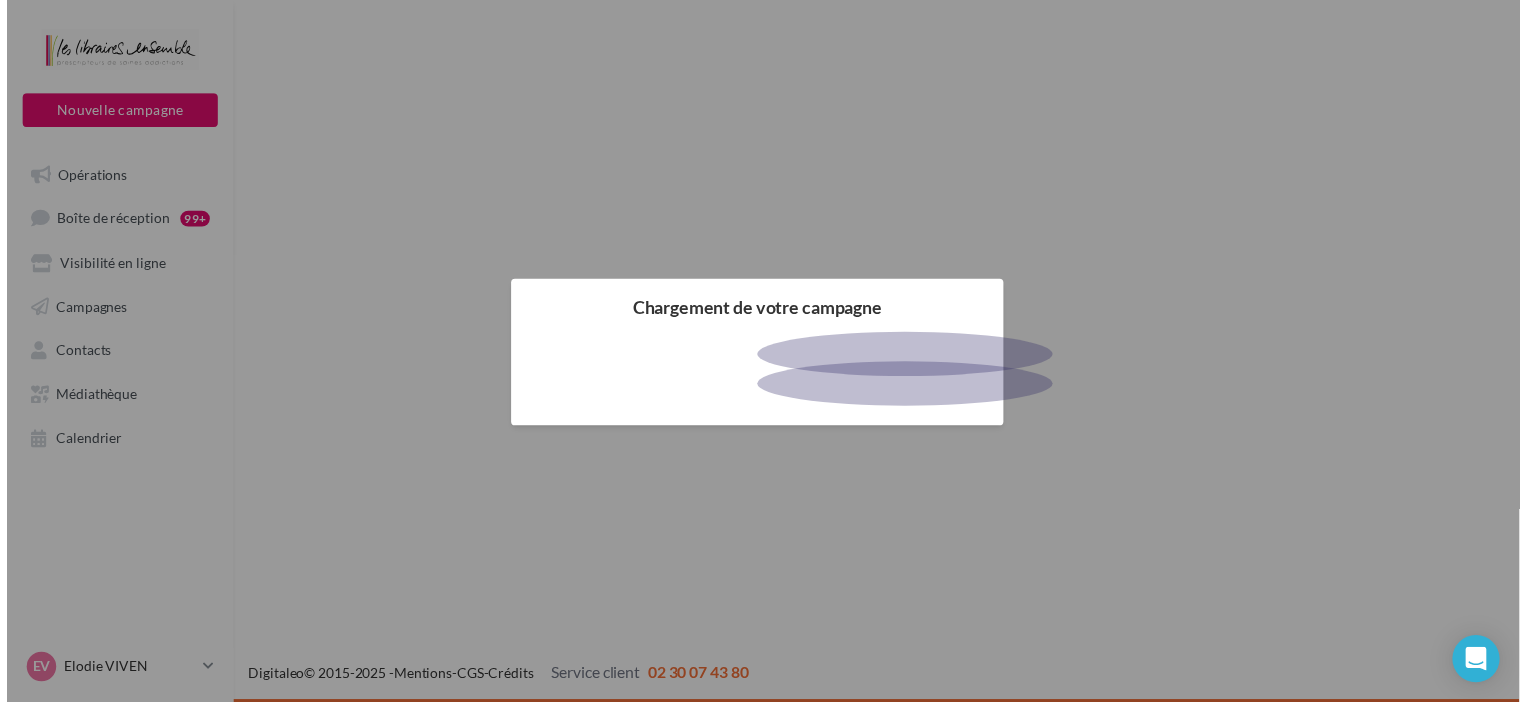 scroll, scrollTop: 0, scrollLeft: 0, axis: both 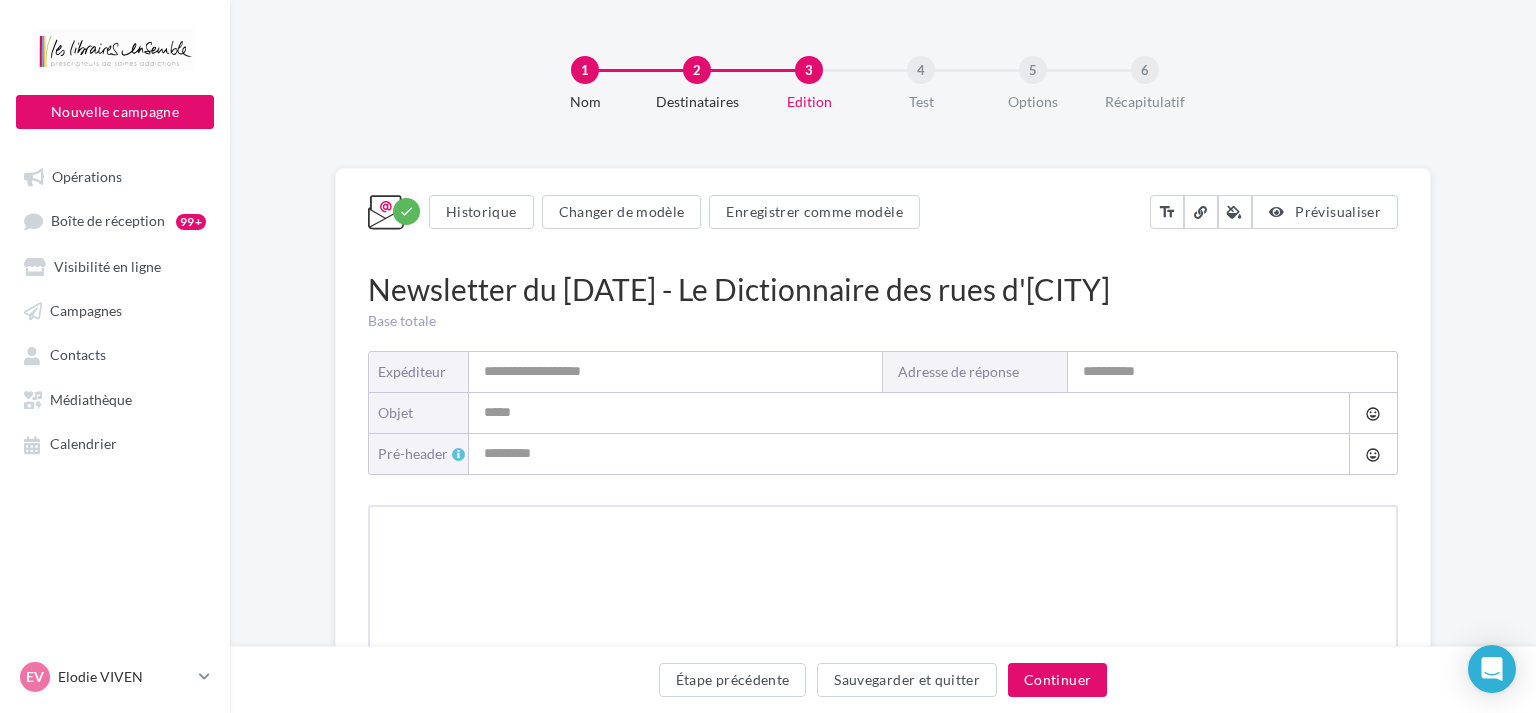 type on "**********" 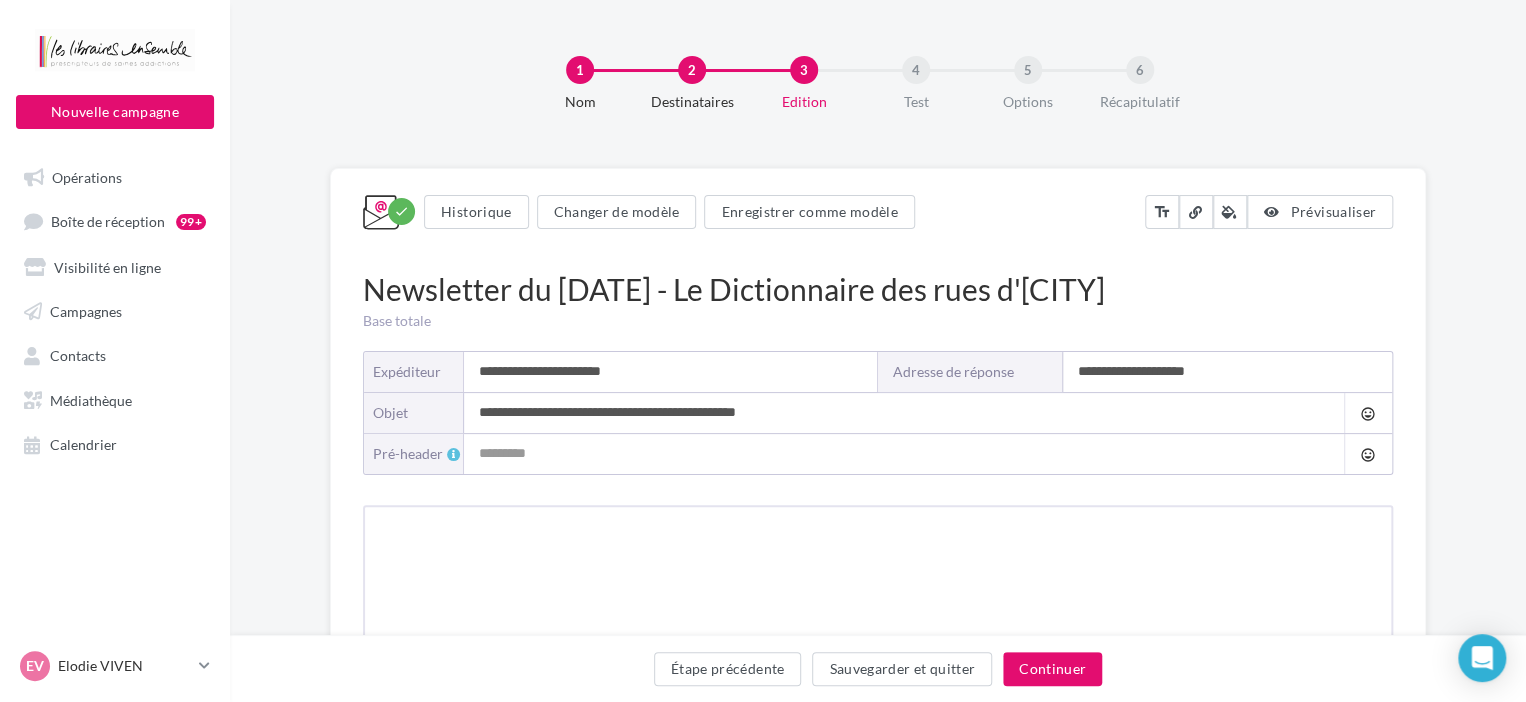 type on "**********" 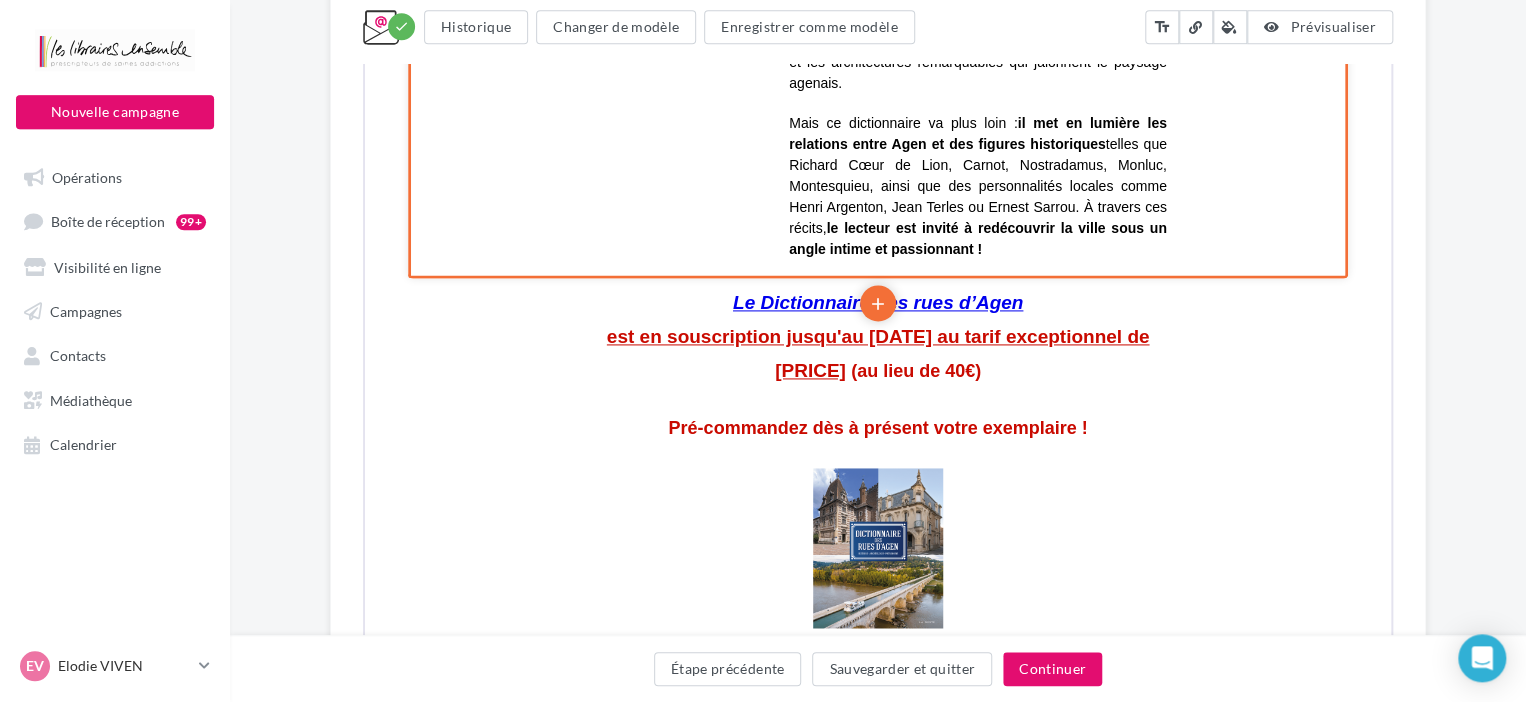 scroll, scrollTop: 1372, scrollLeft: 0, axis: vertical 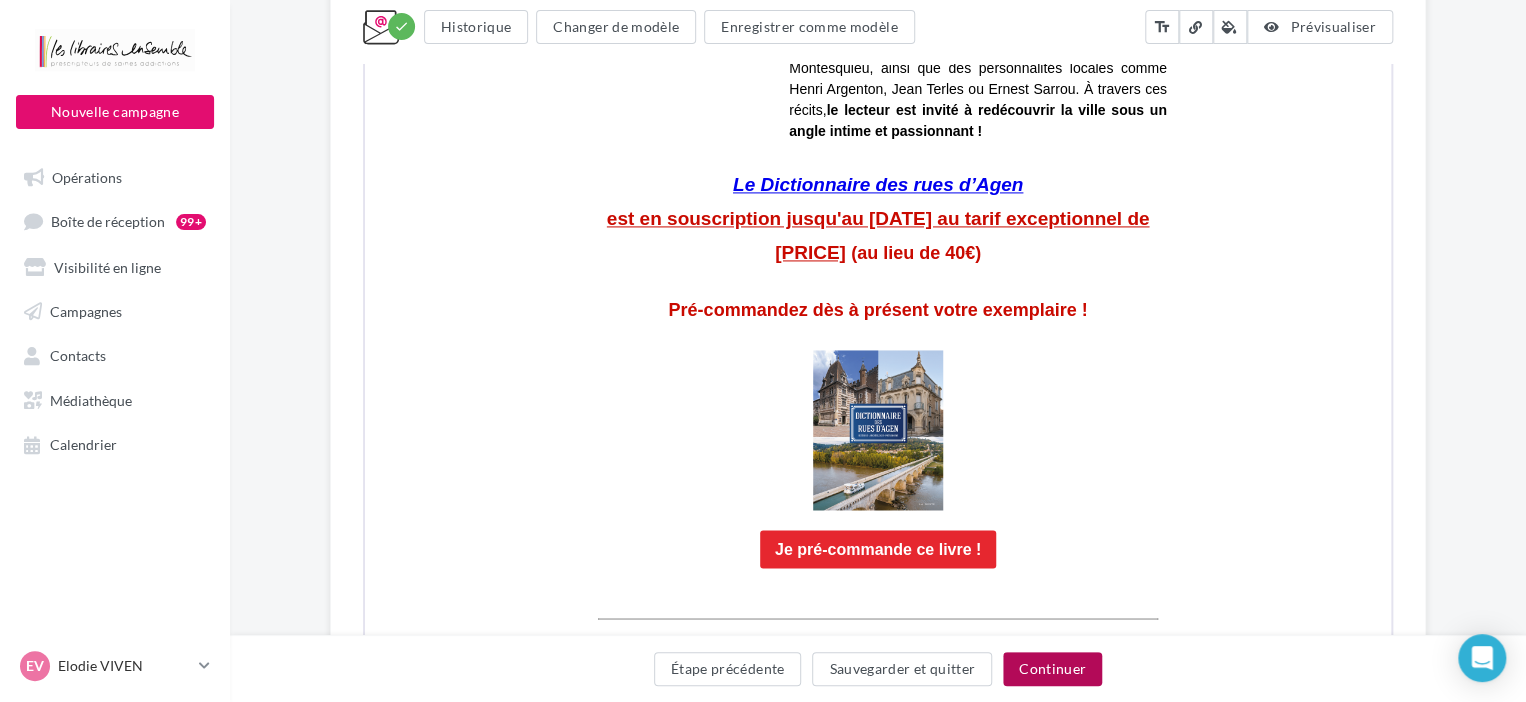 click on "Continuer" at bounding box center [1052, 669] 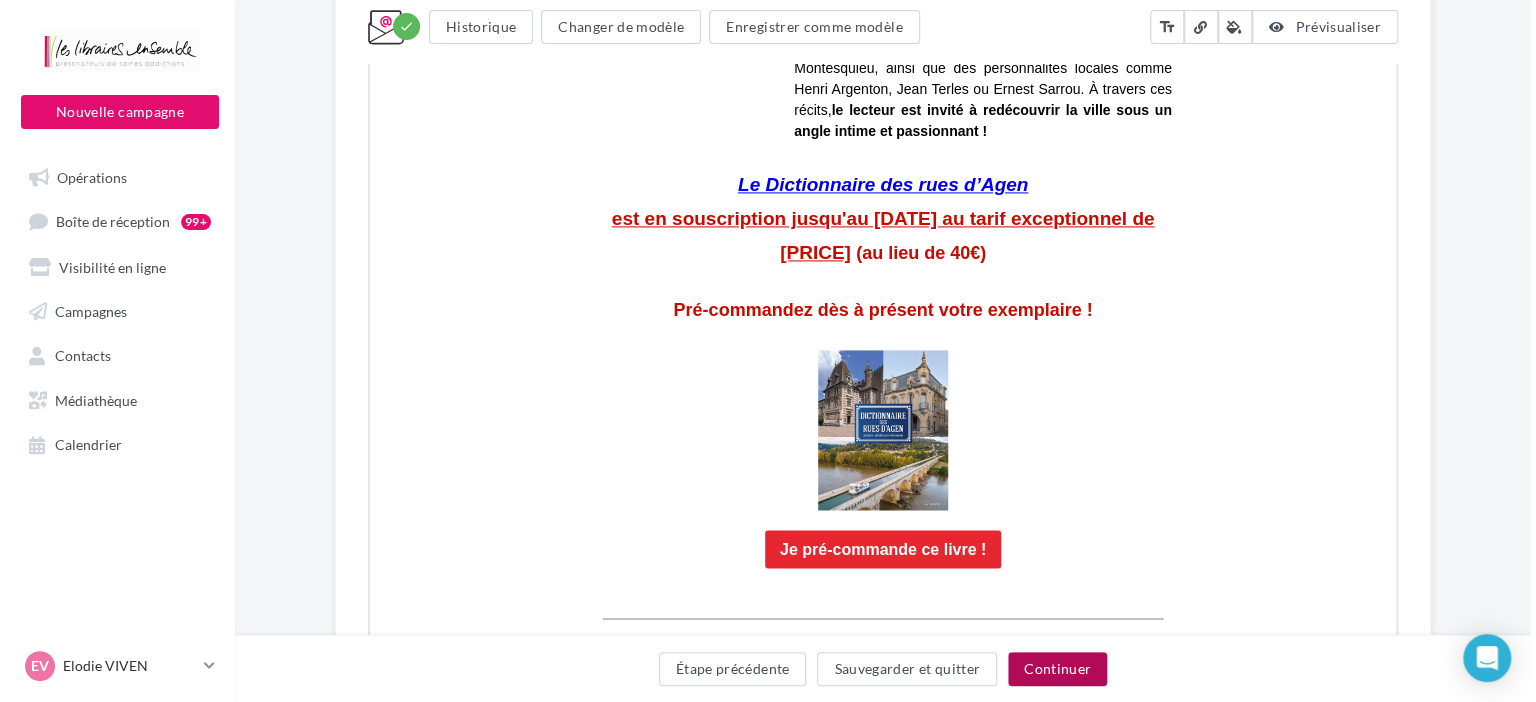 scroll, scrollTop: 0, scrollLeft: 0, axis: both 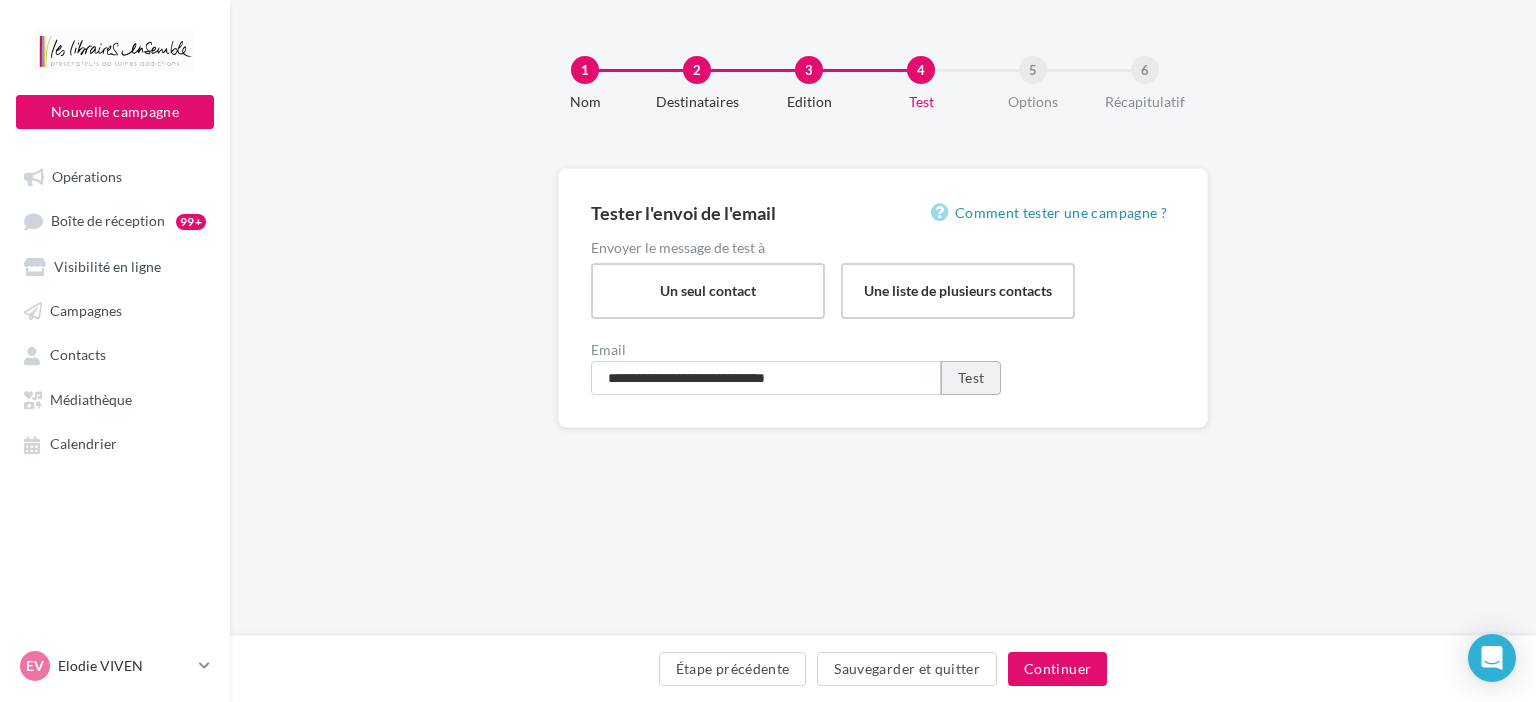 click on "Test" at bounding box center [971, 378] 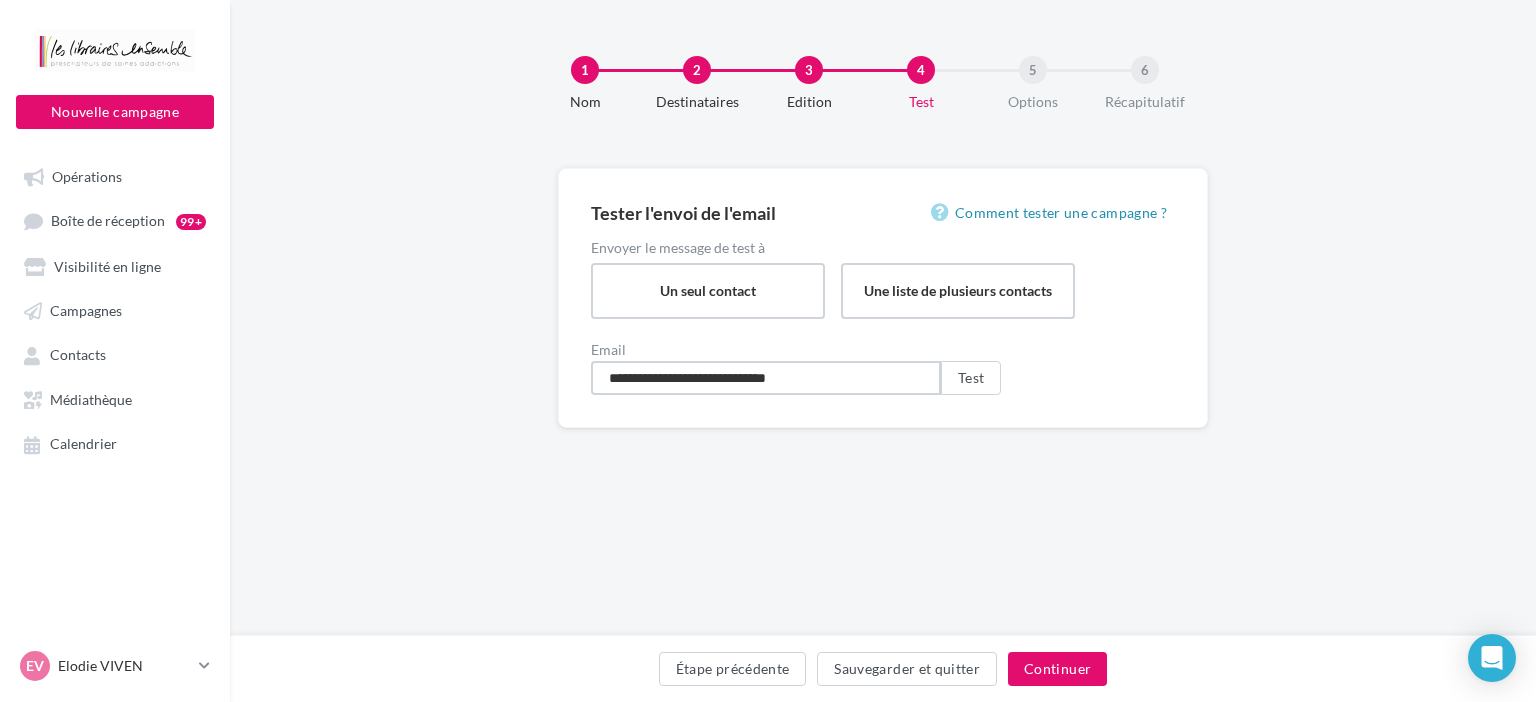 click on "**********" at bounding box center [766, 378] 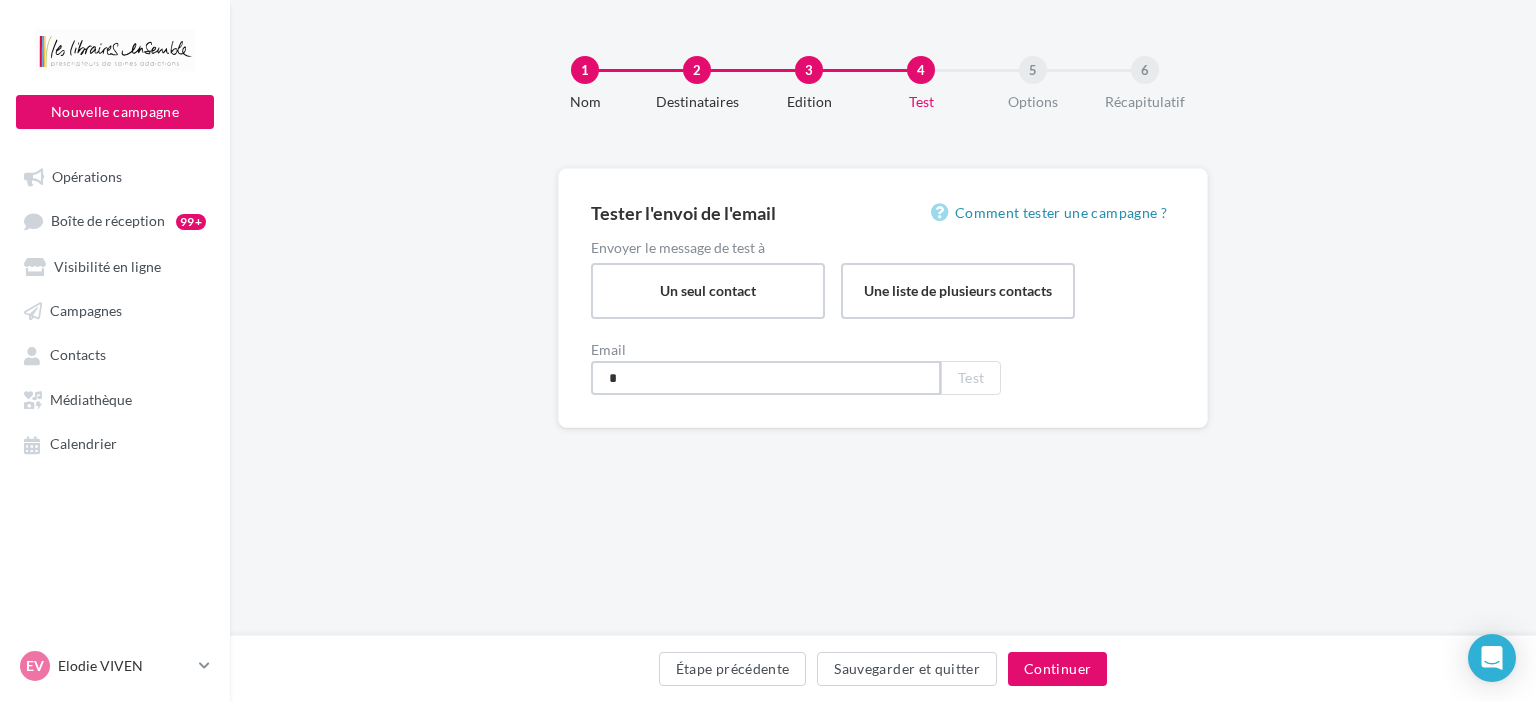 type on "*" 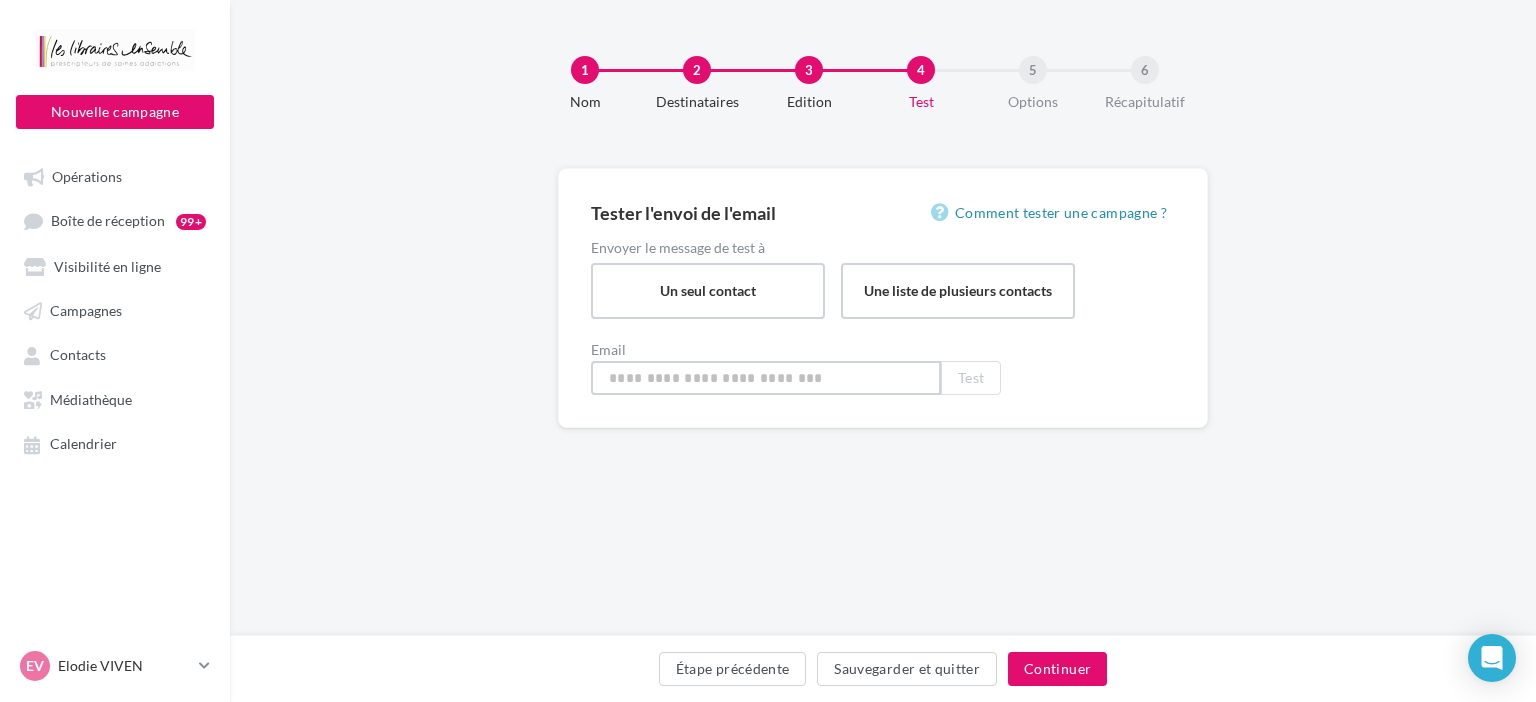 paste on "**********" 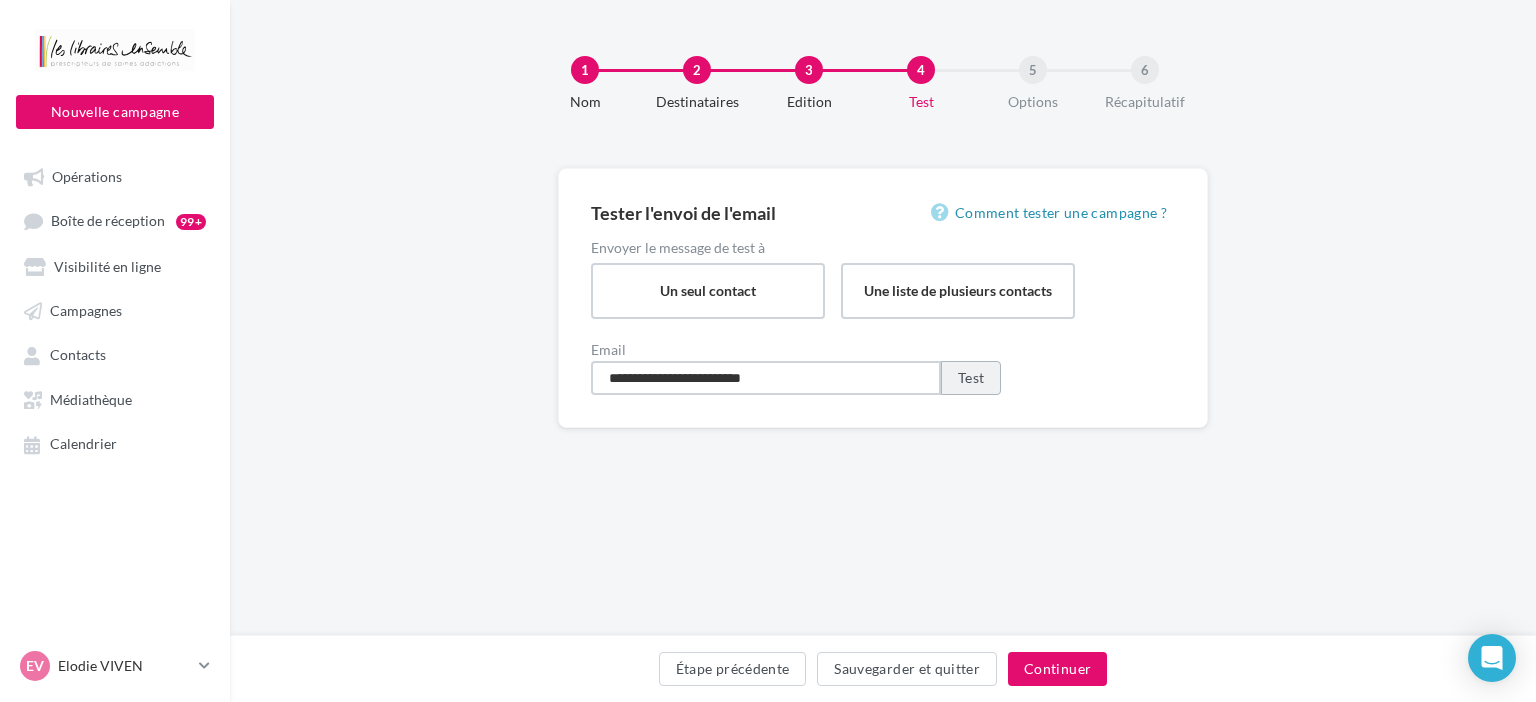 type on "**********" 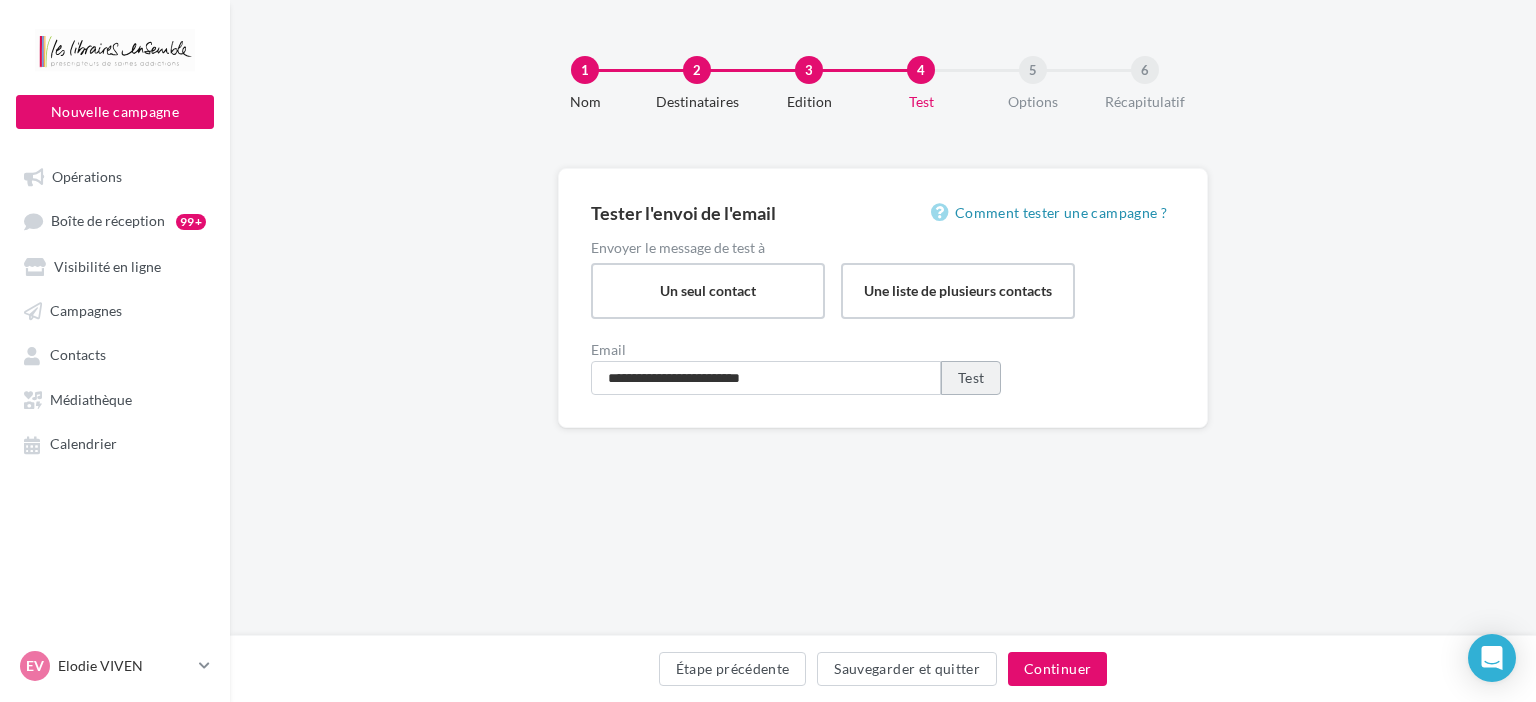 click on "Test" at bounding box center (971, 378) 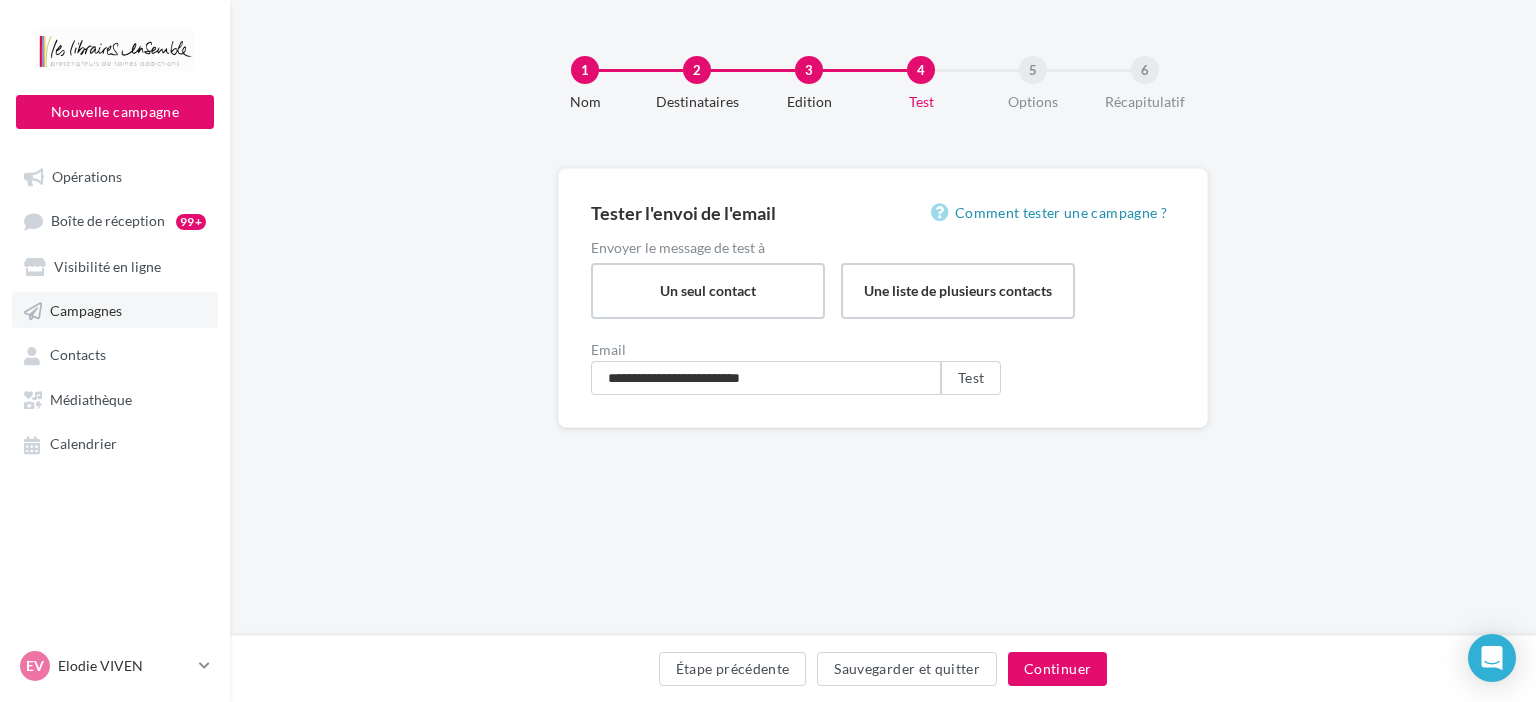 click on "Campagnes" at bounding box center (86, 310) 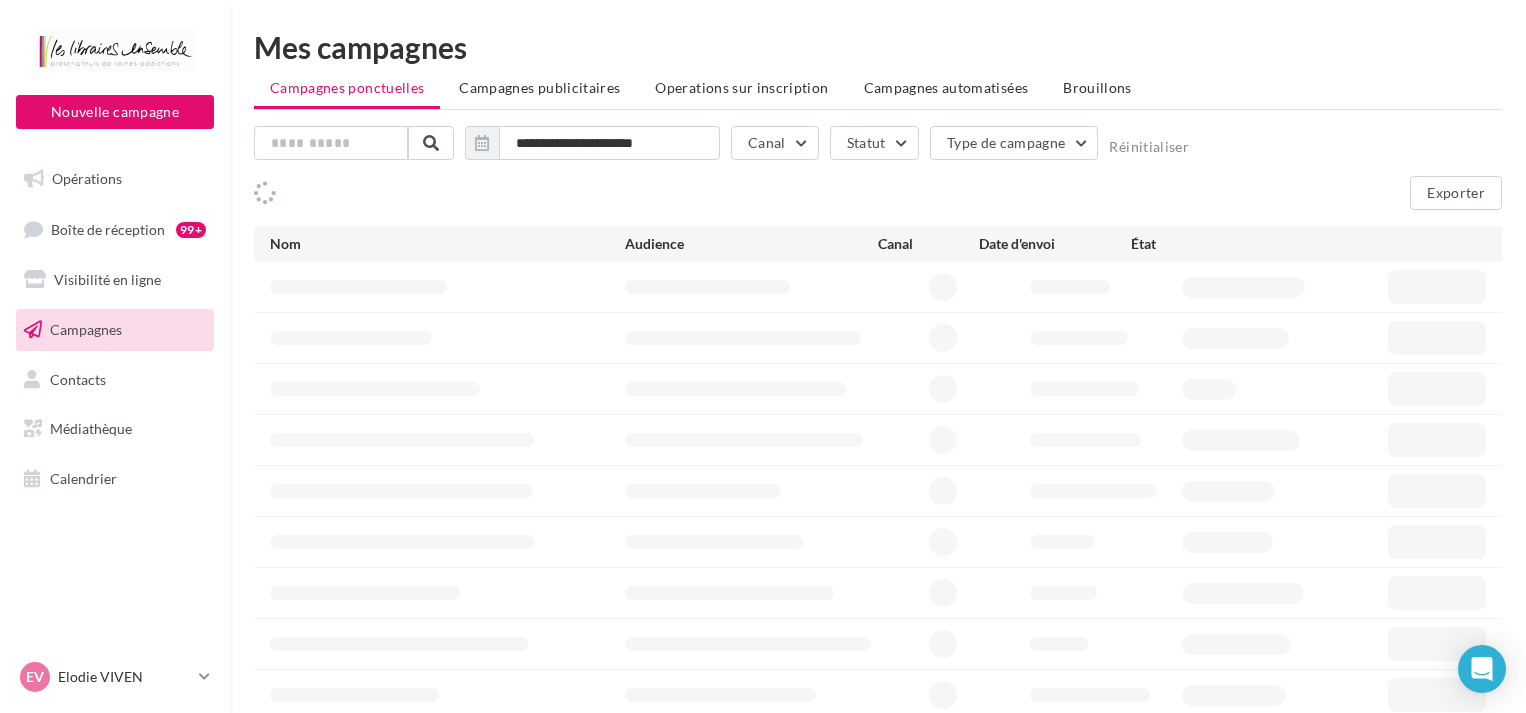 scroll, scrollTop: 0, scrollLeft: 0, axis: both 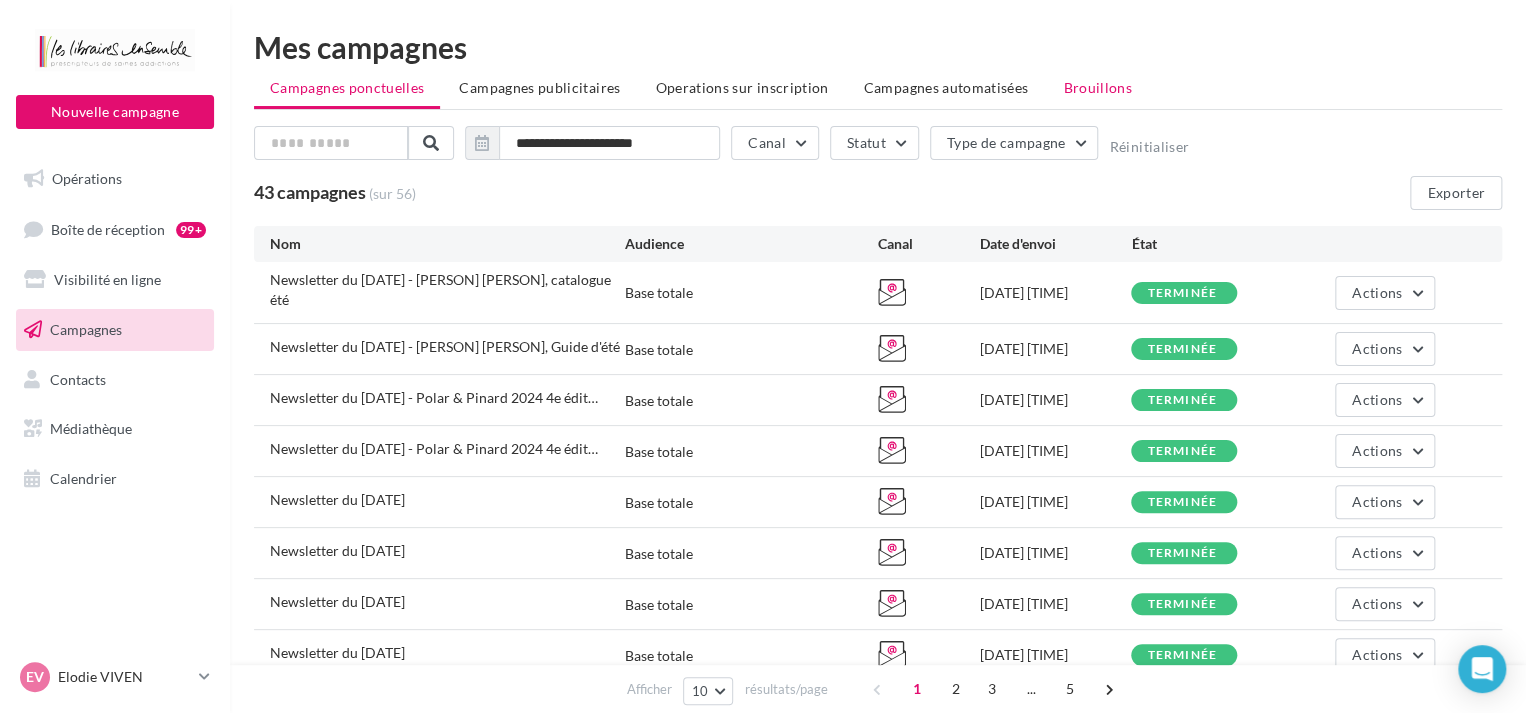 click on "Brouillons" at bounding box center [1097, 87] 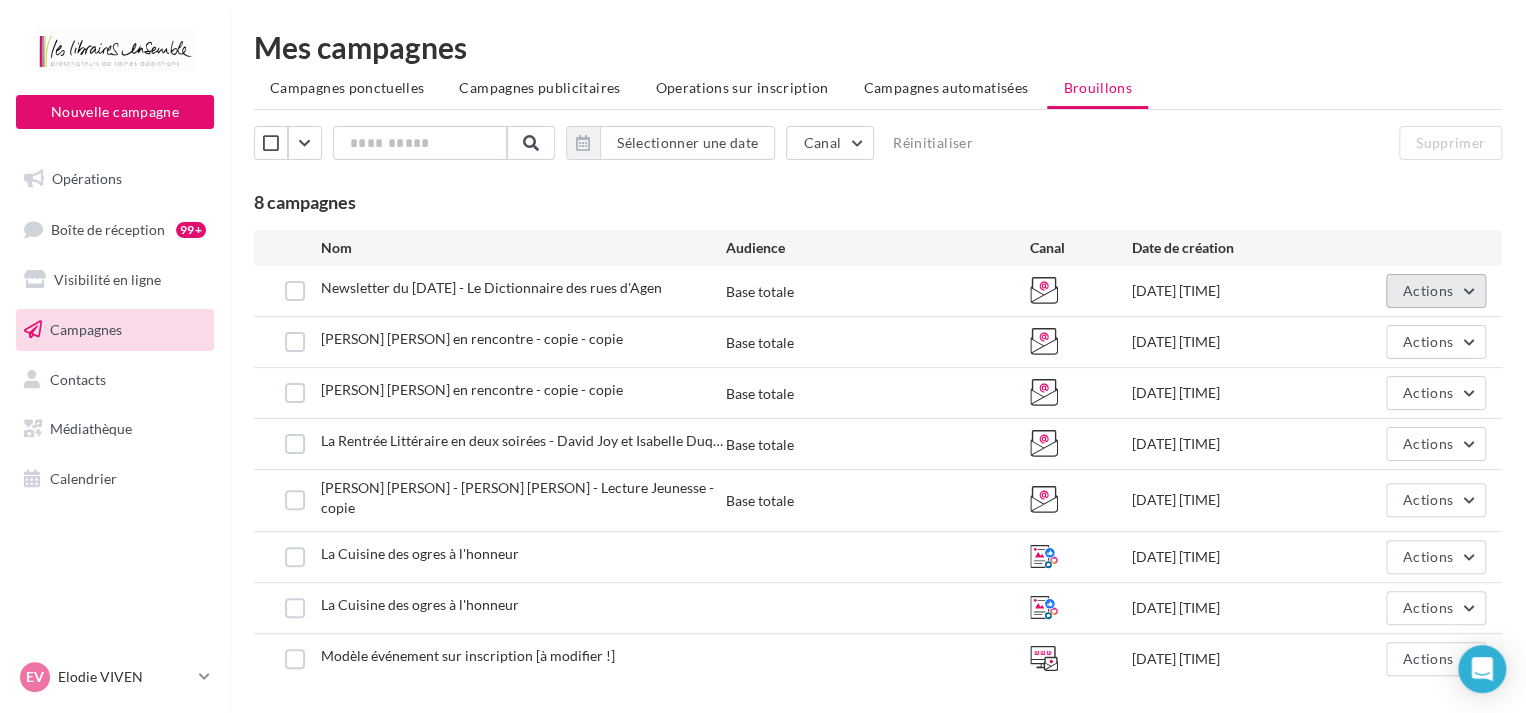 click on "Actions" at bounding box center (1436, 291) 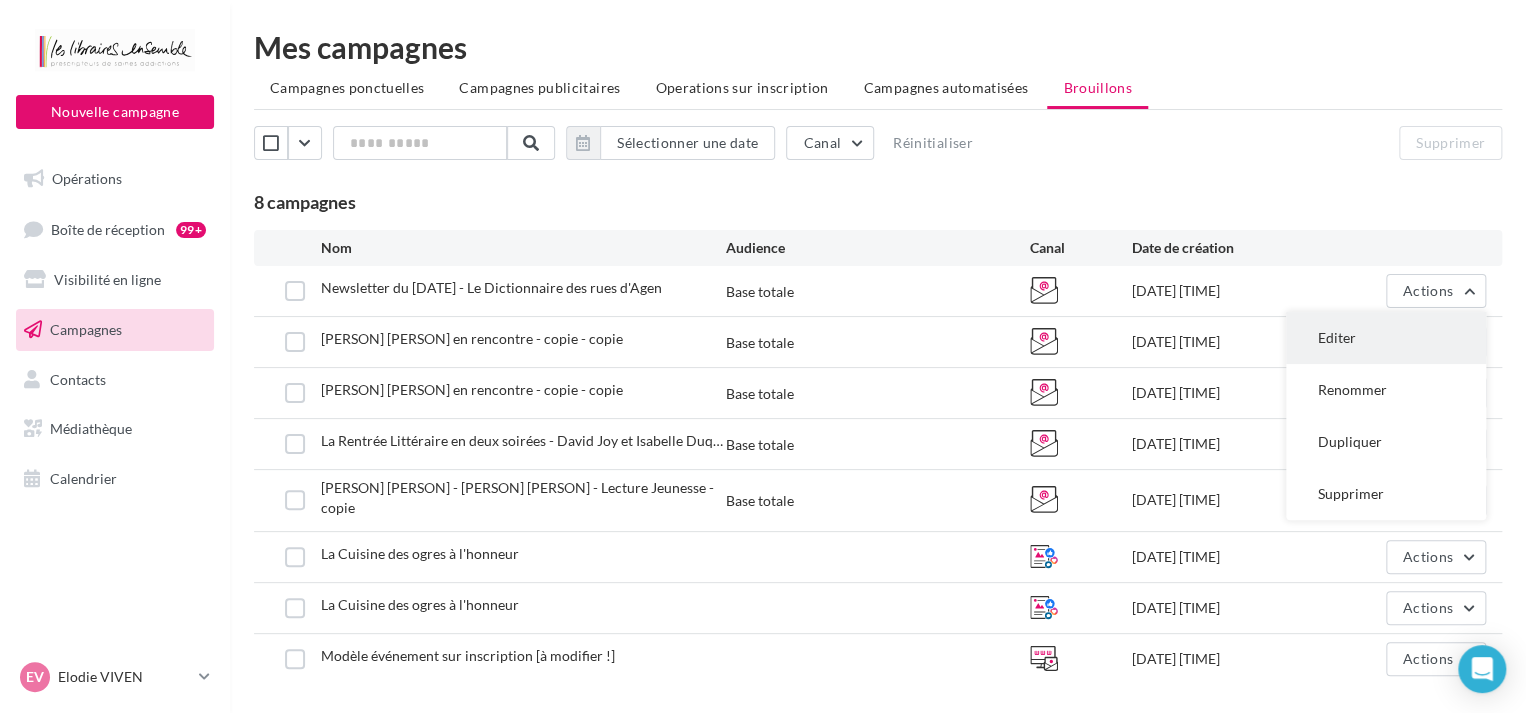 click on "Editer" at bounding box center [1386, 338] 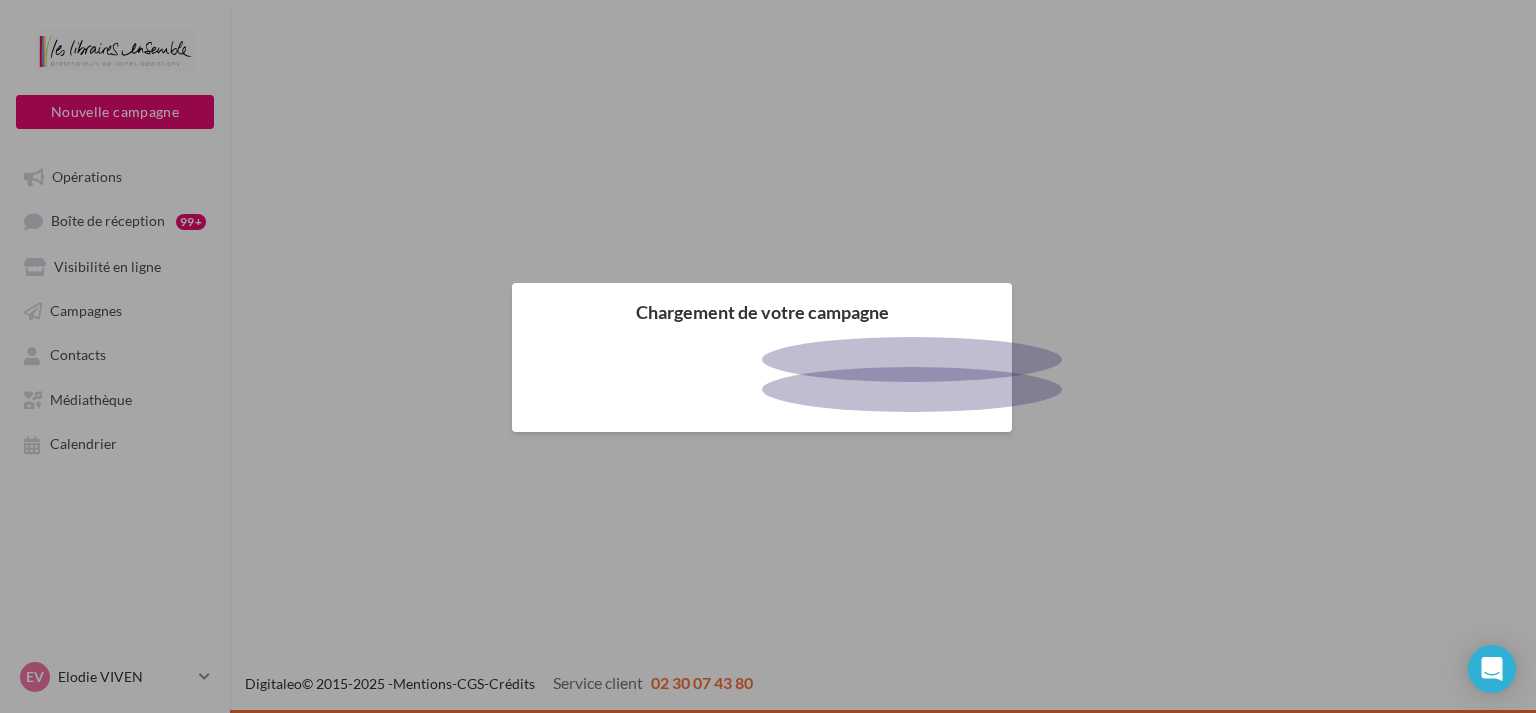 scroll, scrollTop: 0, scrollLeft: 0, axis: both 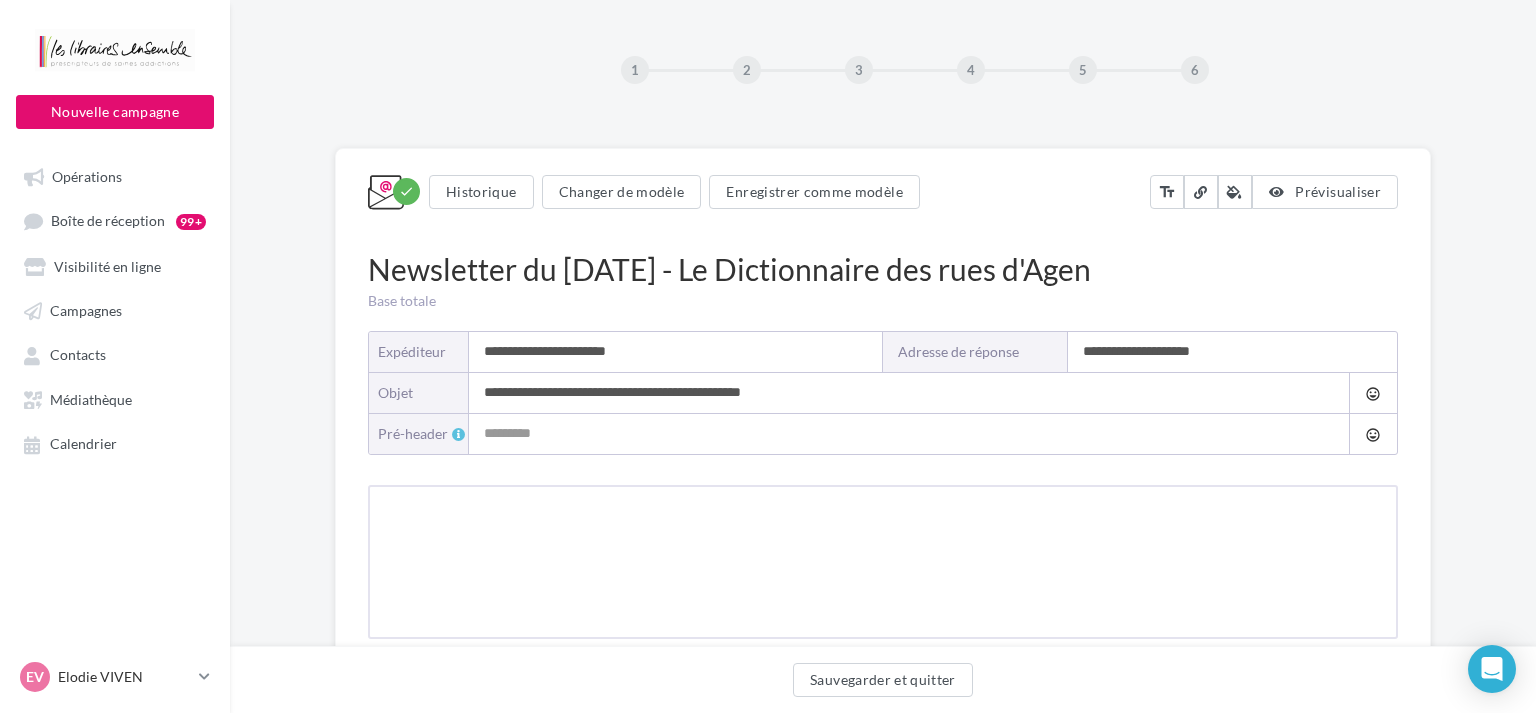 type on "**********" 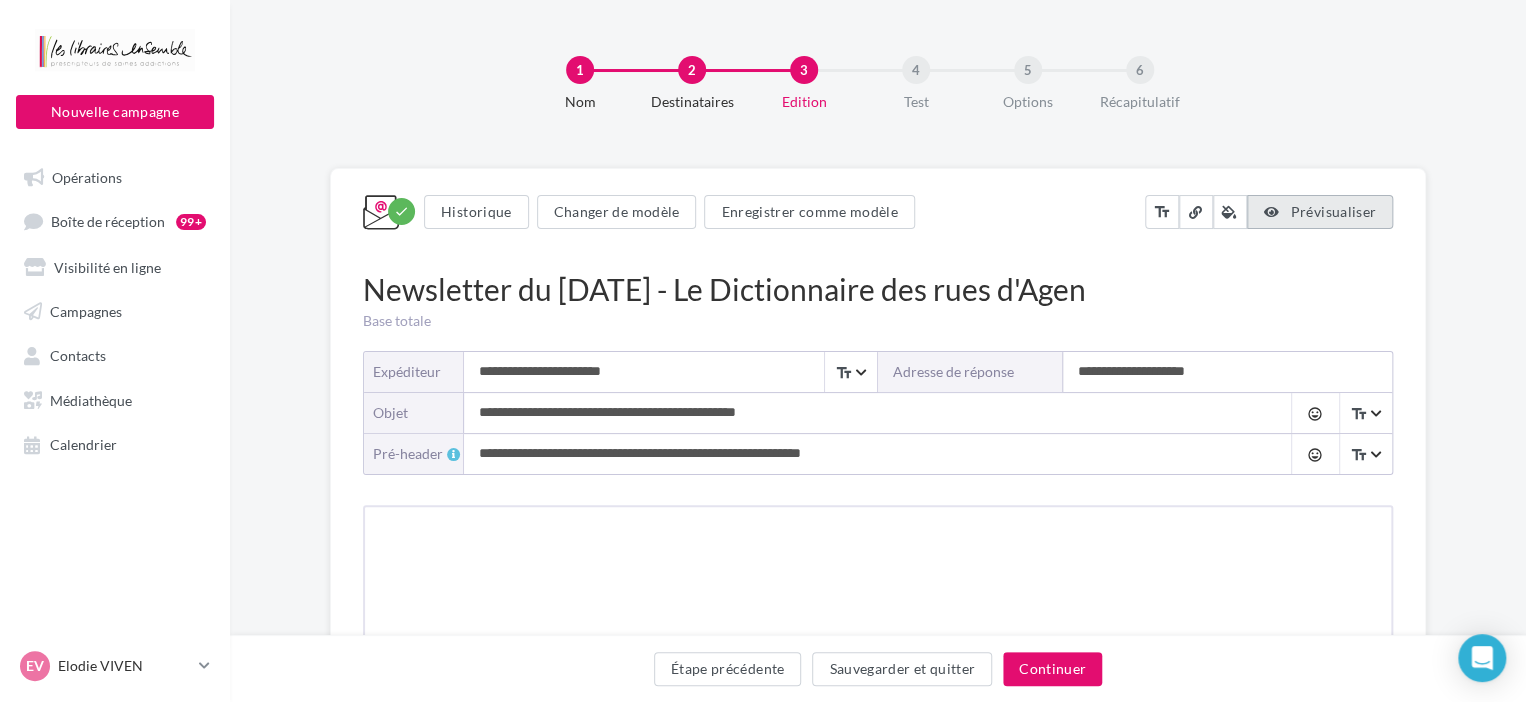 click on "Prévisualiser" at bounding box center (1320, 212) 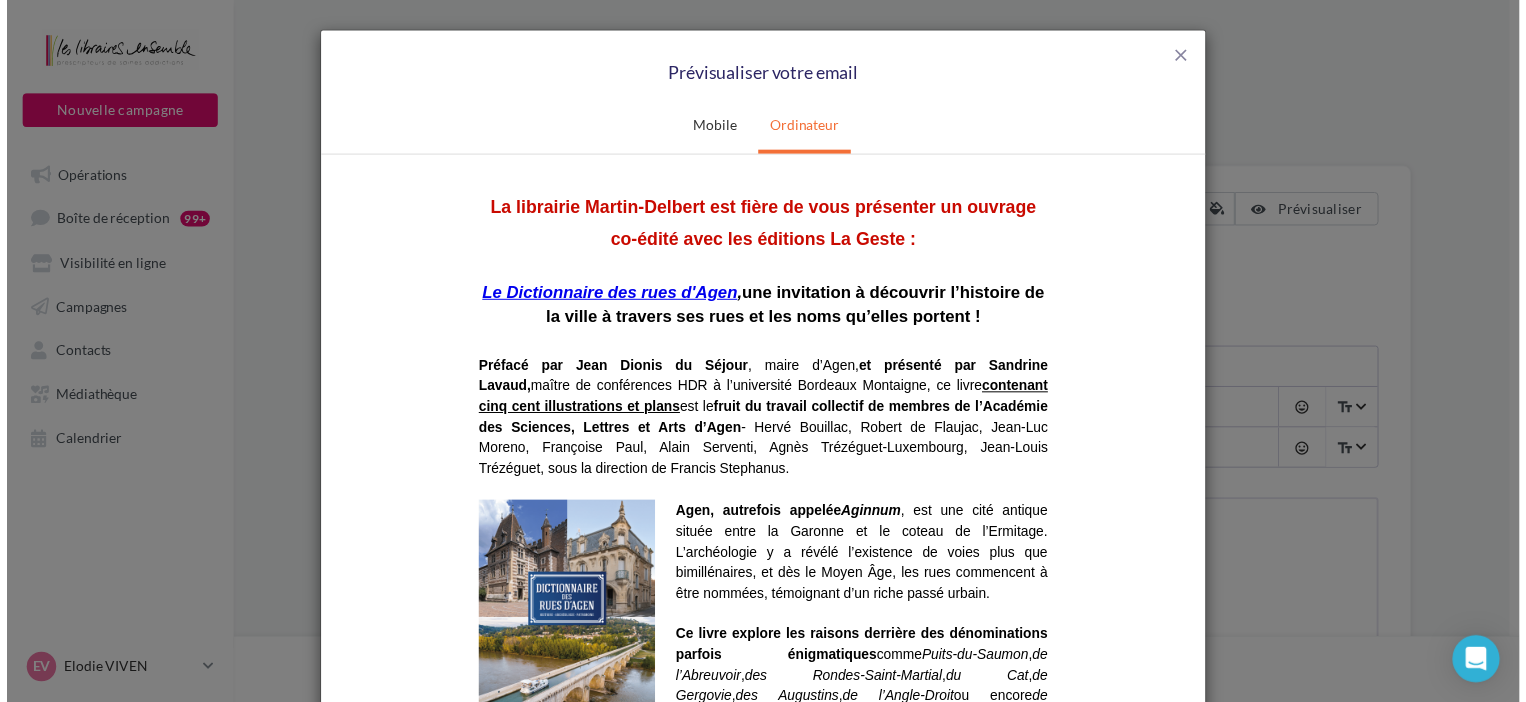 scroll, scrollTop: 211, scrollLeft: 0, axis: vertical 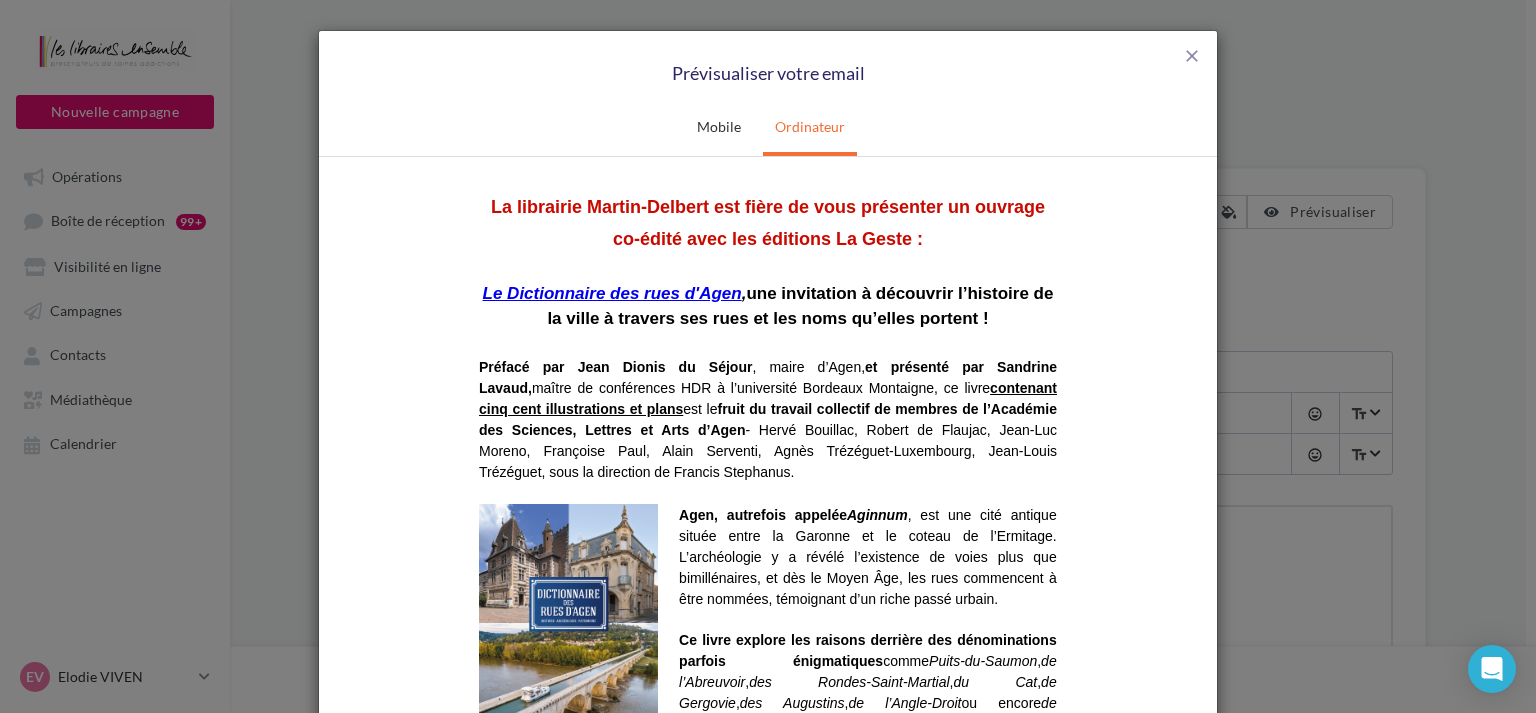 click on "Le Dictionnaire des rues d'Agen" at bounding box center (612, 292) 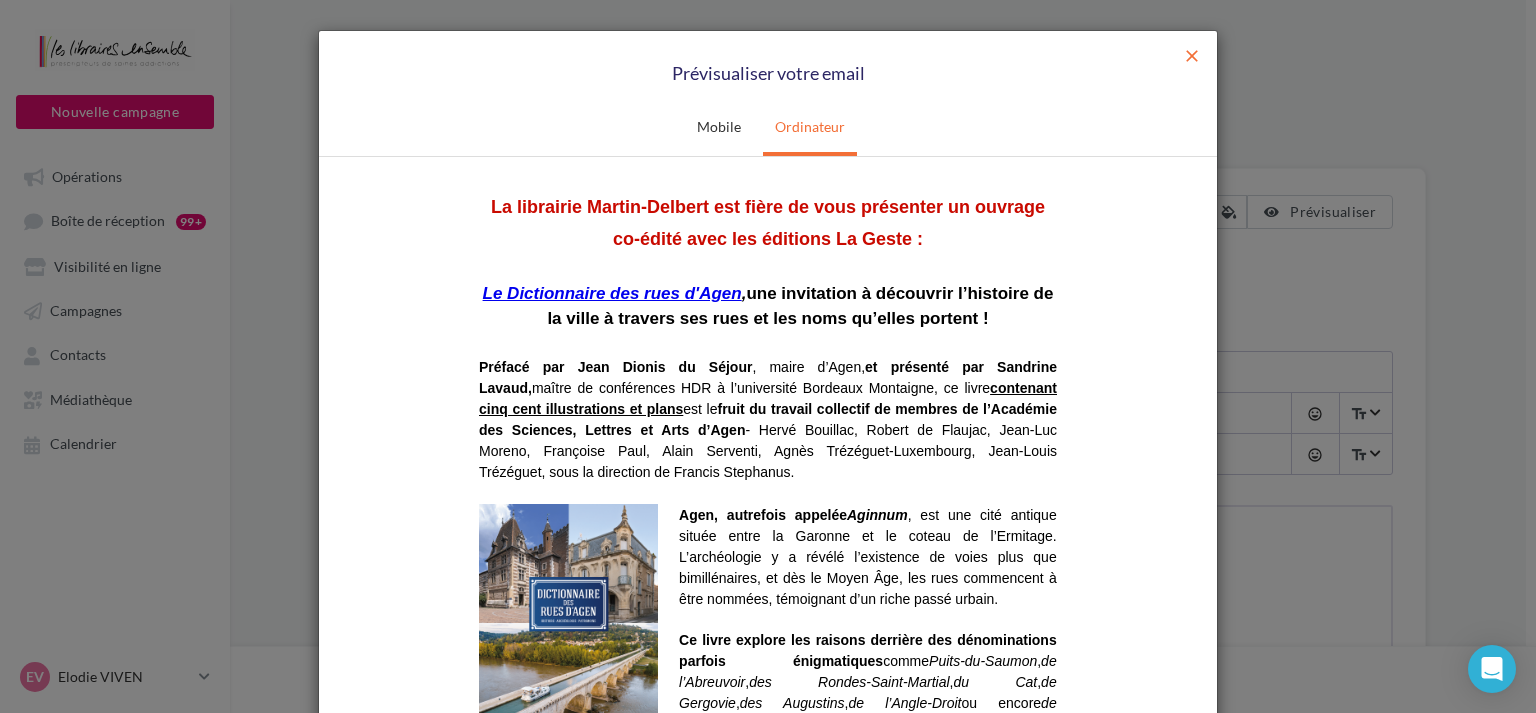click on "close" at bounding box center [1192, 56] 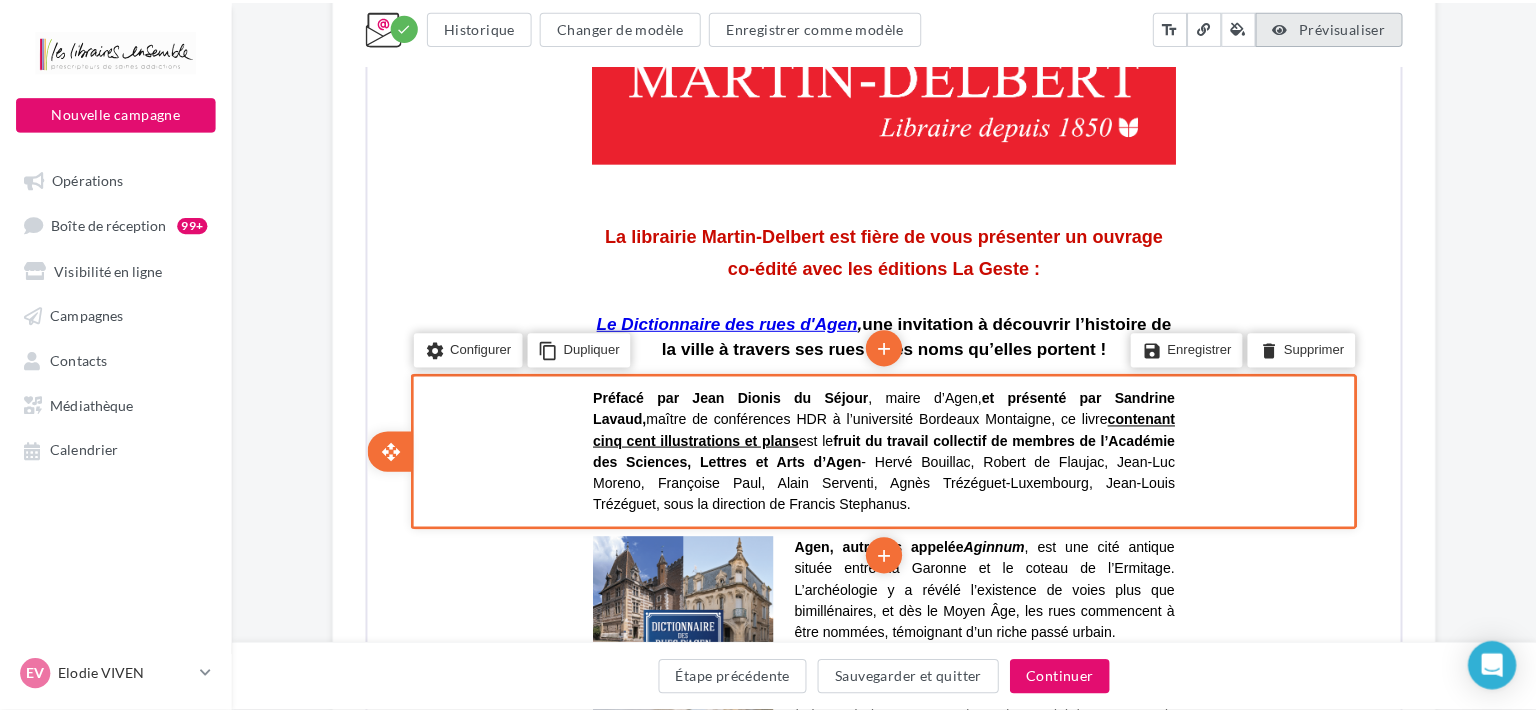 scroll, scrollTop: 528, scrollLeft: 0, axis: vertical 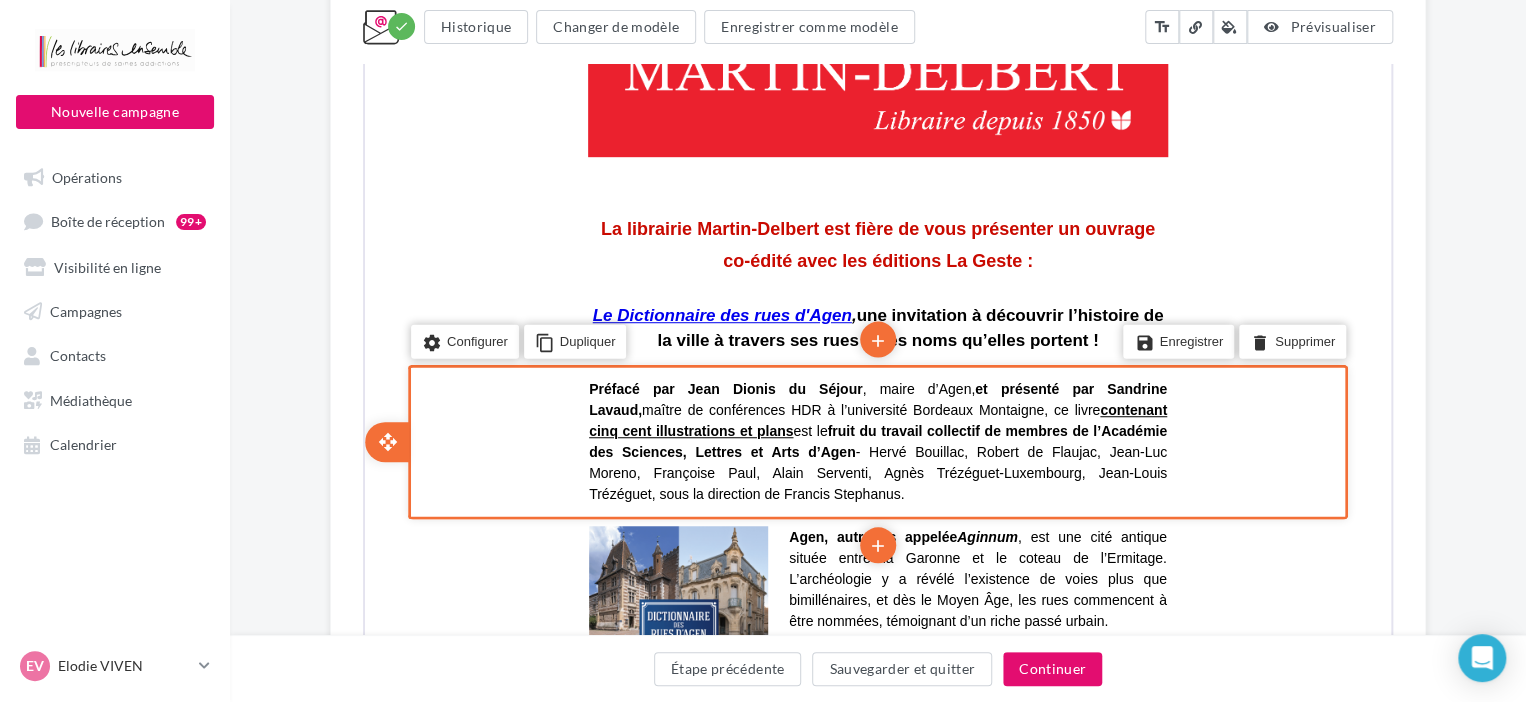 click on "add" at bounding box center (876, 338) 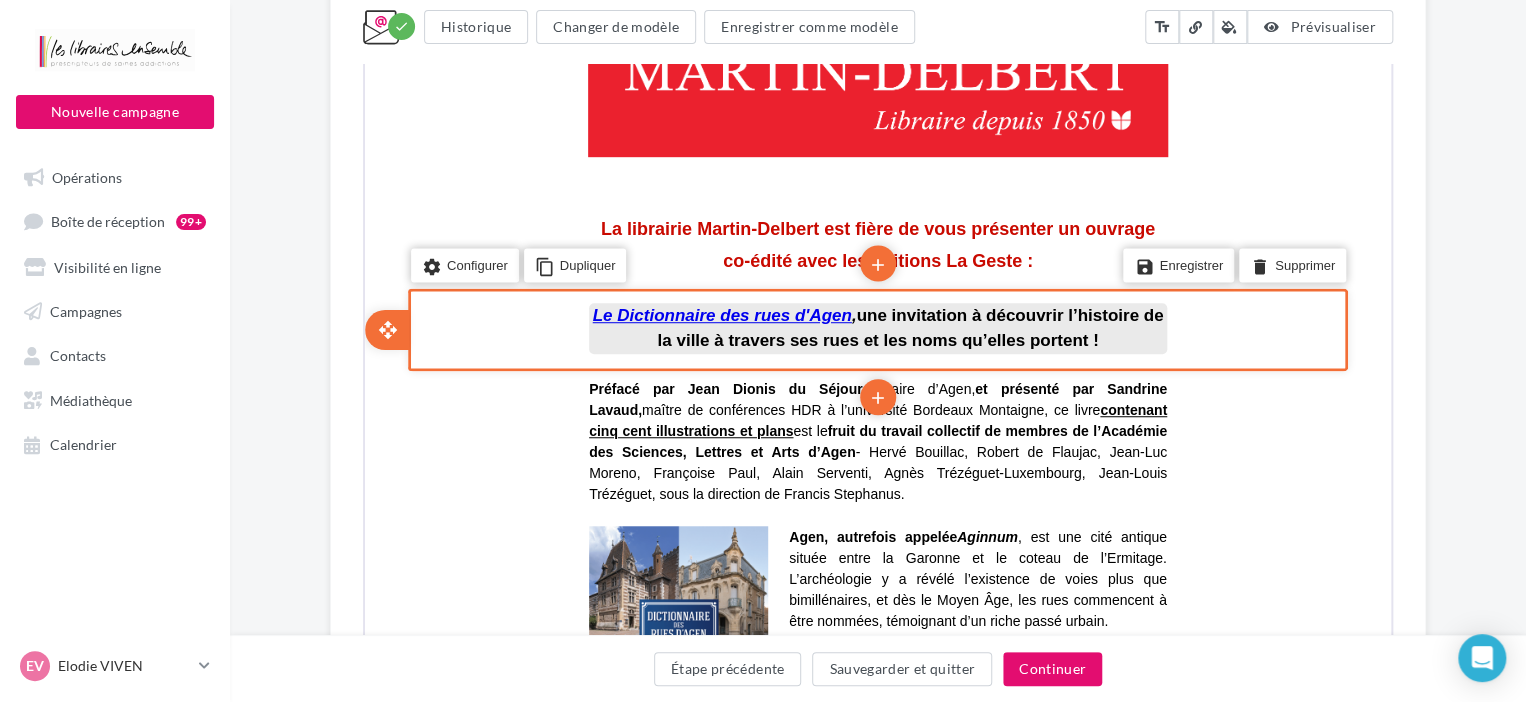 click on "Le Dictionnaire des rues d'Agen ,  une invitation à découvrir l’histoire de la ville à travers ses rues et les noms qu’elles portent !" at bounding box center (876, 326) 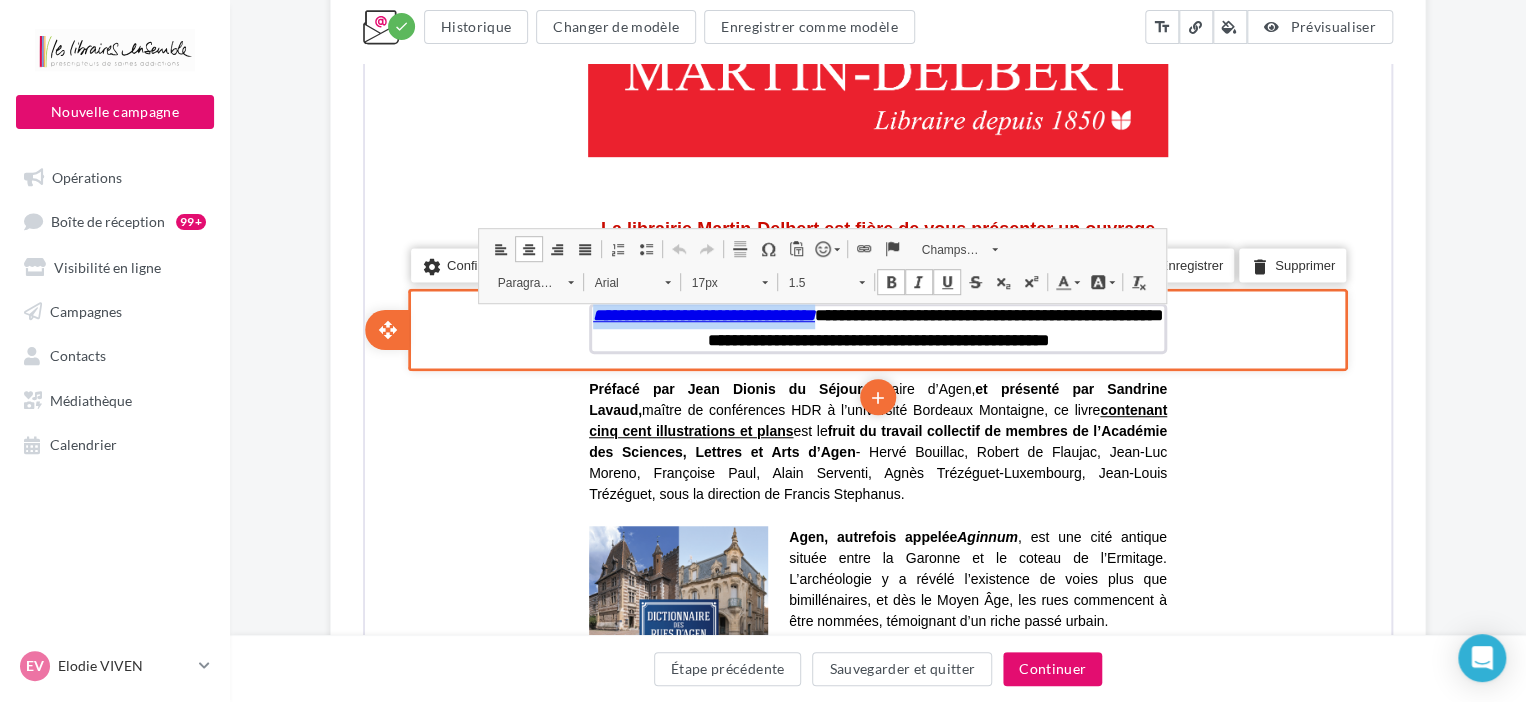 drag, startPoint x: 848, startPoint y: 313, endPoint x: 587, endPoint y: 327, distance: 261.3752 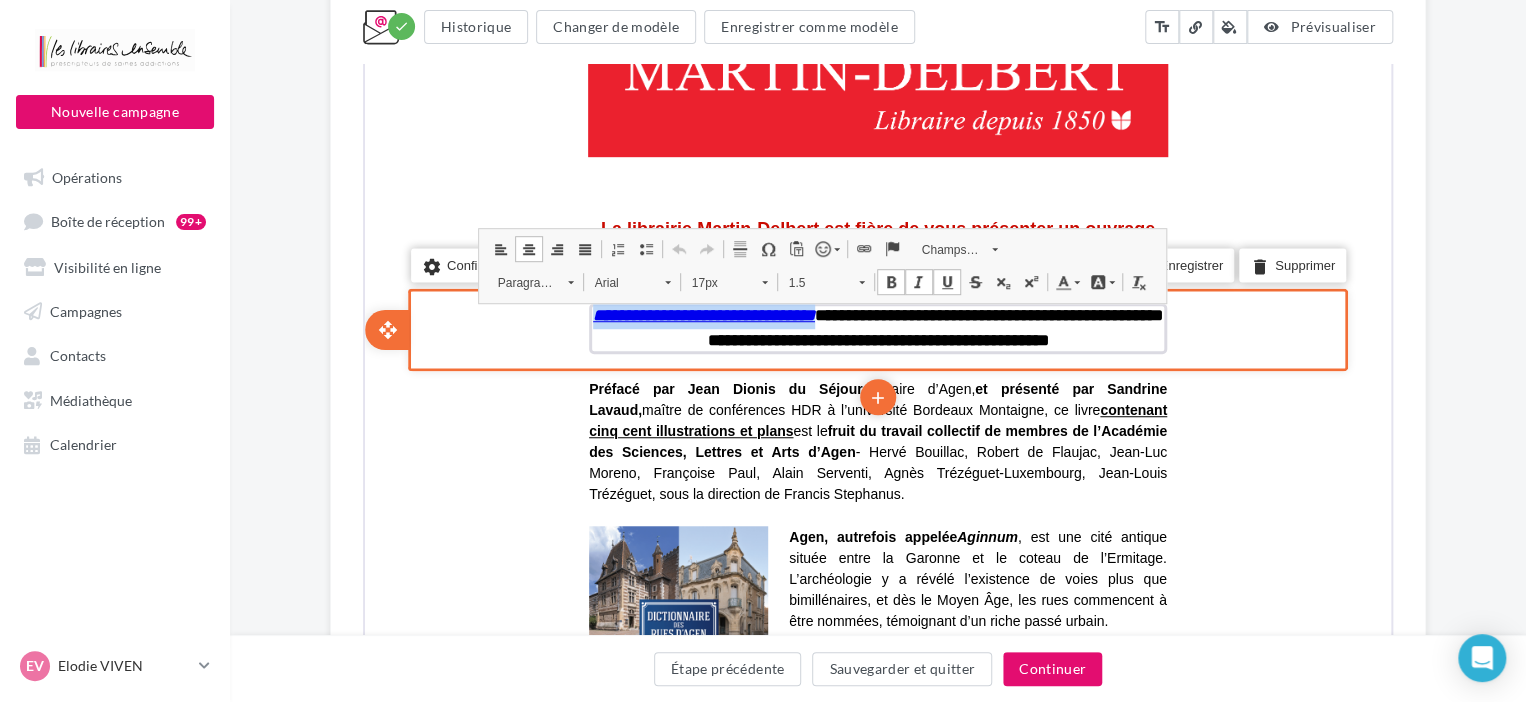 click on "**********" at bounding box center [876, 328] 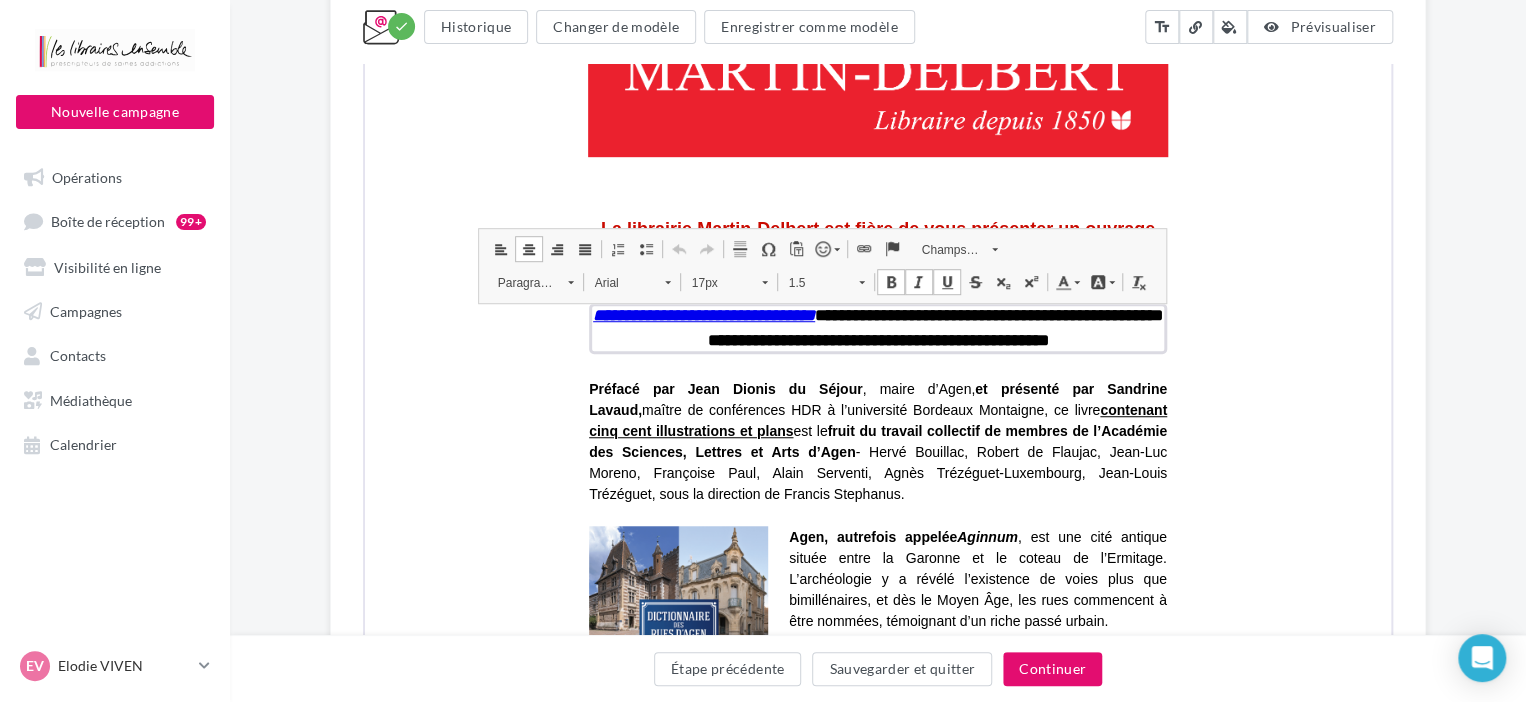 click at bounding box center [862, 247] 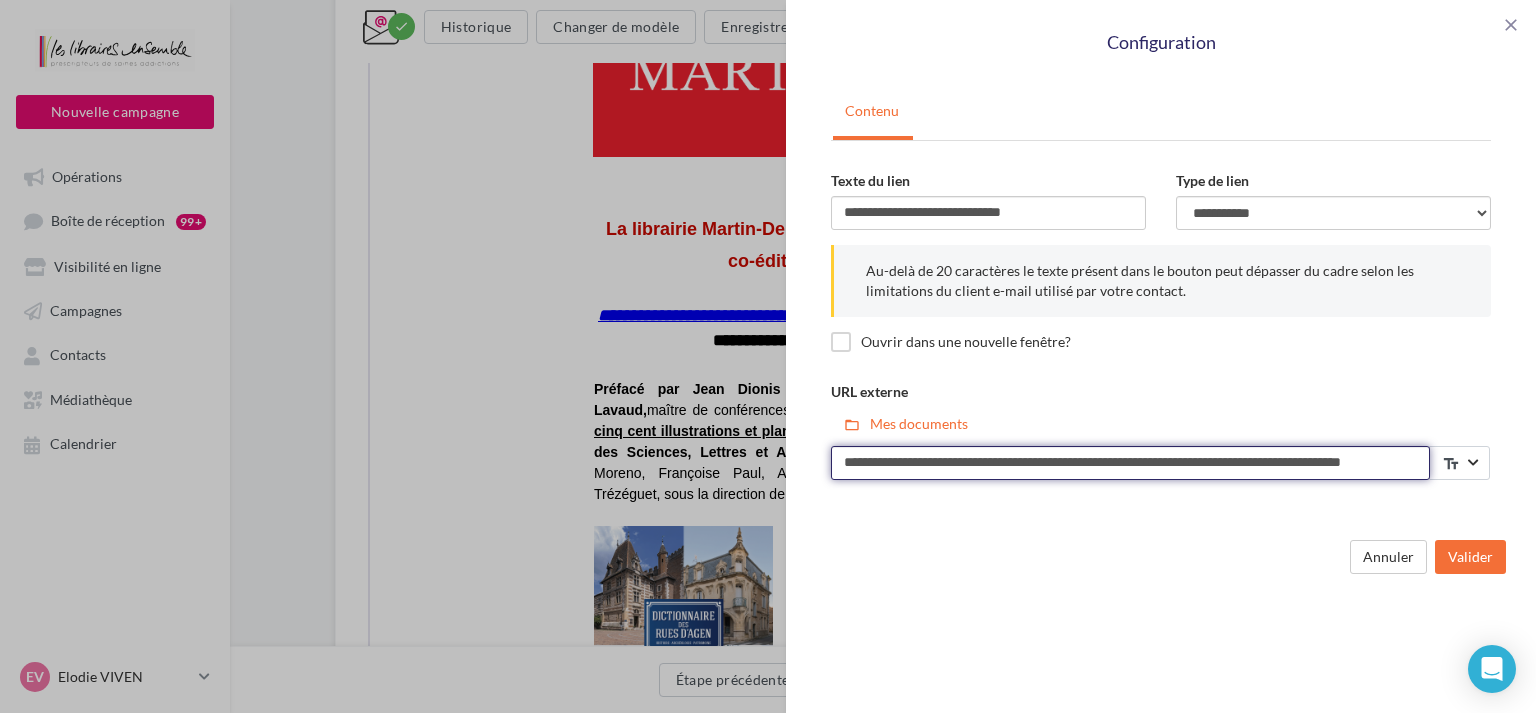 scroll, scrollTop: 0, scrollLeft: 60, axis: horizontal 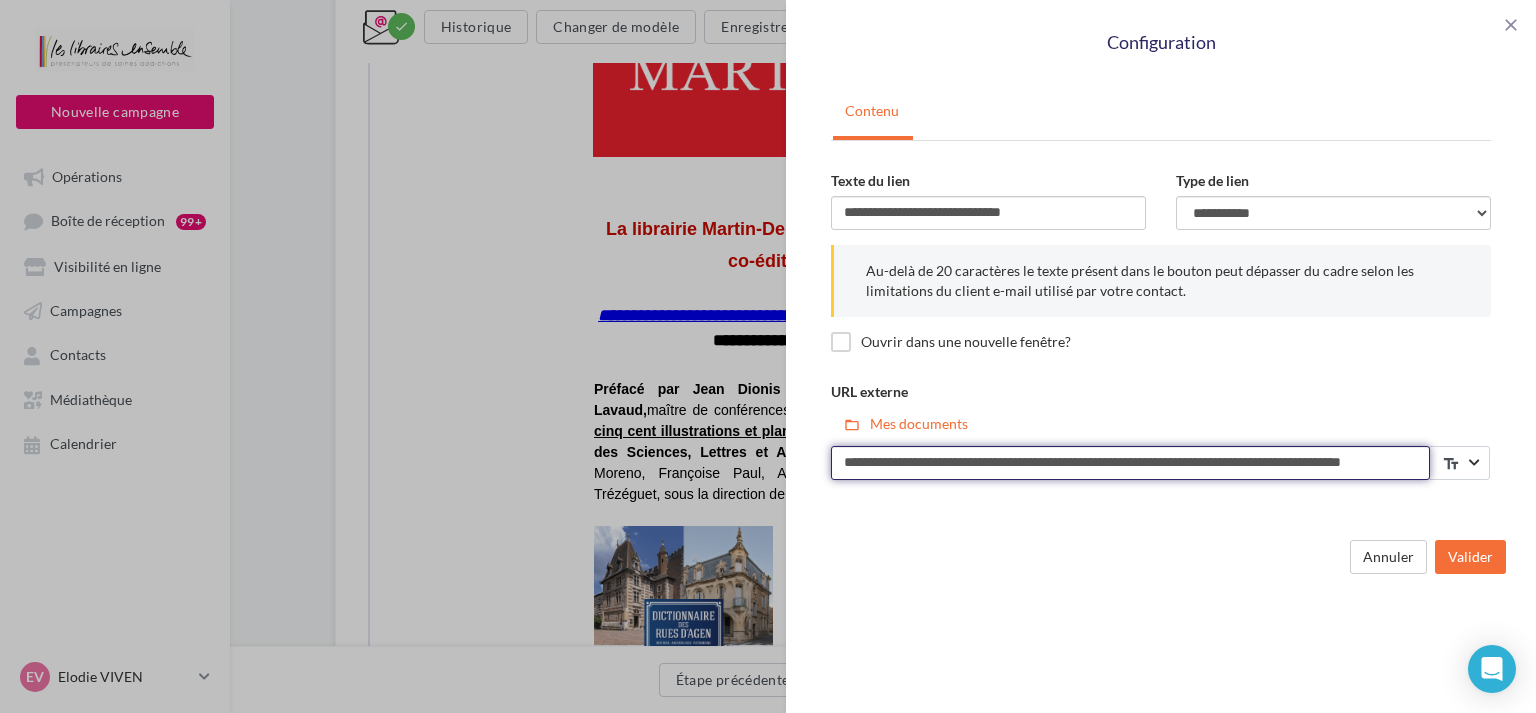 drag, startPoint x: 846, startPoint y: 458, endPoint x: 1535, endPoint y: 473, distance: 689.16327 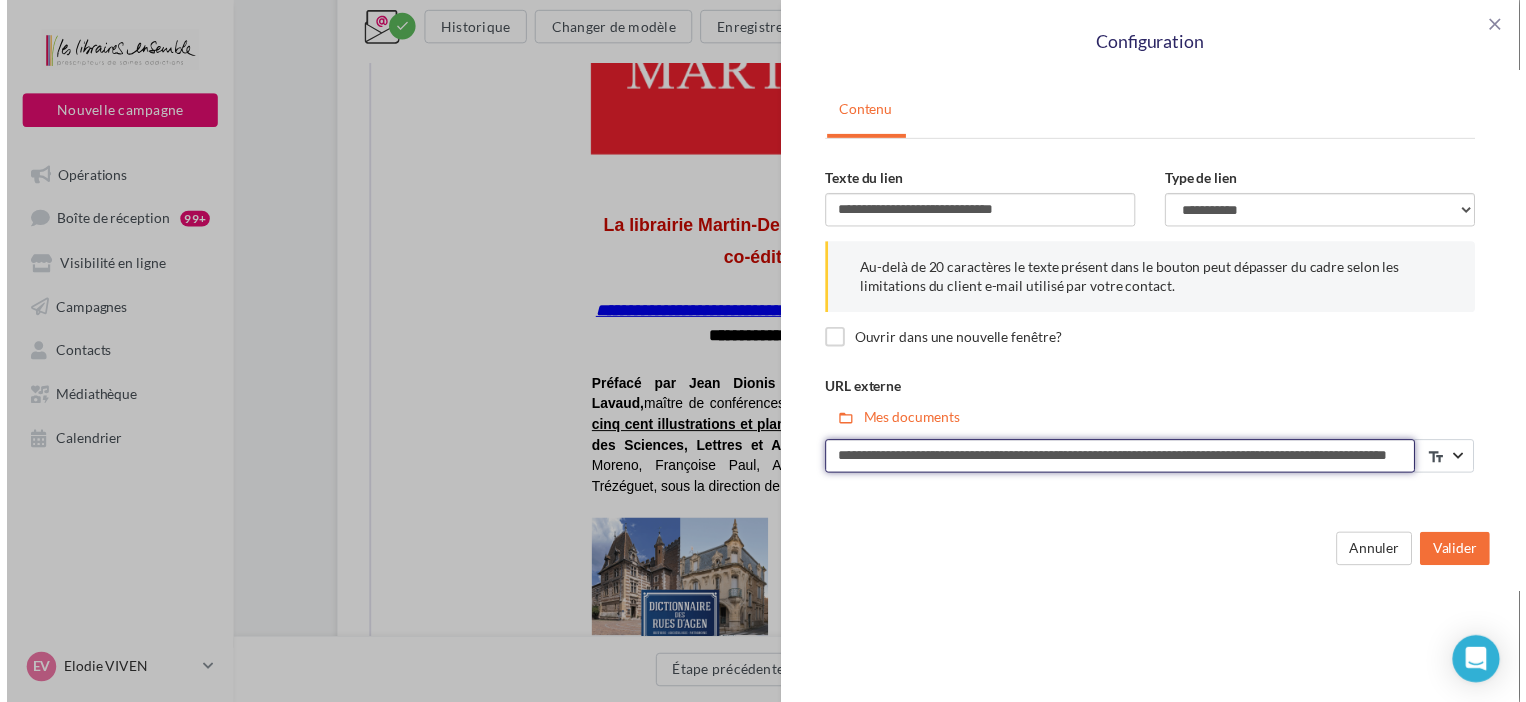 scroll, scrollTop: 0, scrollLeft: 130, axis: horizontal 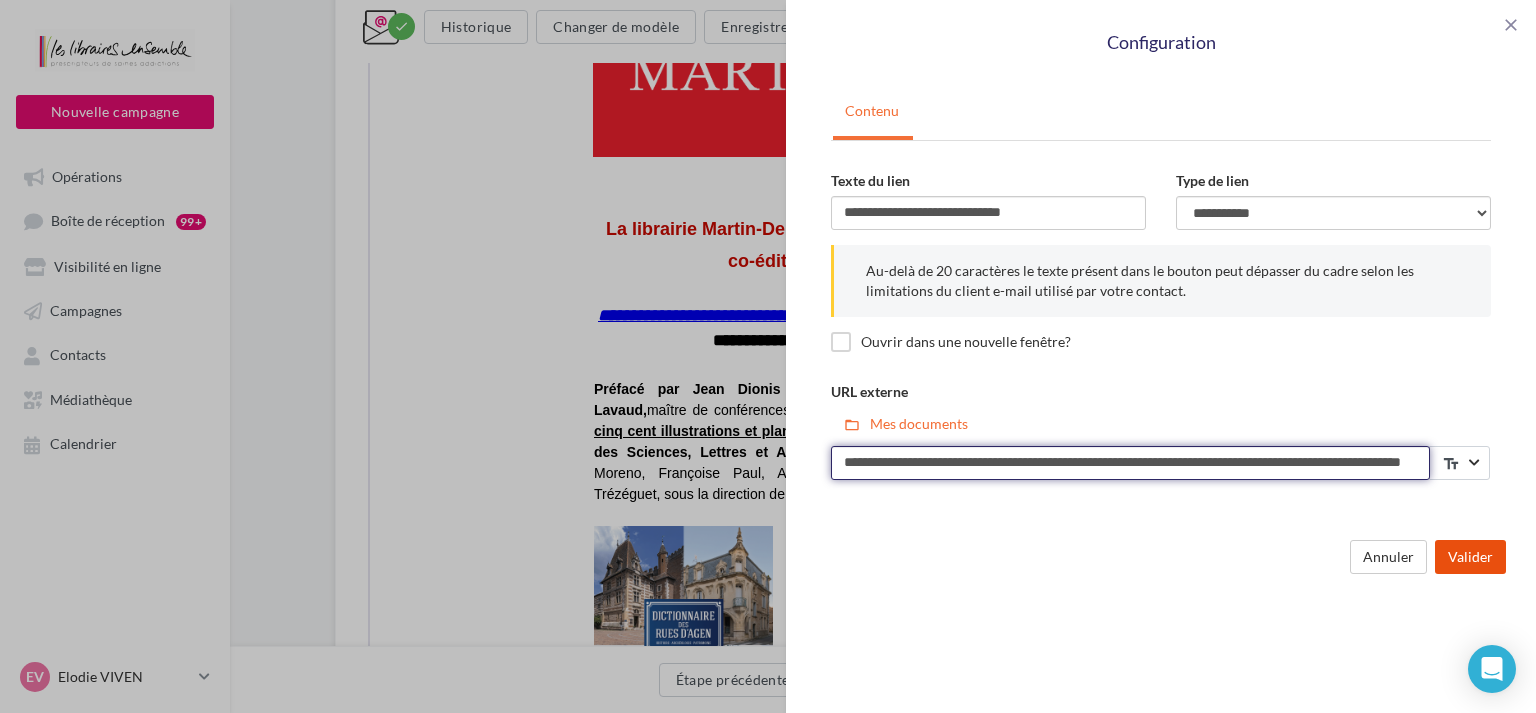 type on "**********" 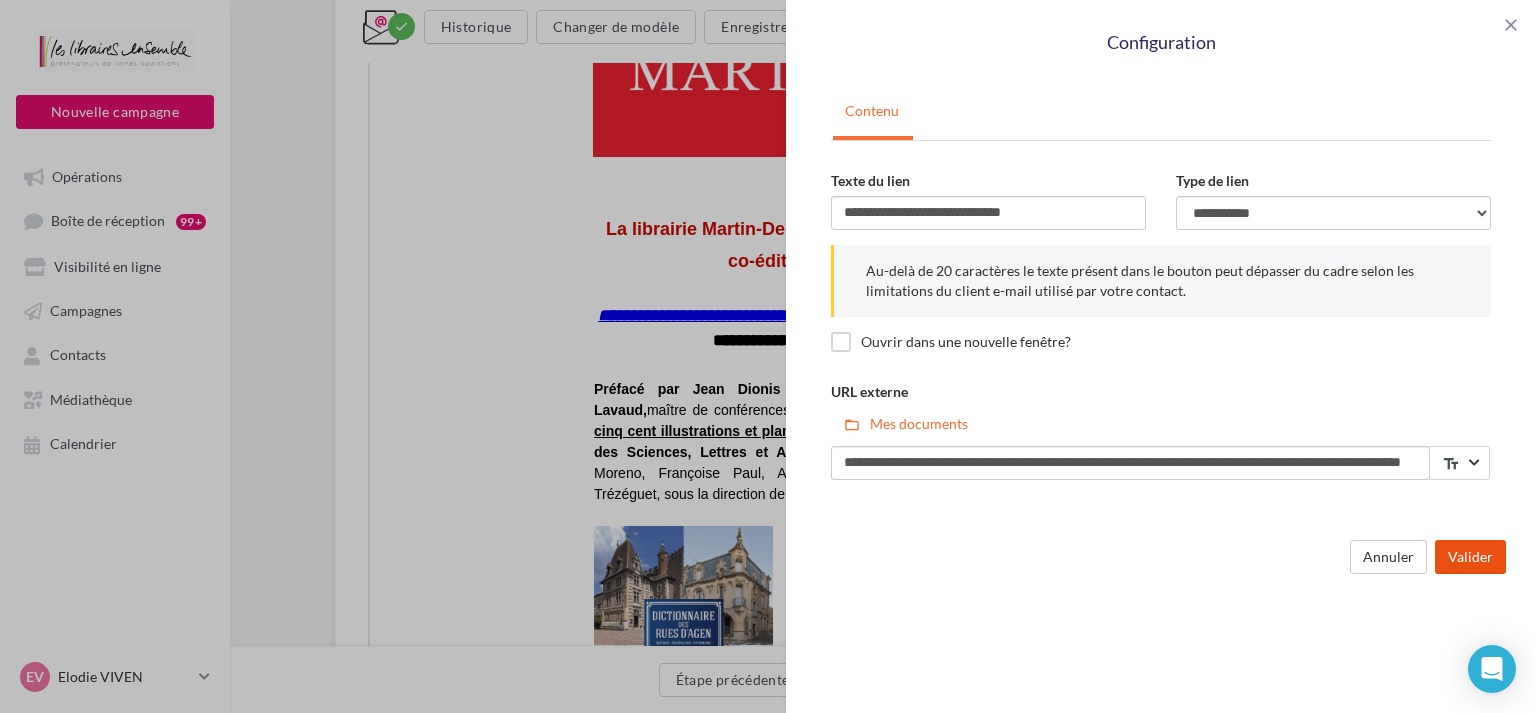 click on "Valider" at bounding box center [1470, 557] 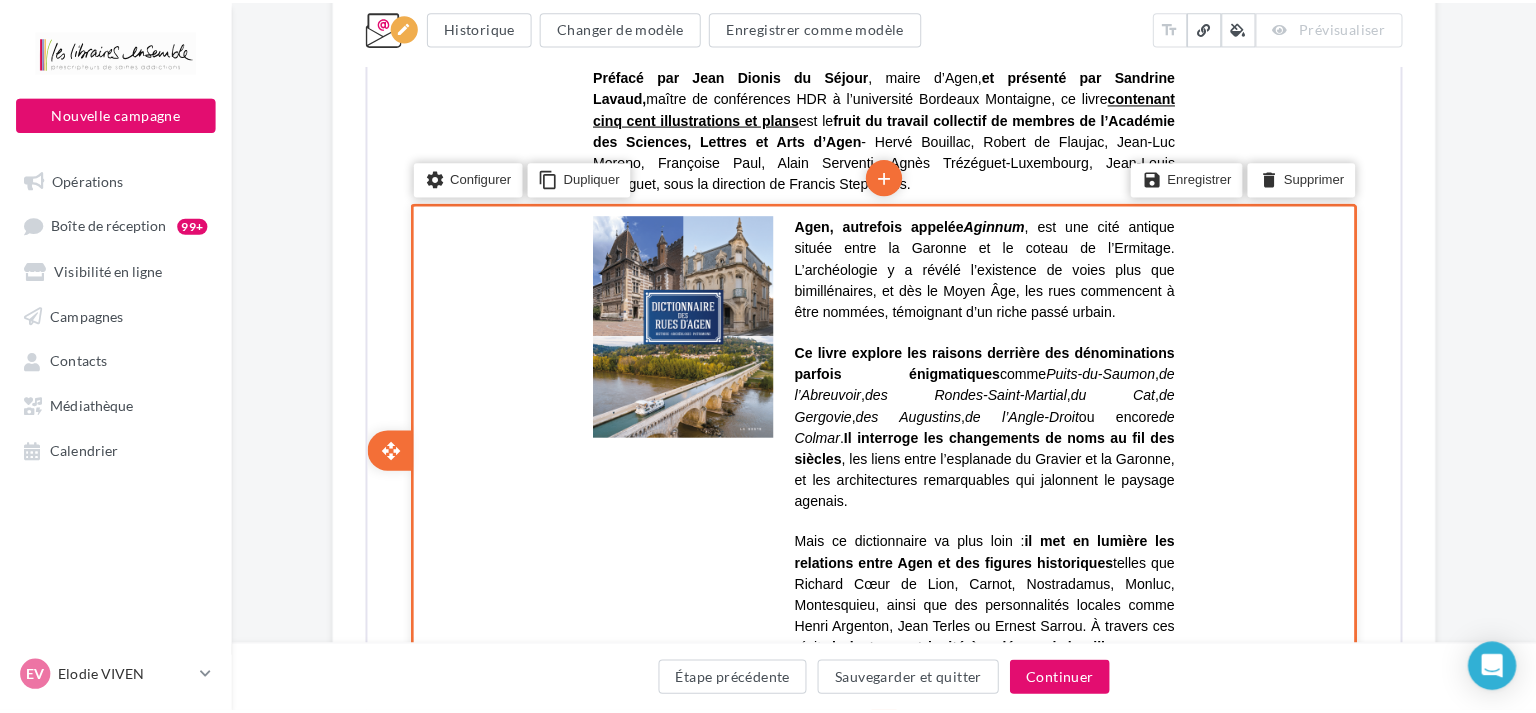 scroll, scrollTop: 844, scrollLeft: 0, axis: vertical 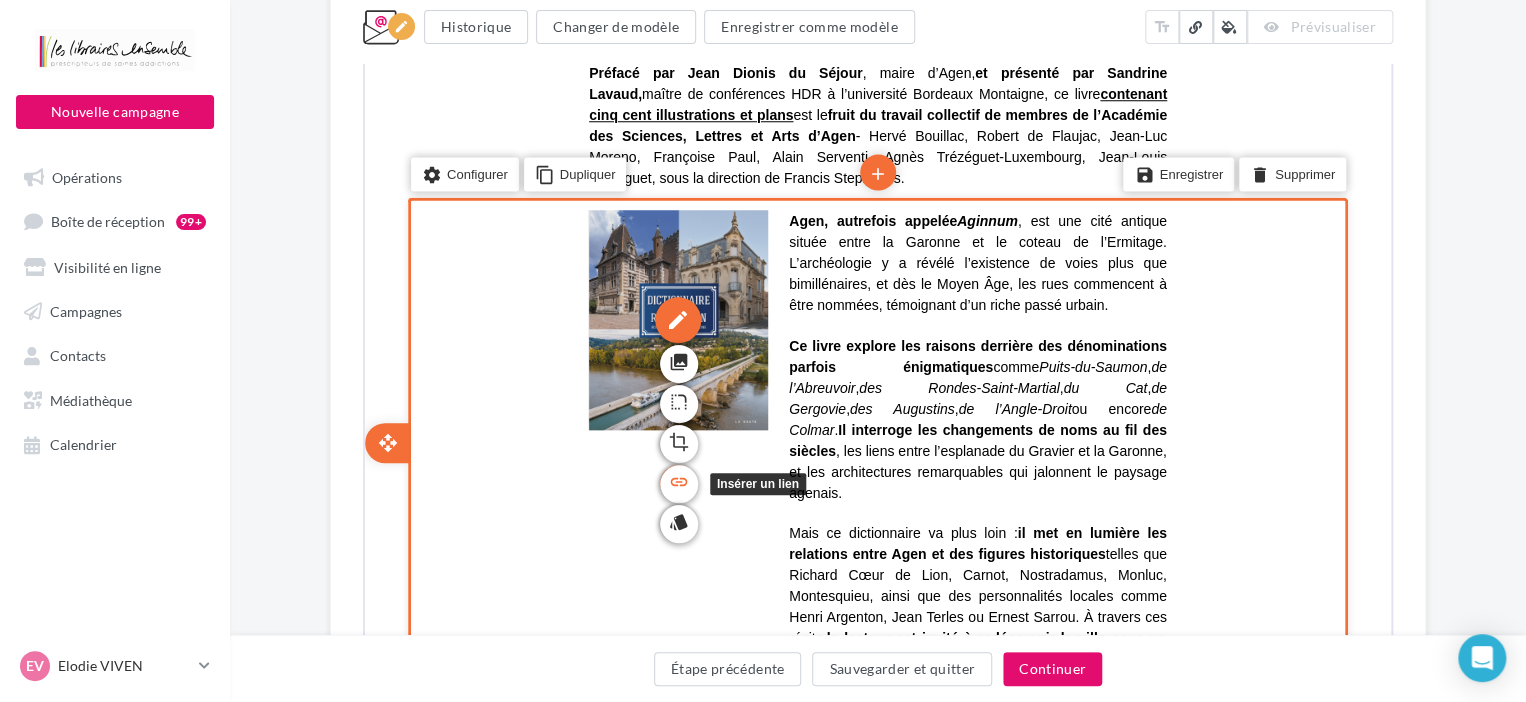 click on "link" at bounding box center [677, 480] 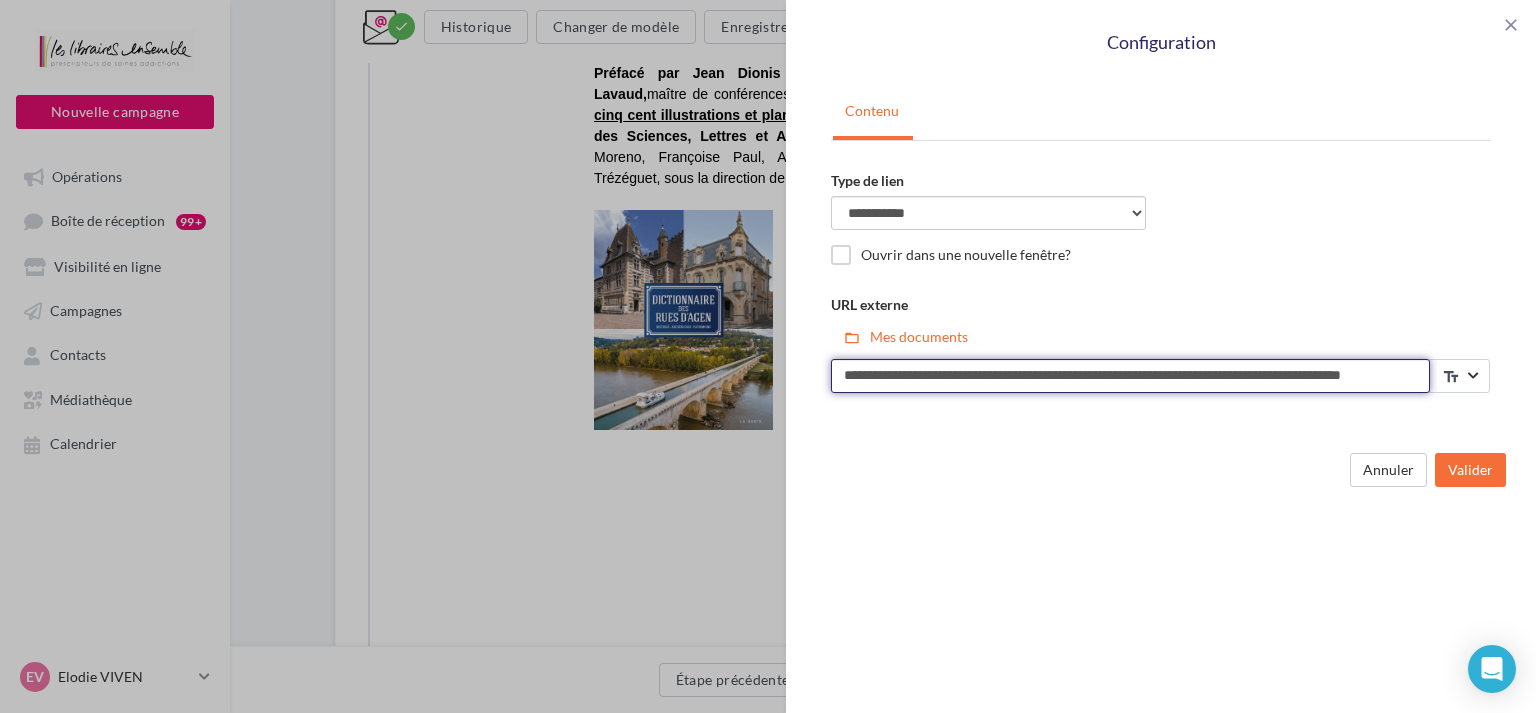 click on "**********" at bounding box center (1130, 376) 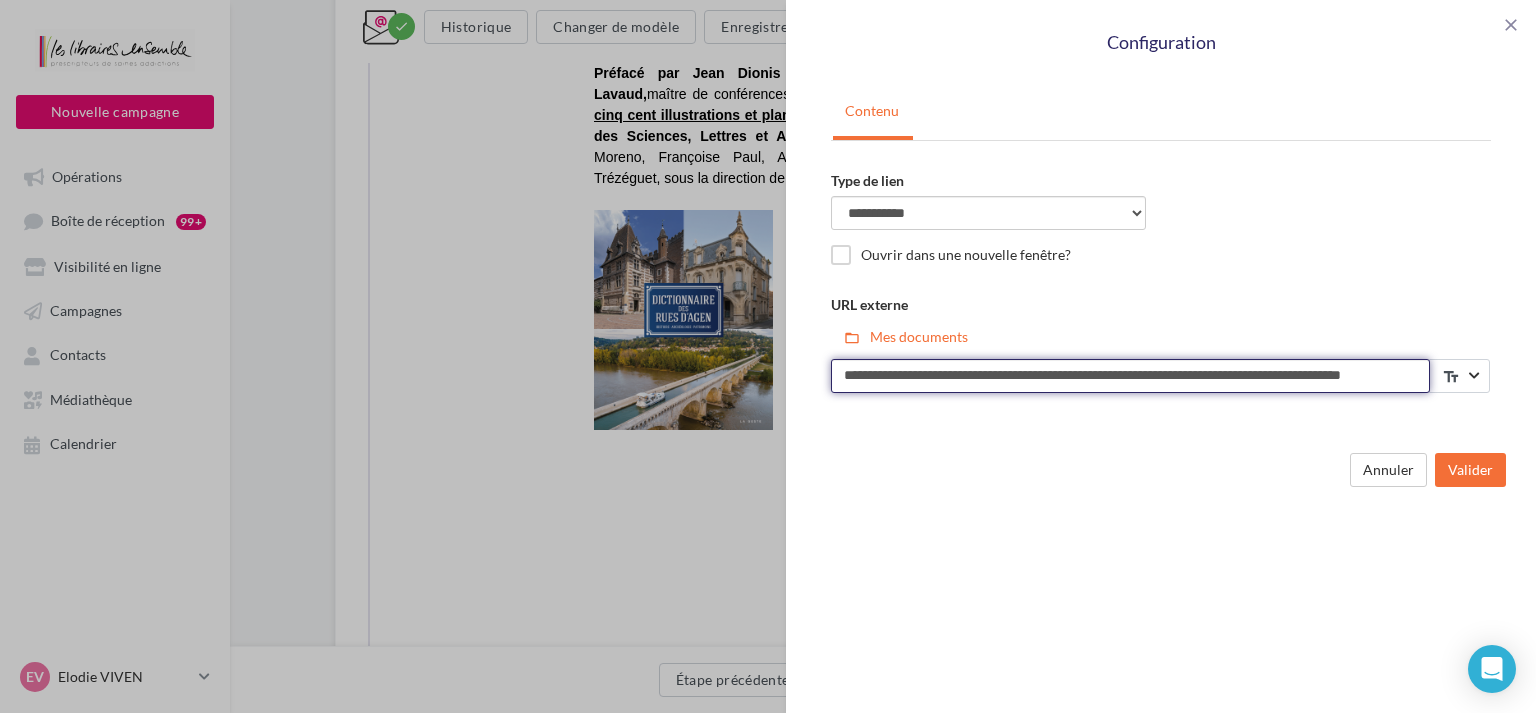 drag, startPoint x: 838, startPoint y: 378, endPoint x: 1535, endPoint y: 405, distance: 697.52277 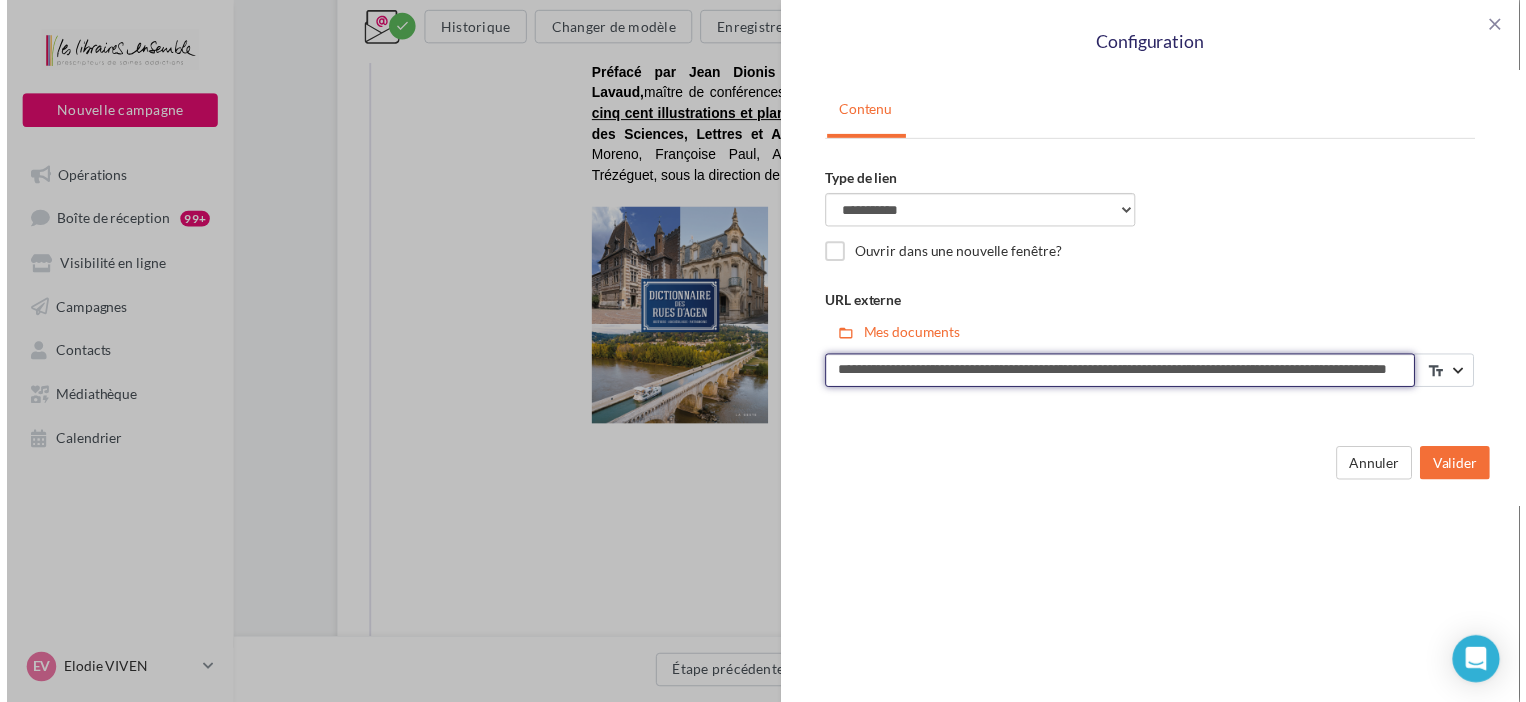 scroll, scrollTop: 0, scrollLeft: 130, axis: horizontal 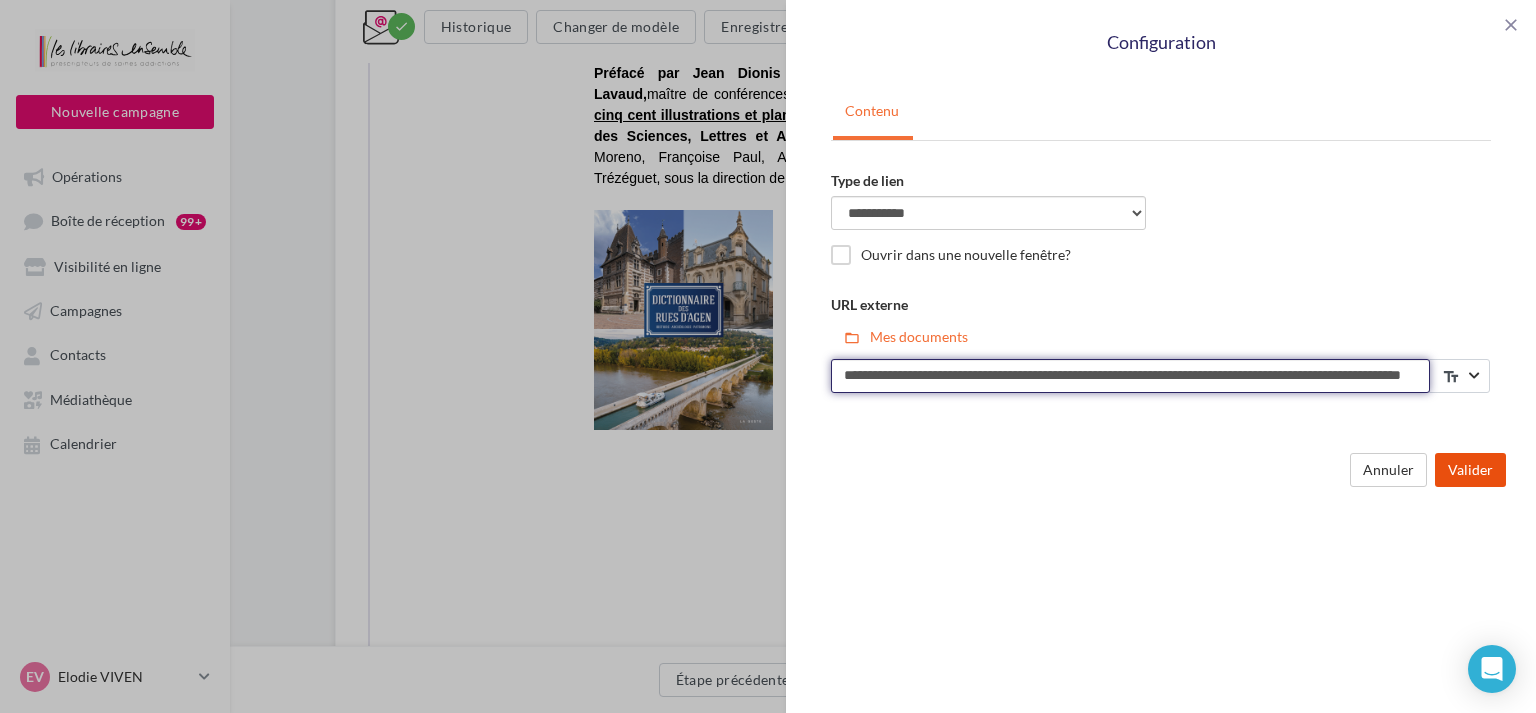 type on "**********" 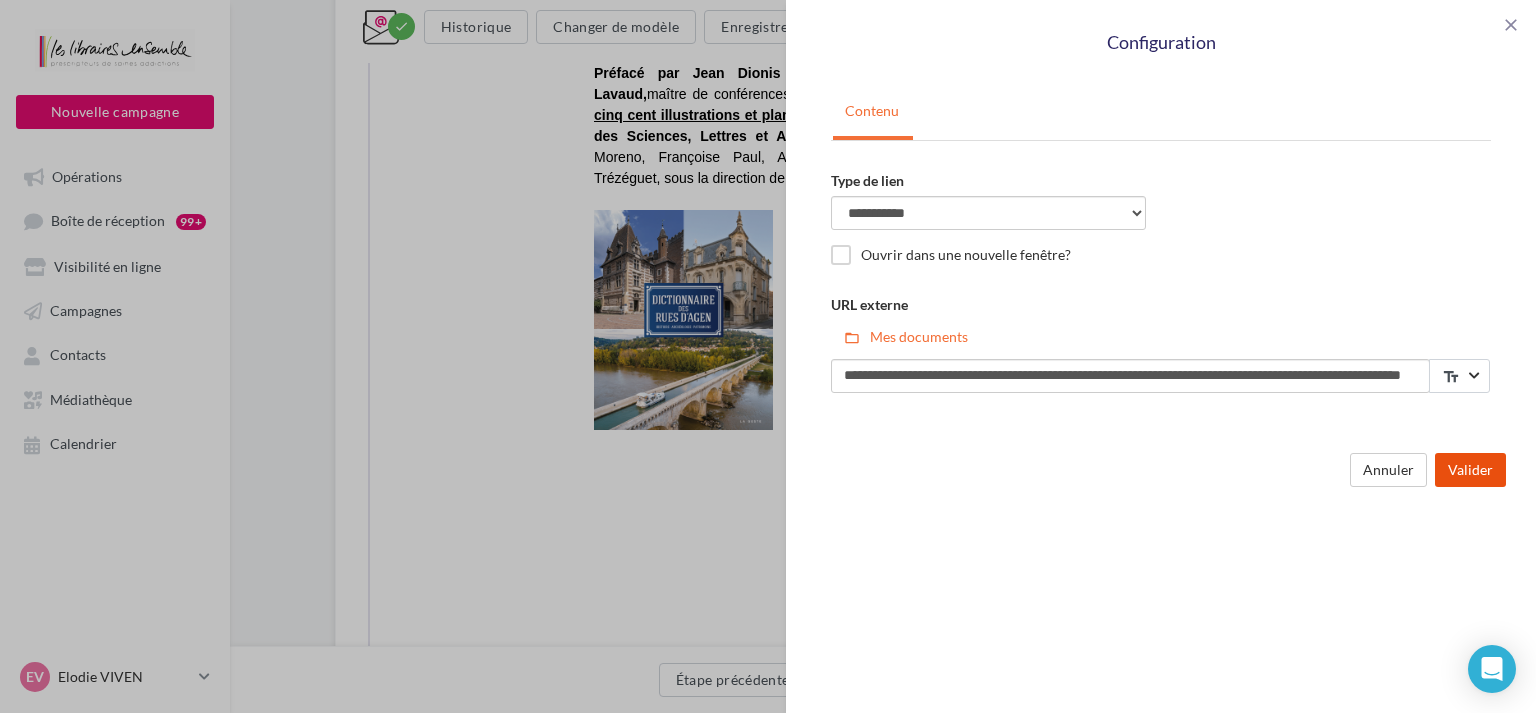 click on "Valider" at bounding box center [1470, 470] 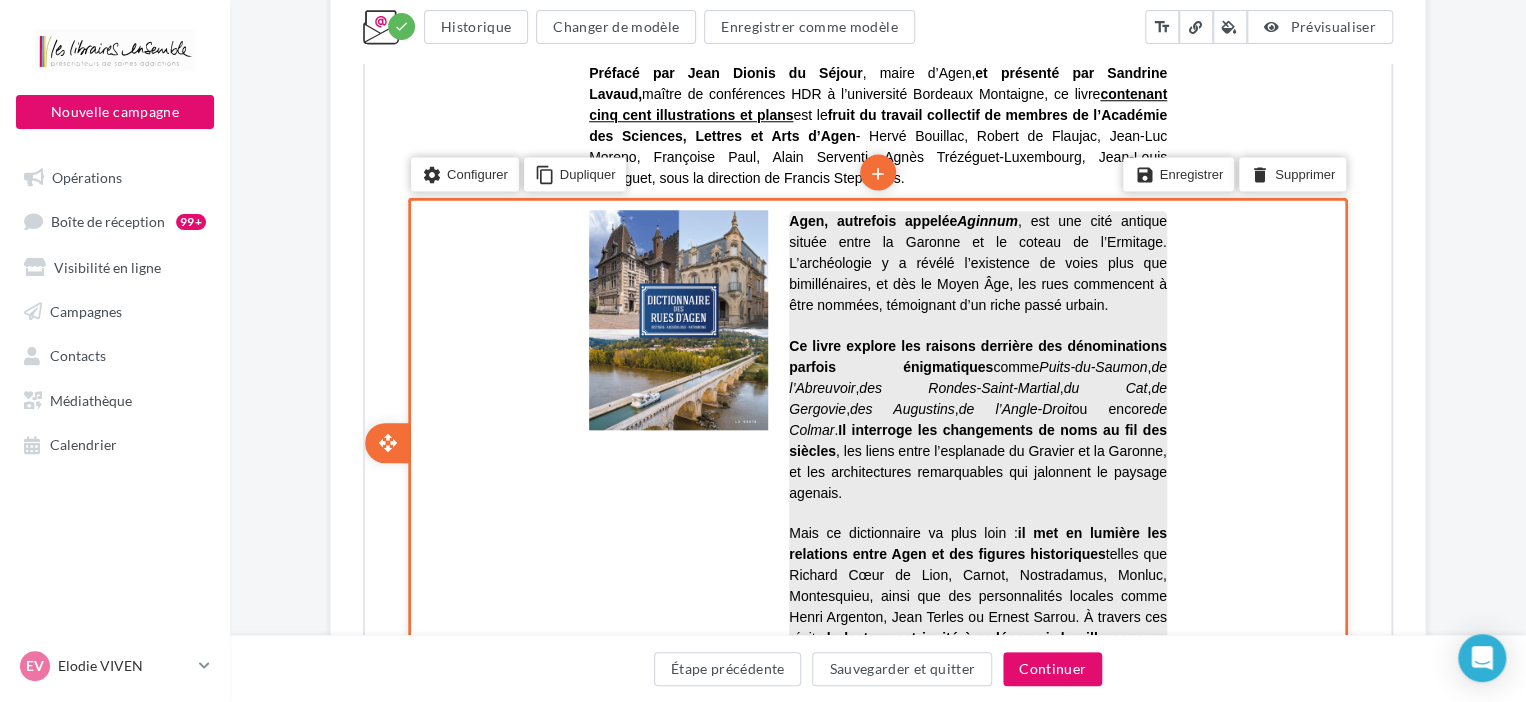 click on "Ce livre explore les raisons derrière des dénominations parfois énigmatiques  comme  Puits-du-Saumon ,  de l’Abreuvoir ,  des Rondes-Saint-Martial ,  du Cat ,  de Gergovie ,  des Augustins ,  de l’Angle-Droit  ou encore  de Colmar .  Il   interroge les changements de noms au fil des siècles , les liens entre l’esplanade du Gravier et la Garonne, et les architectures remarquables qui jalonnent le paysage agenais." at bounding box center (976, 418) 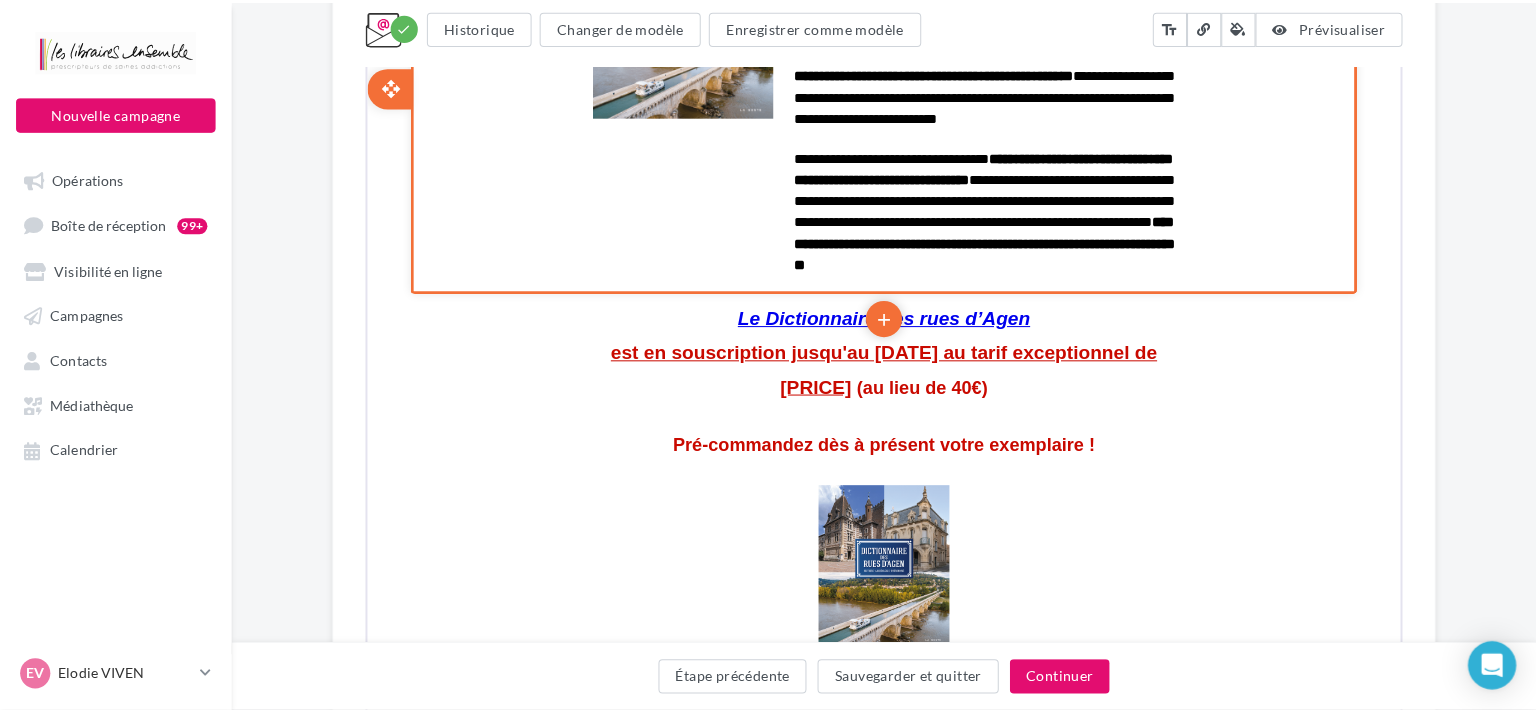 scroll, scrollTop: 1161, scrollLeft: 0, axis: vertical 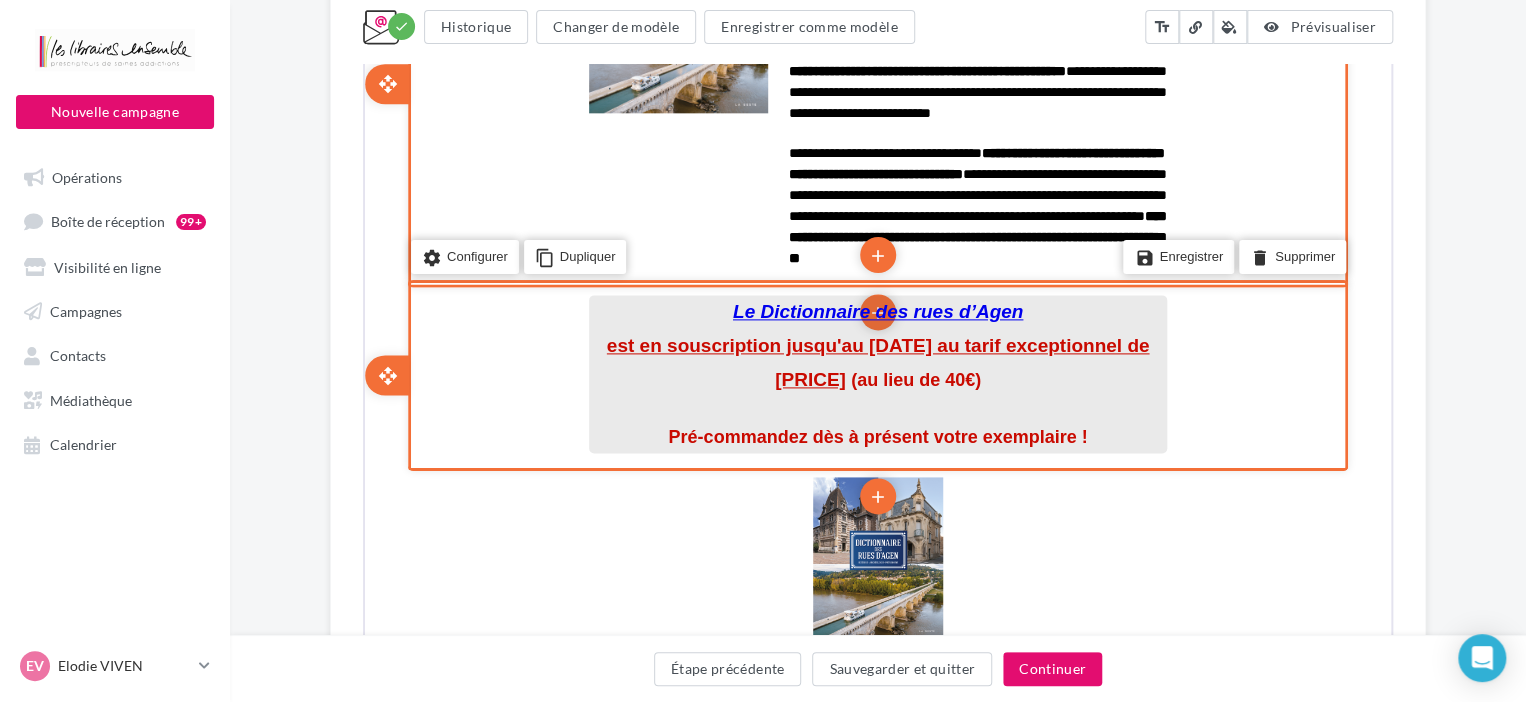 click on "Le Dictionnaire des rues d’Agen" at bounding box center [876, 309] 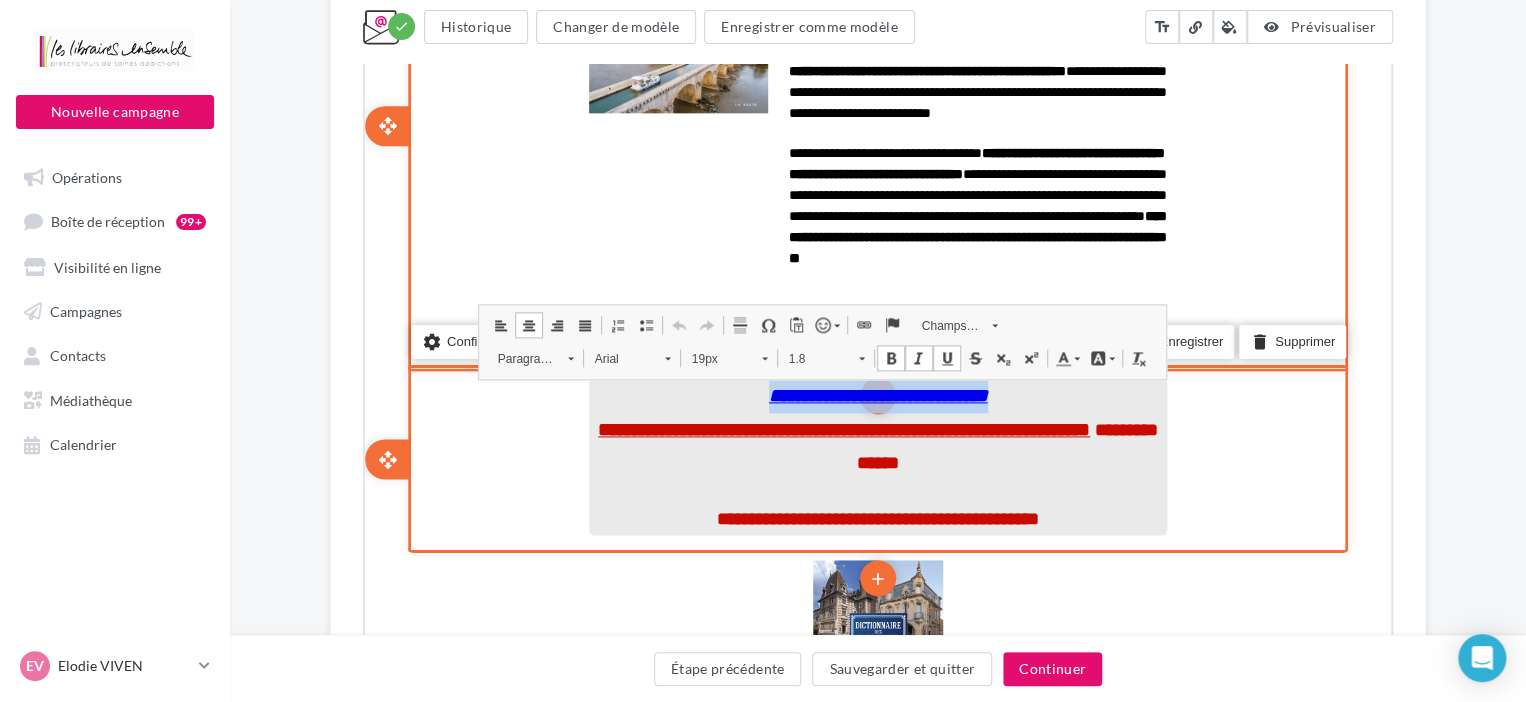 drag, startPoint x: 1027, startPoint y: 389, endPoint x: 712, endPoint y: 398, distance: 315.12854 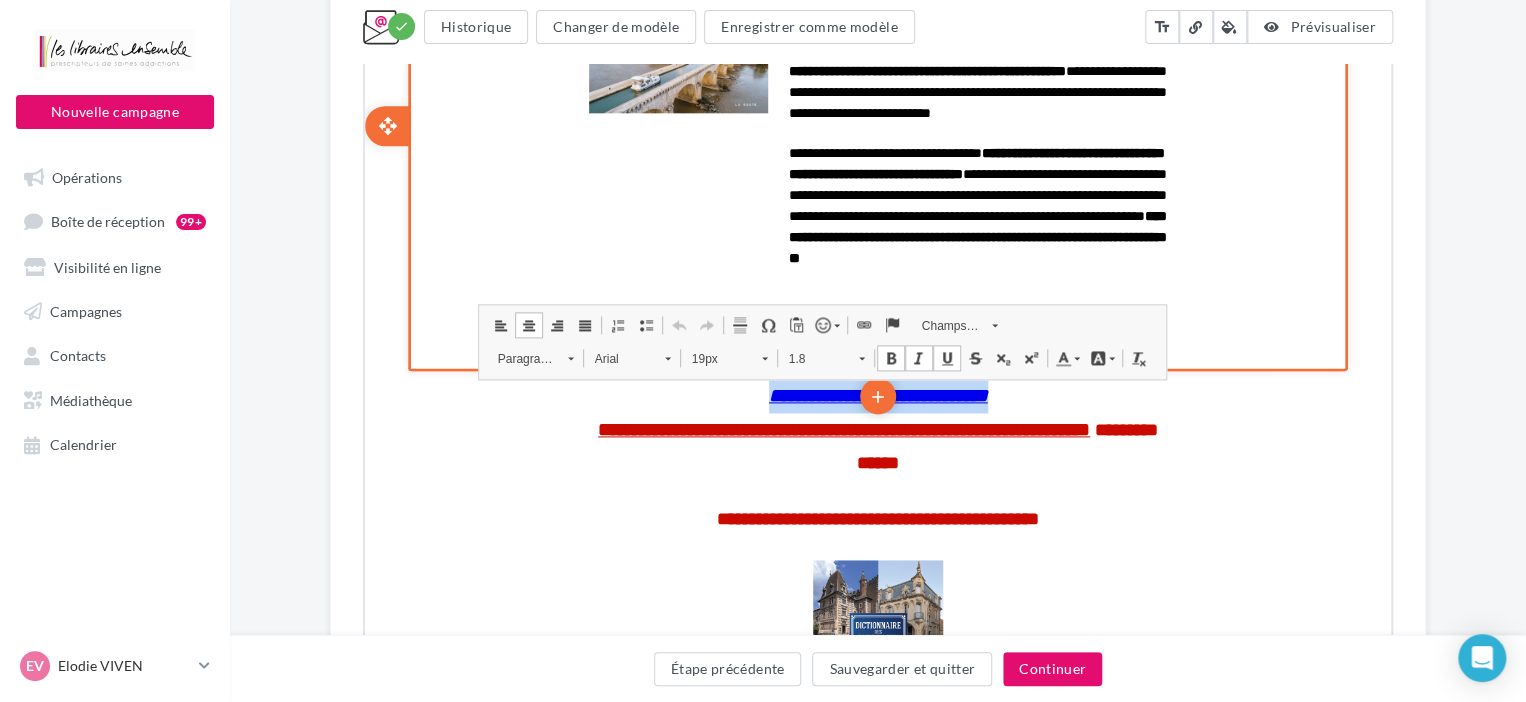 click on "Lien" at bounding box center [862, 323] 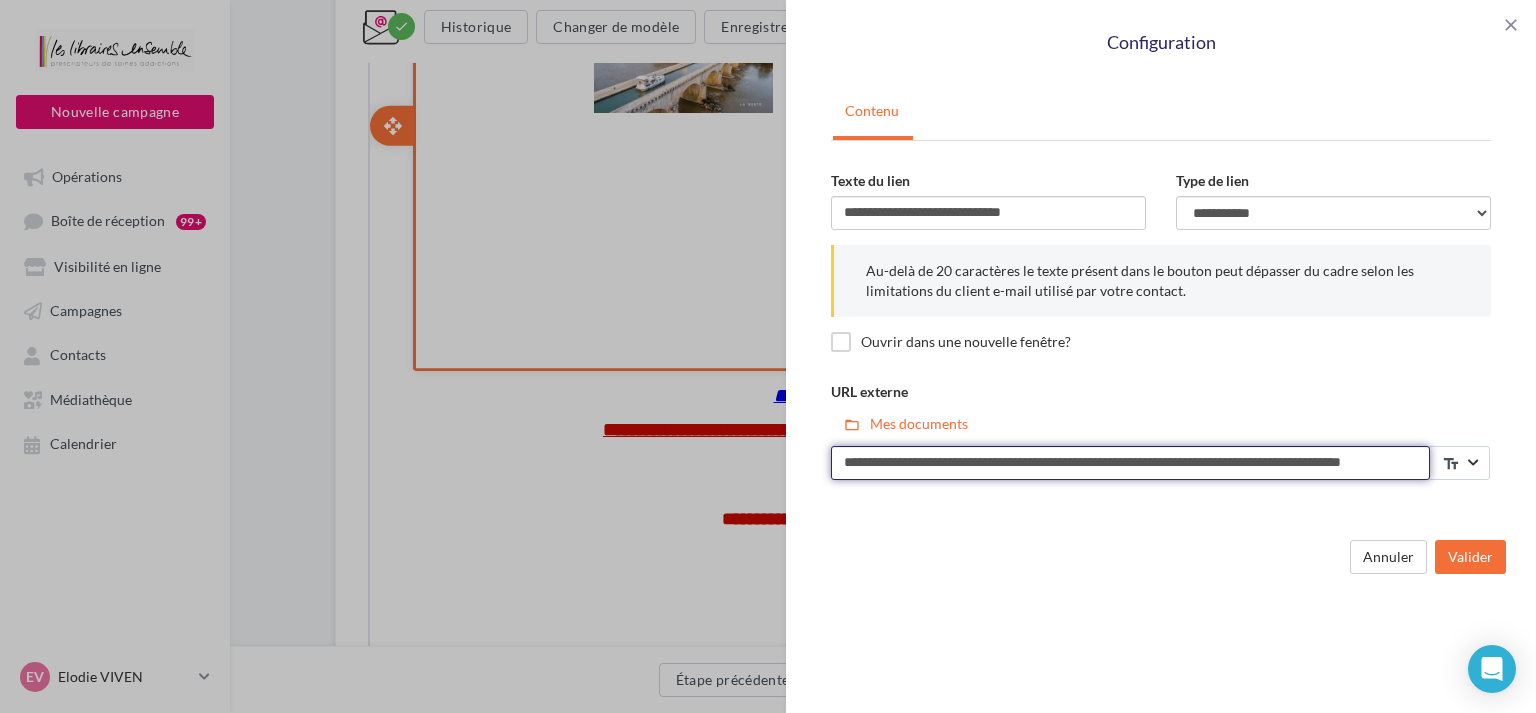 click on "**********" at bounding box center (1130, 463) 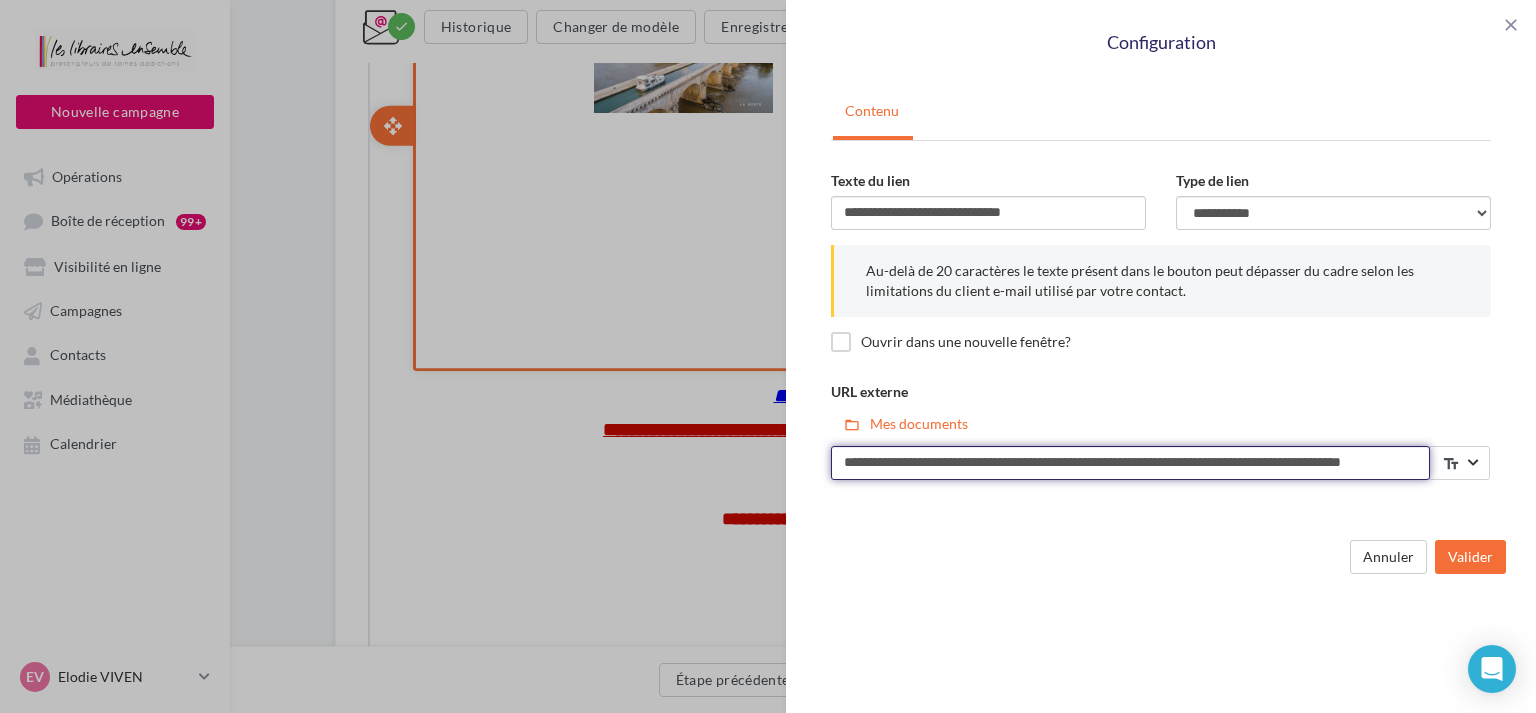 scroll, scrollTop: 0, scrollLeft: 60, axis: horizontal 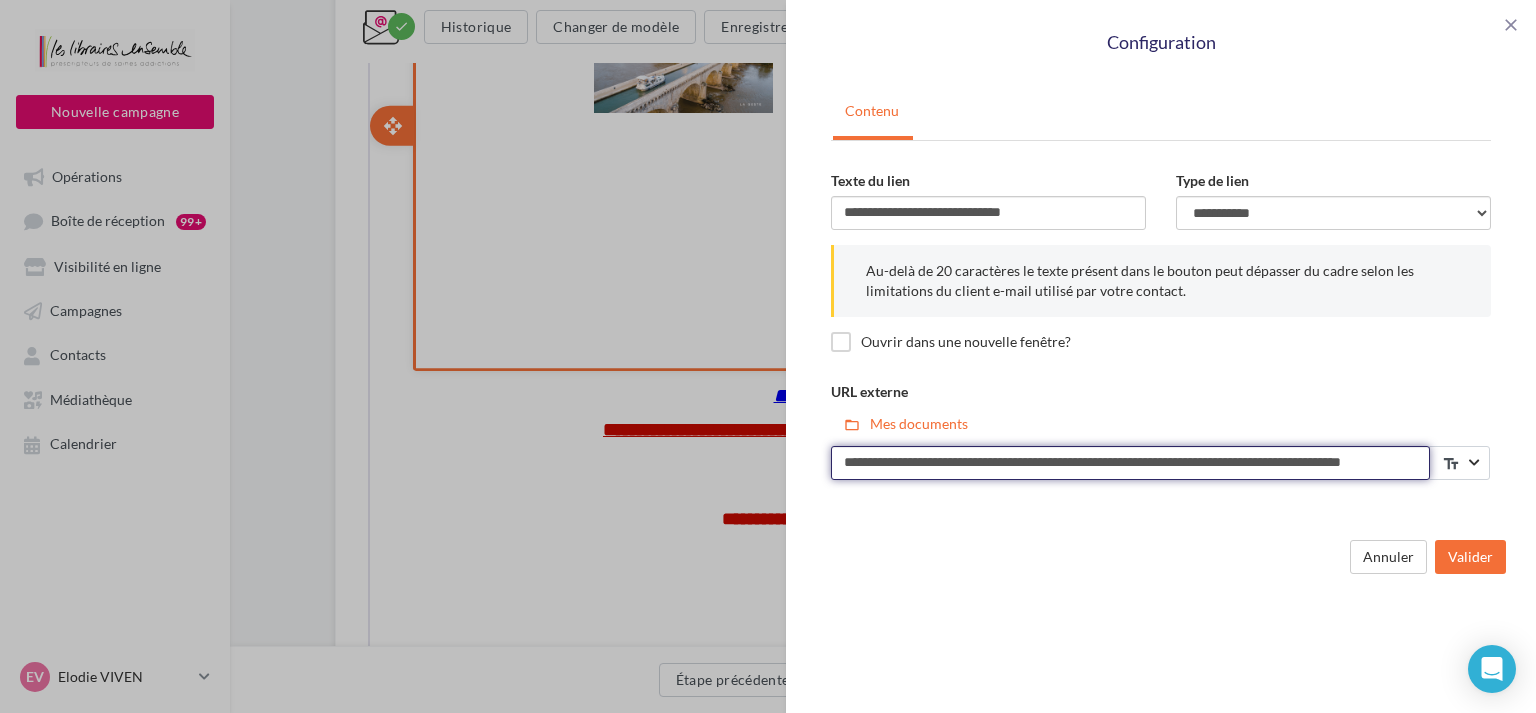 drag, startPoint x: 838, startPoint y: 464, endPoint x: 1535, endPoint y: 463, distance: 697.00073 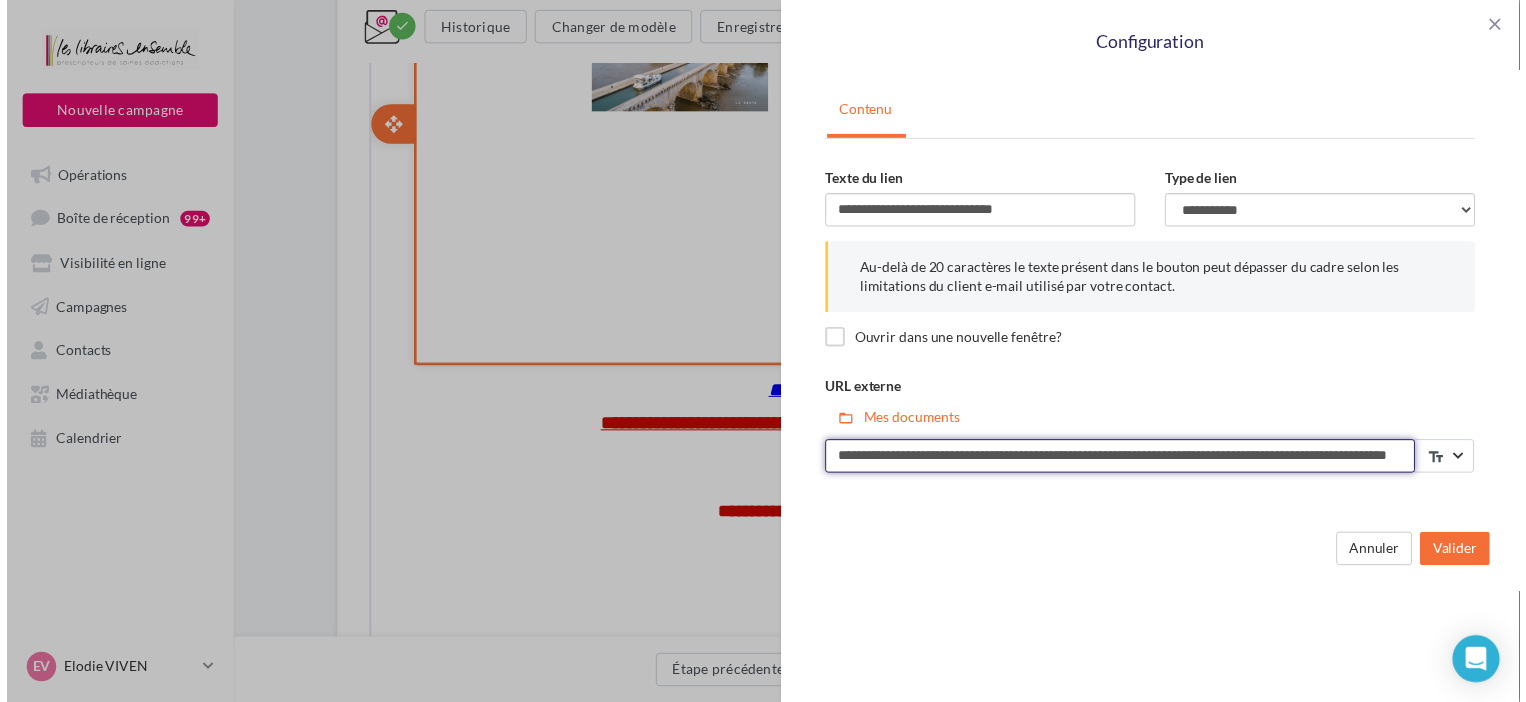 scroll, scrollTop: 0, scrollLeft: 130, axis: horizontal 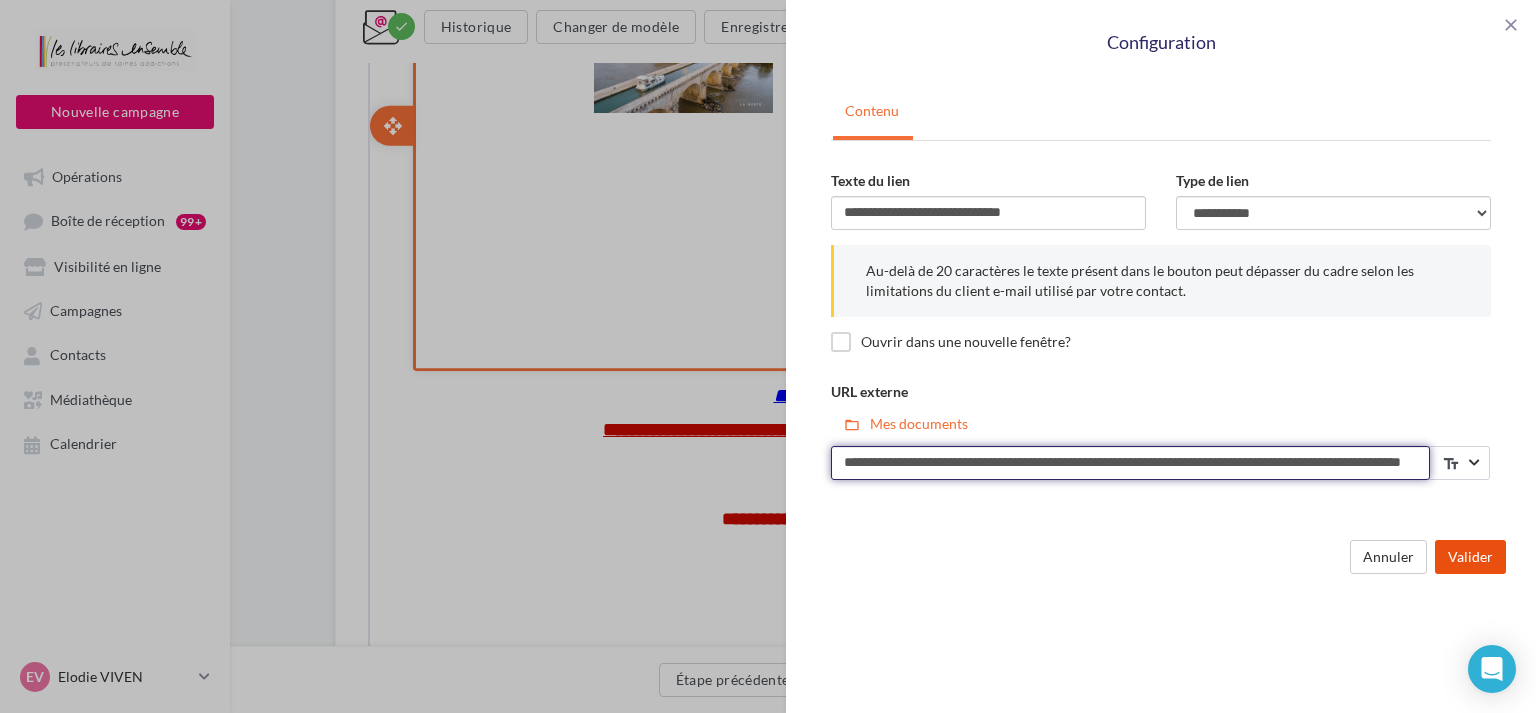 type on "**********" 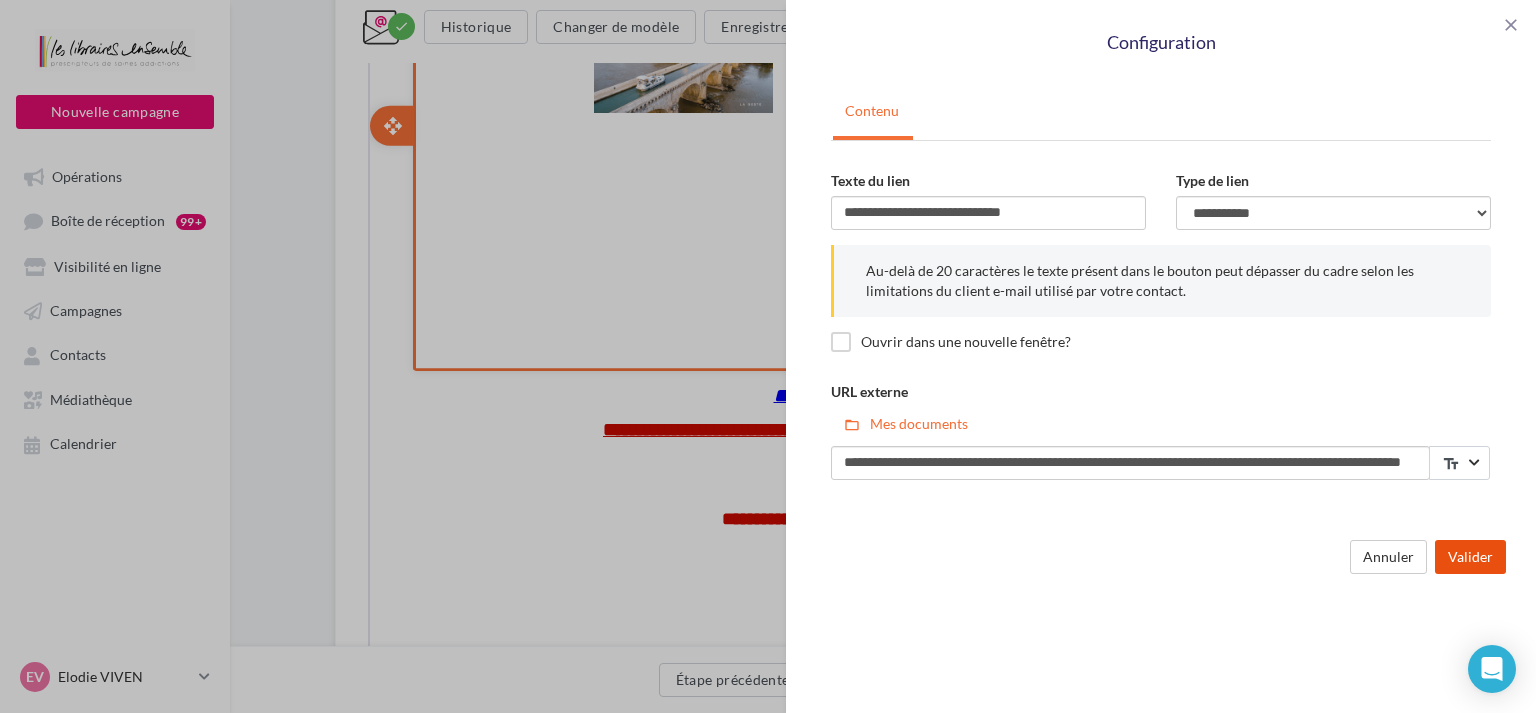 click on "Valider" at bounding box center (1470, 557) 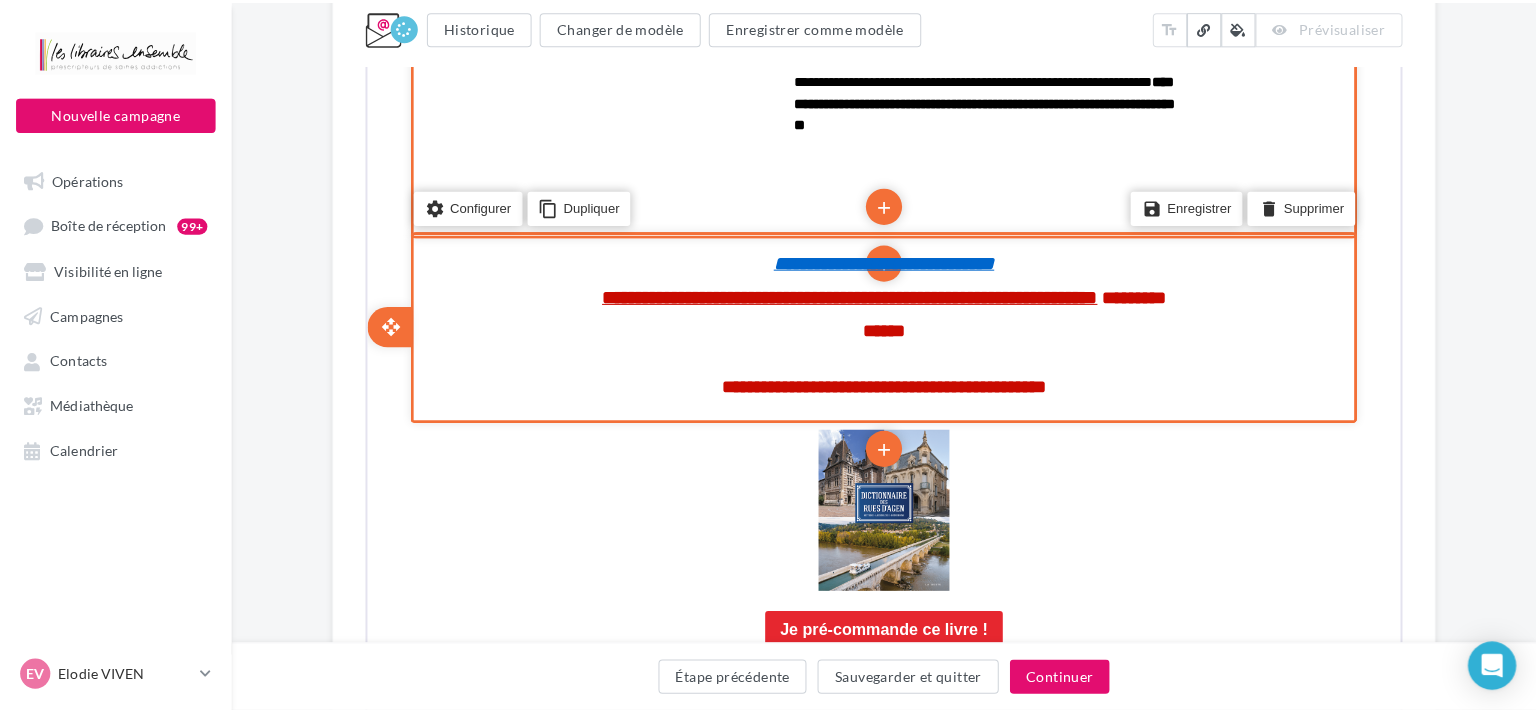 scroll, scrollTop: 1372, scrollLeft: 0, axis: vertical 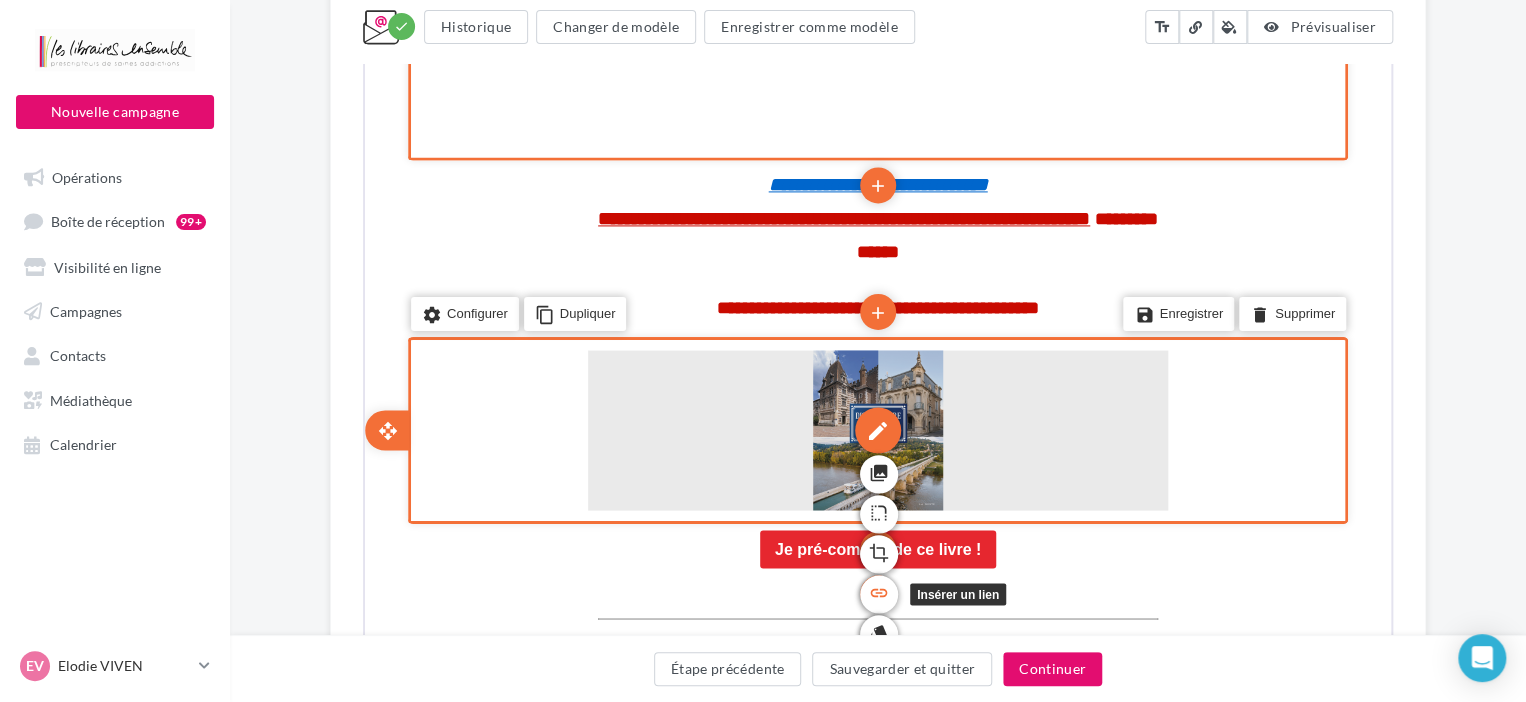 click on "link" at bounding box center [877, 592] 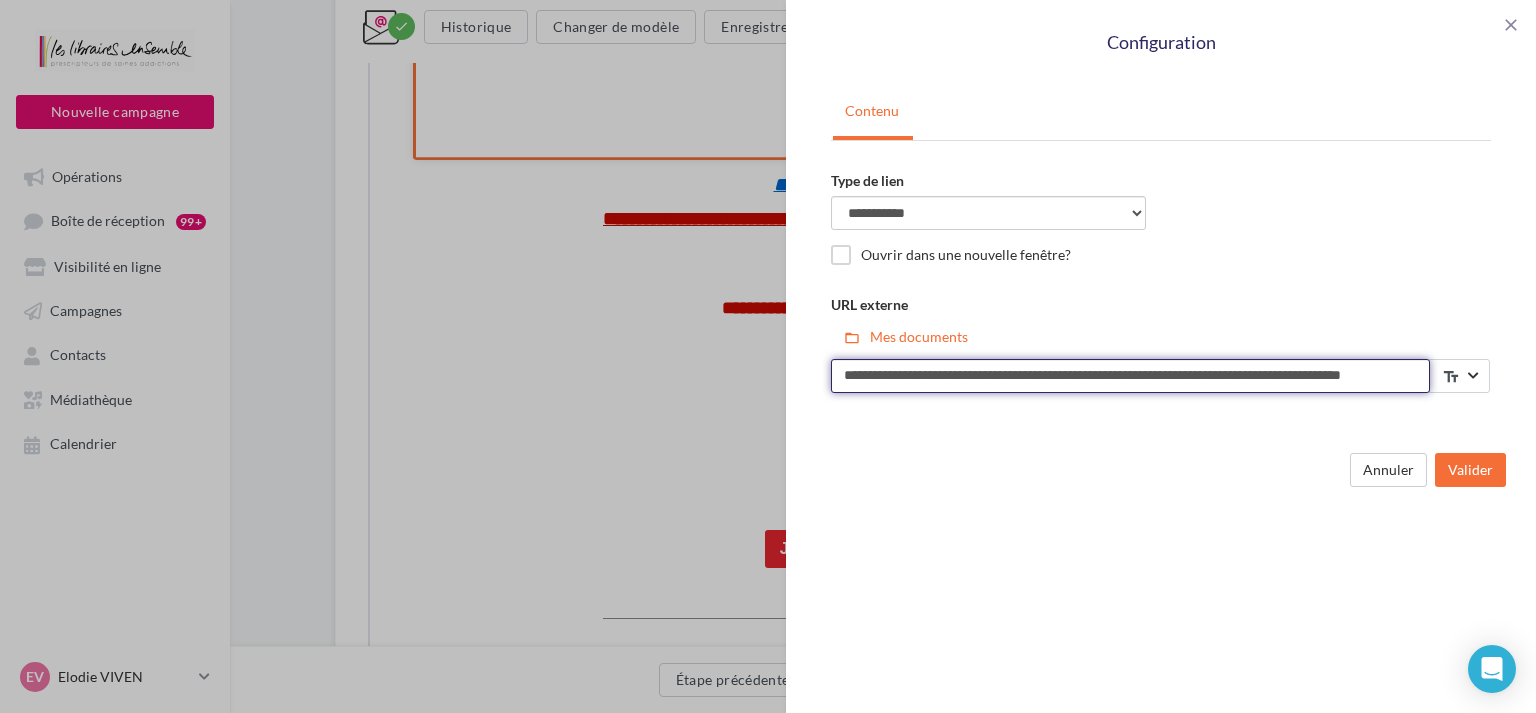 click on "**********" at bounding box center (1130, 376) 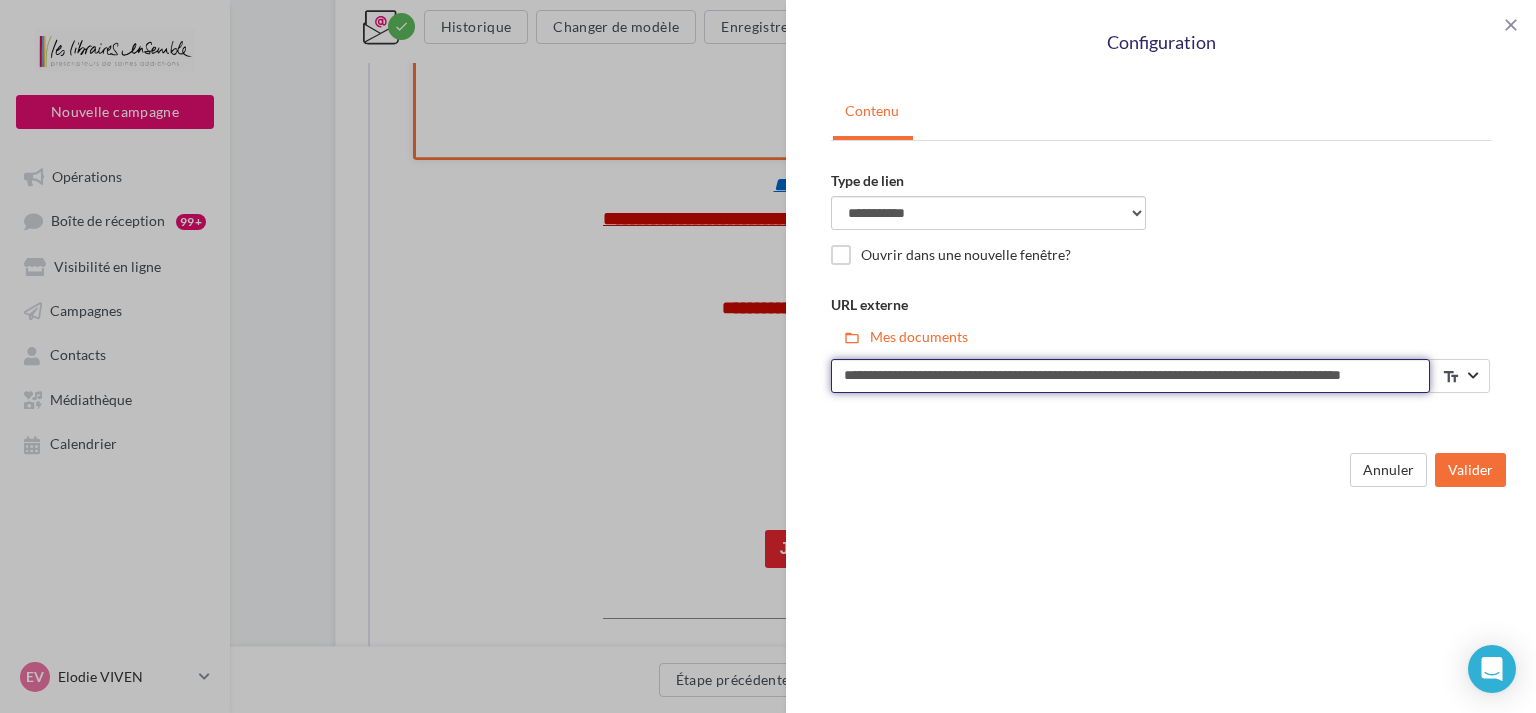 scroll, scrollTop: 0, scrollLeft: 60, axis: horizontal 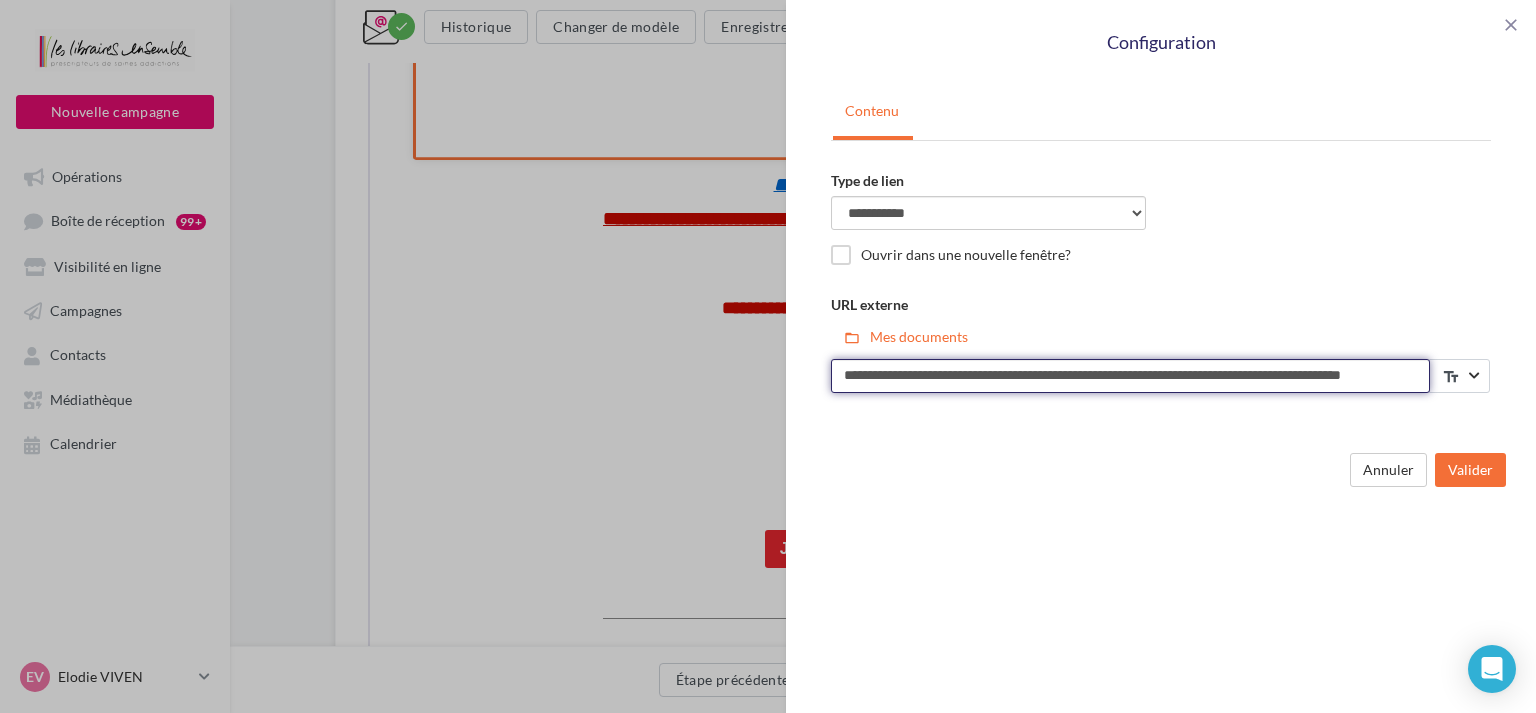 drag, startPoint x: 840, startPoint y: 376, endPoint x: 1535, endPoint y: 446, distance: 698.5163 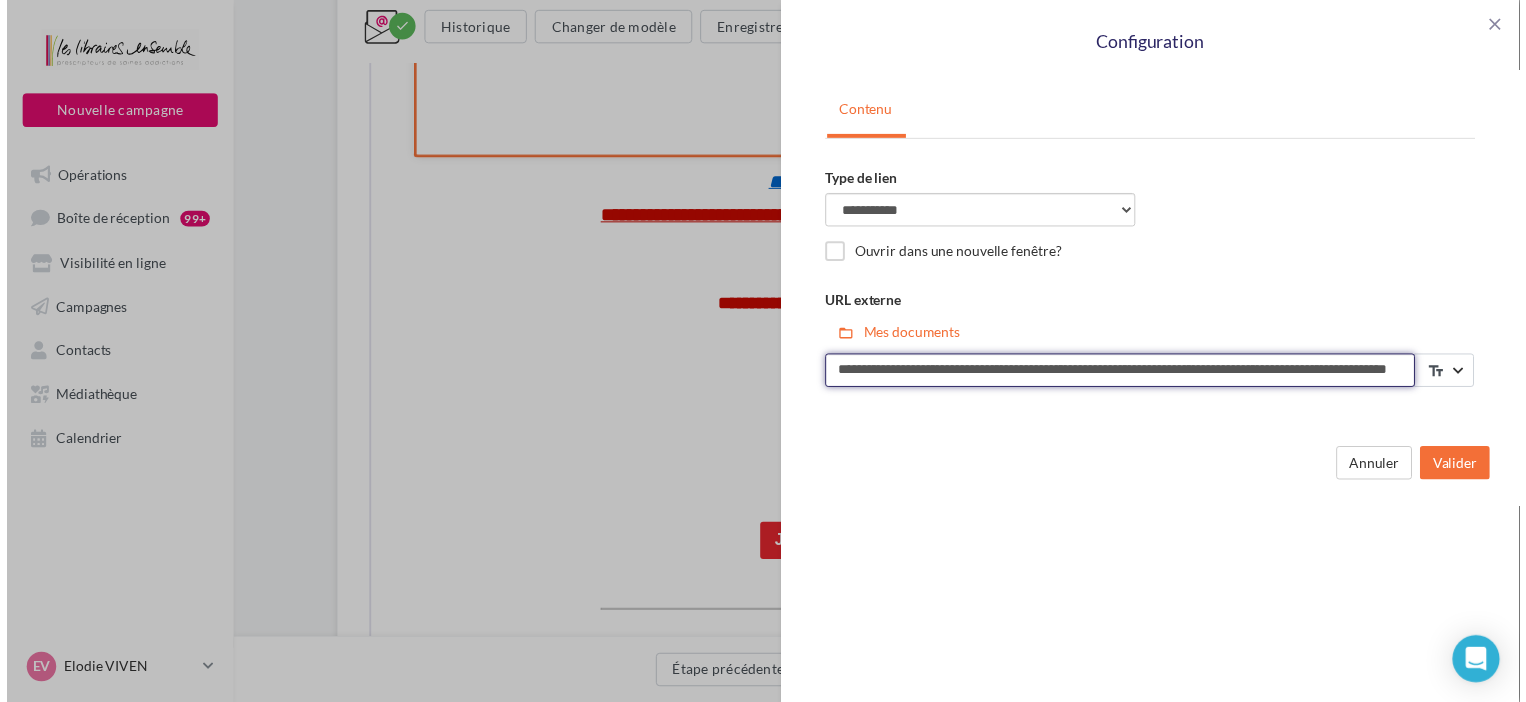 scroll, scrollTop: 0, scrollLeft: 130, axis: horizontal 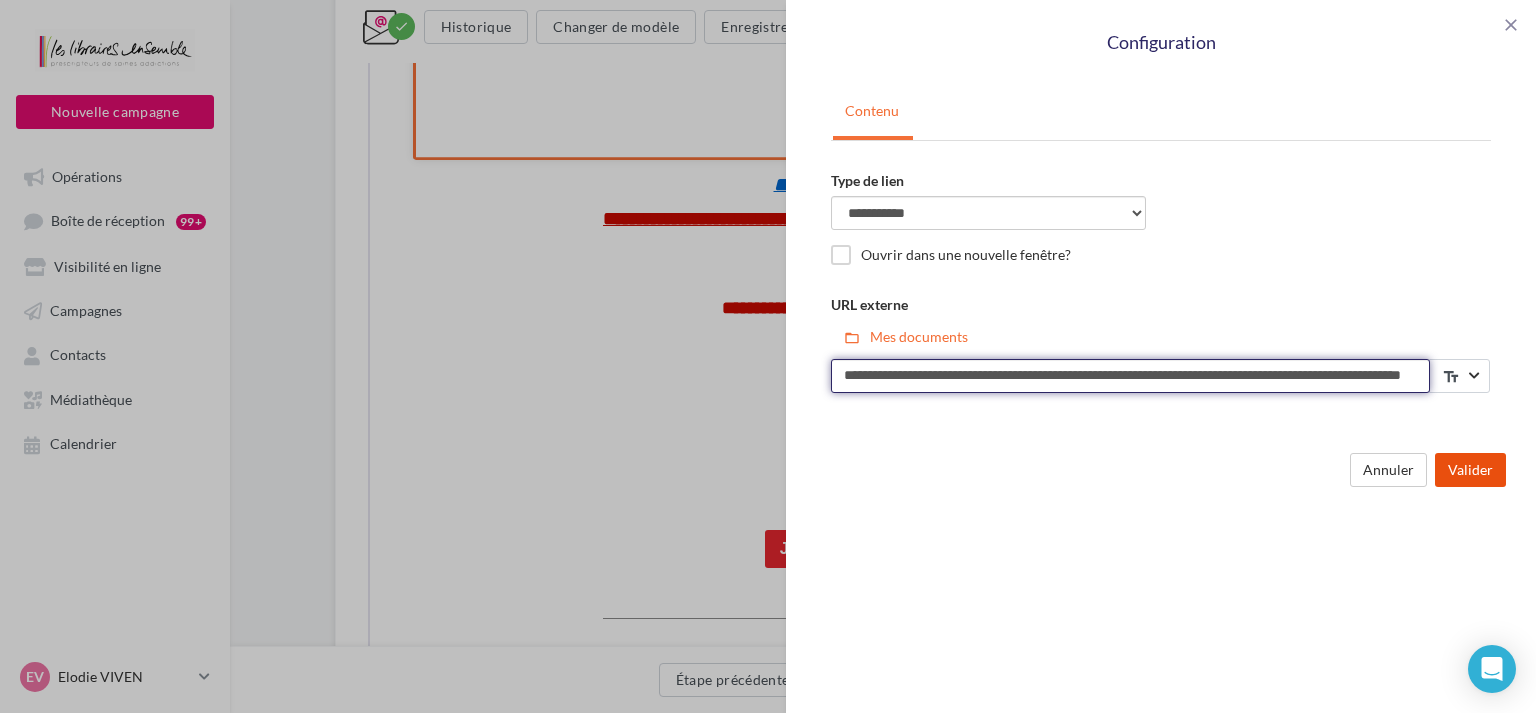 type on "**********" 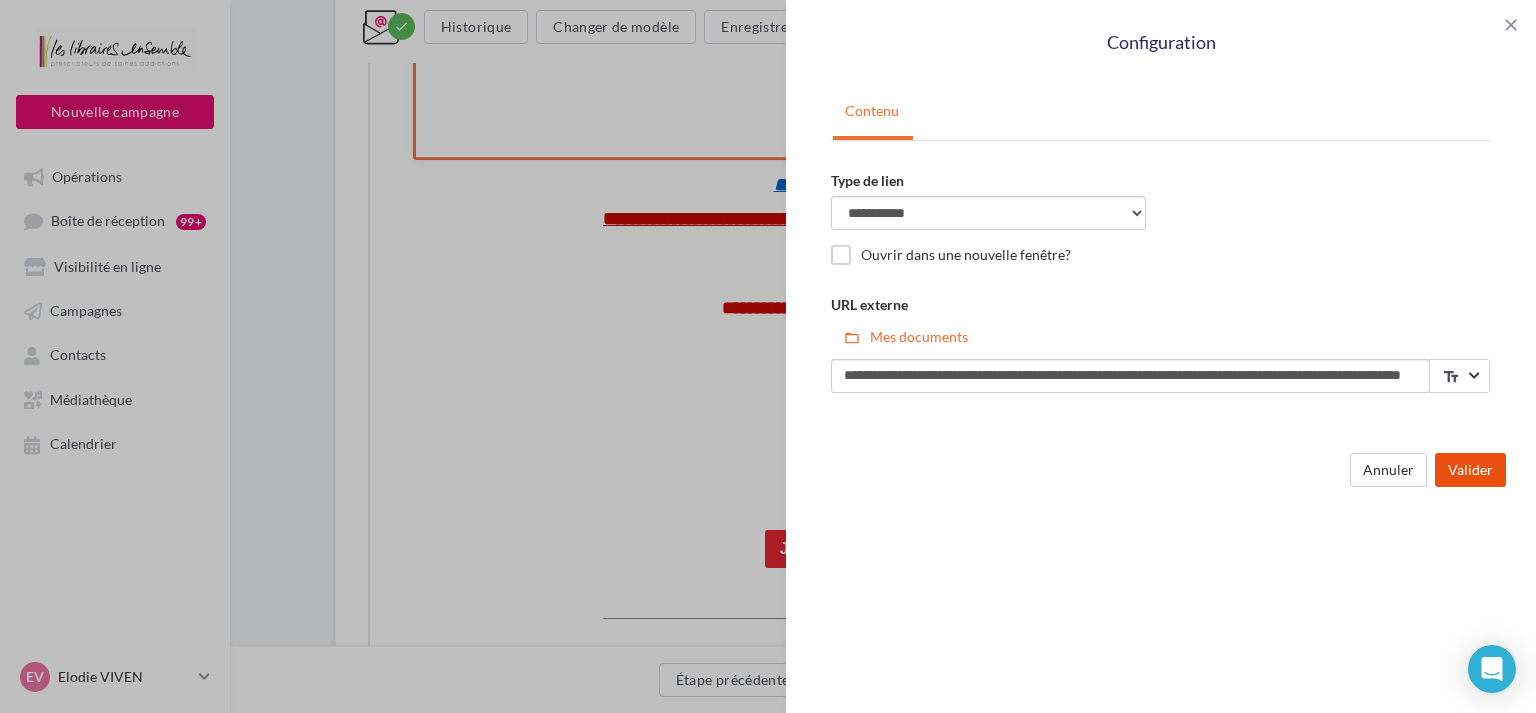 click on "Valider" at bounding box center [1470, 470] 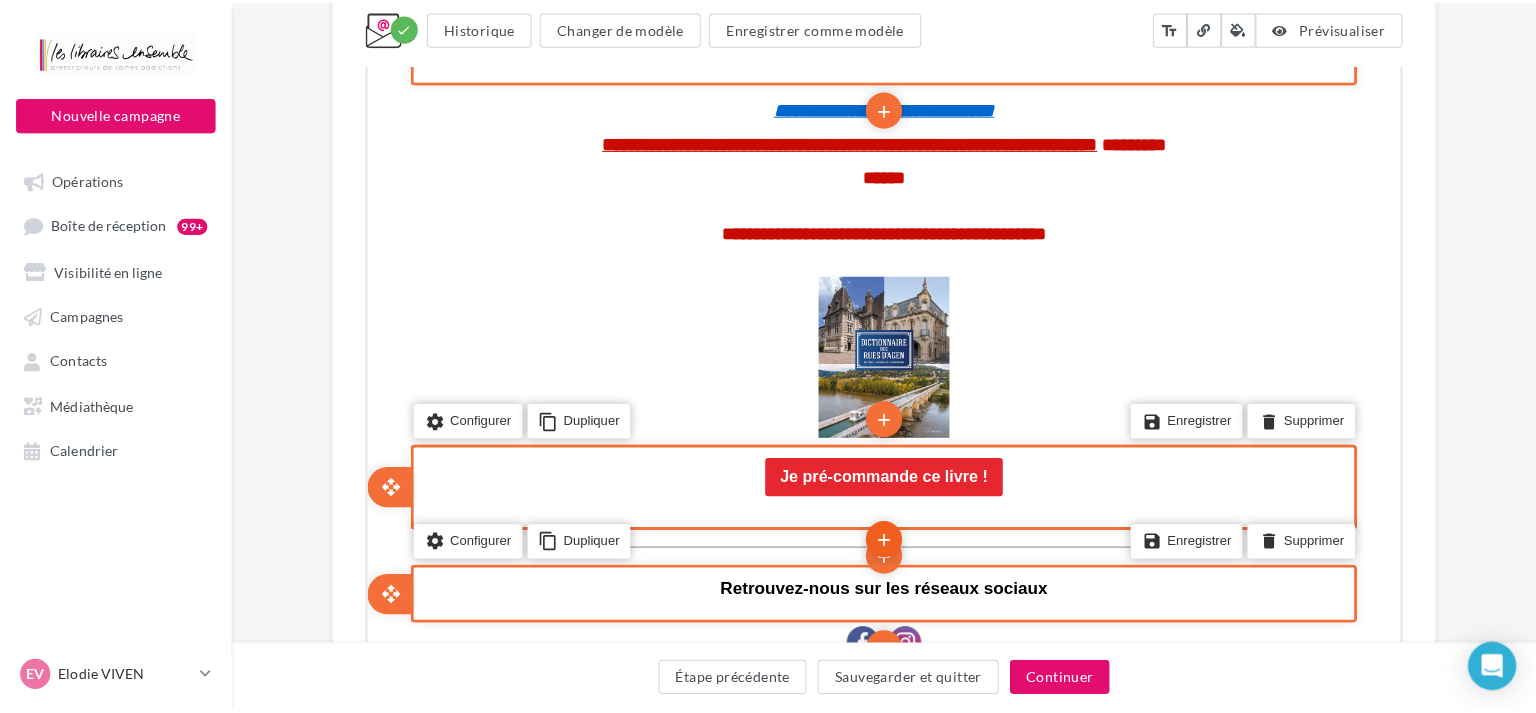 scroll, scrollTop: 1478, scrollLeft: 0, axis: vertical 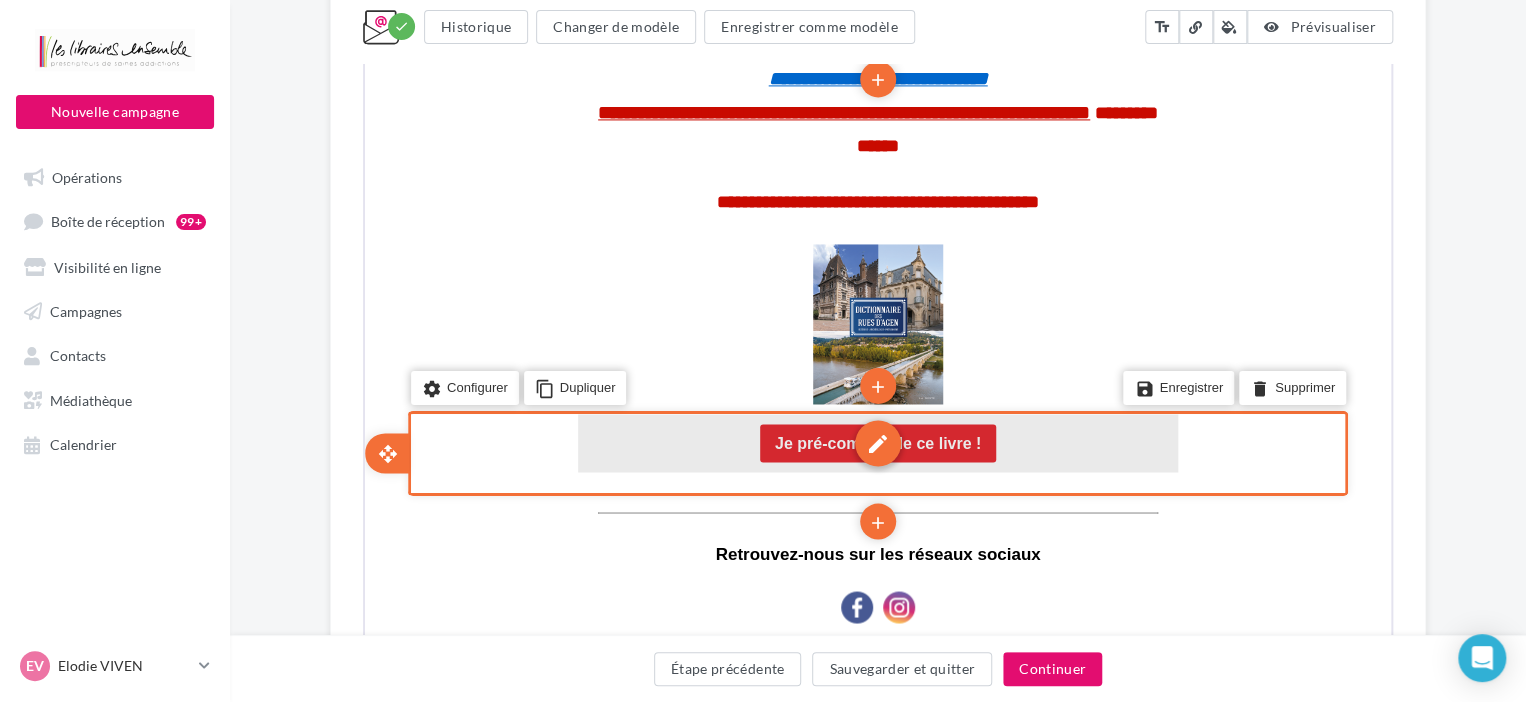 click on "edit" at bounding box center [876, 441] 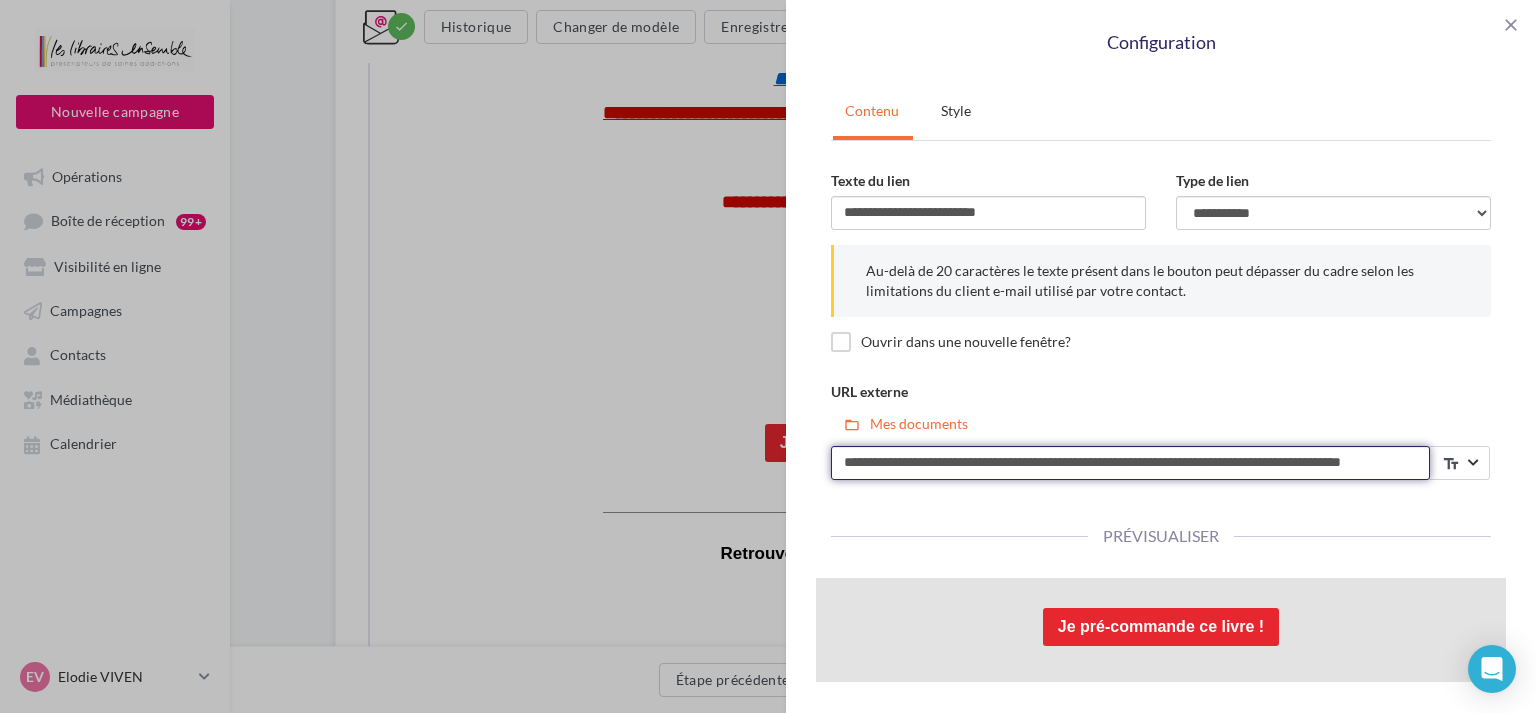 click on "**********" at bounding box center (1130, 463) 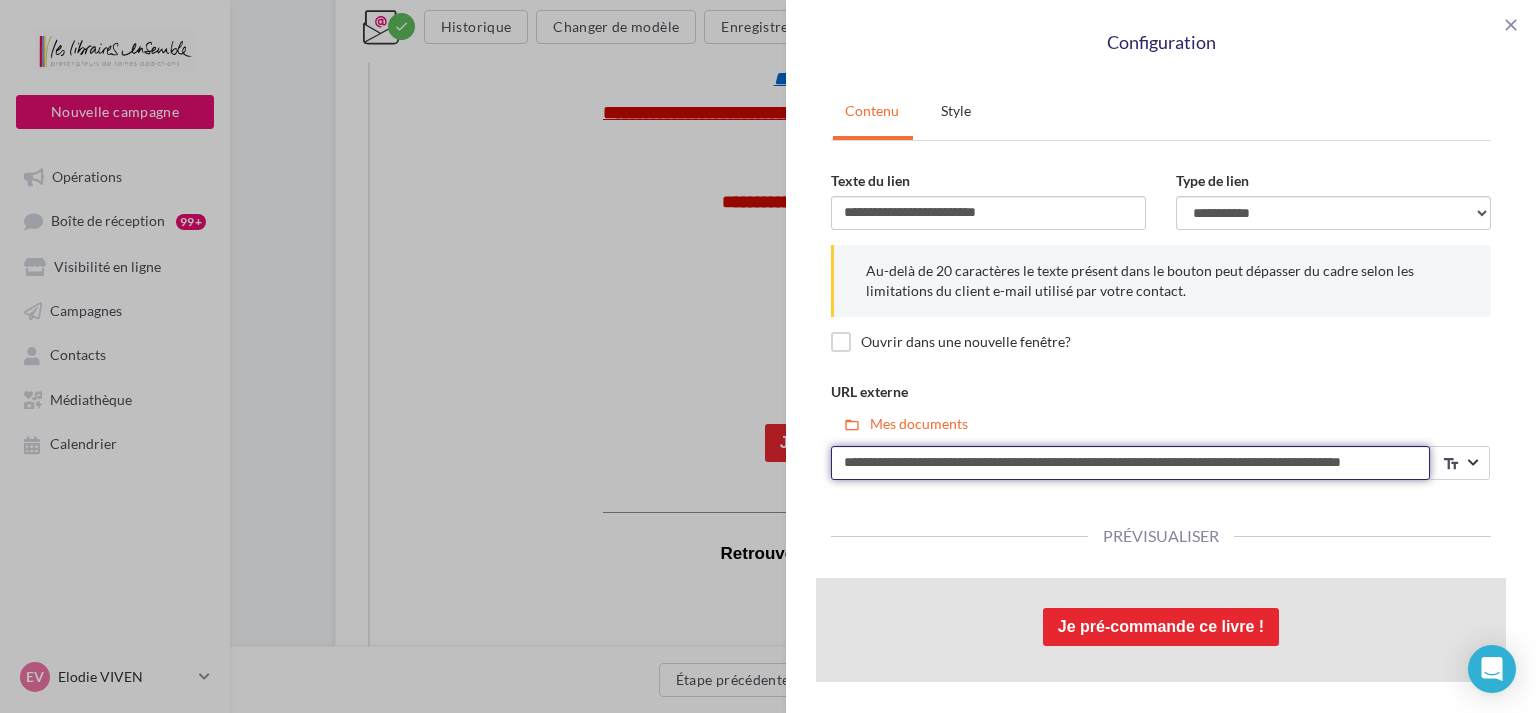 scroll, scrollTop: 0, scrollLeft: 60, axis: horizontal 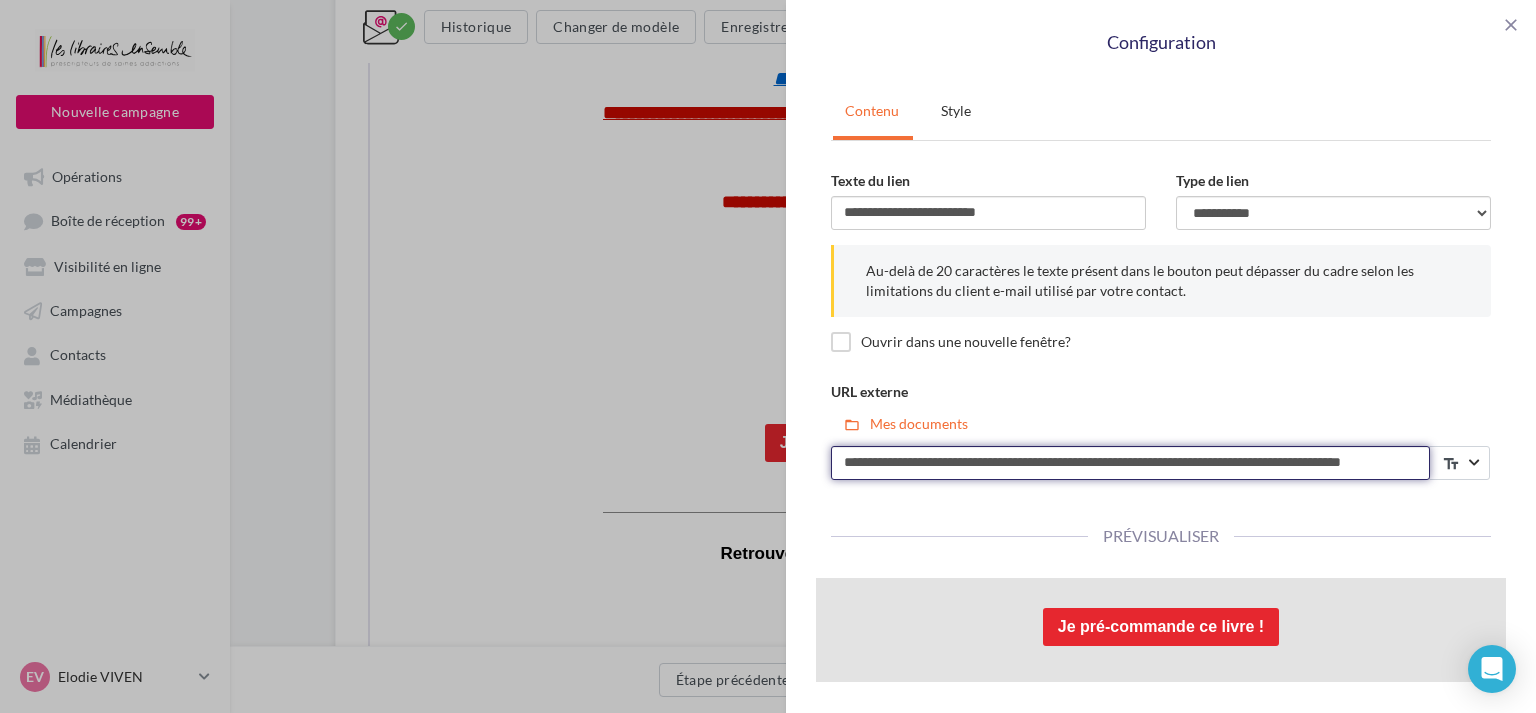 drag, startPoint x: 834, startPoint y: 461, endPoint x: 1535, endPoint y: 500, distance: 702.08405 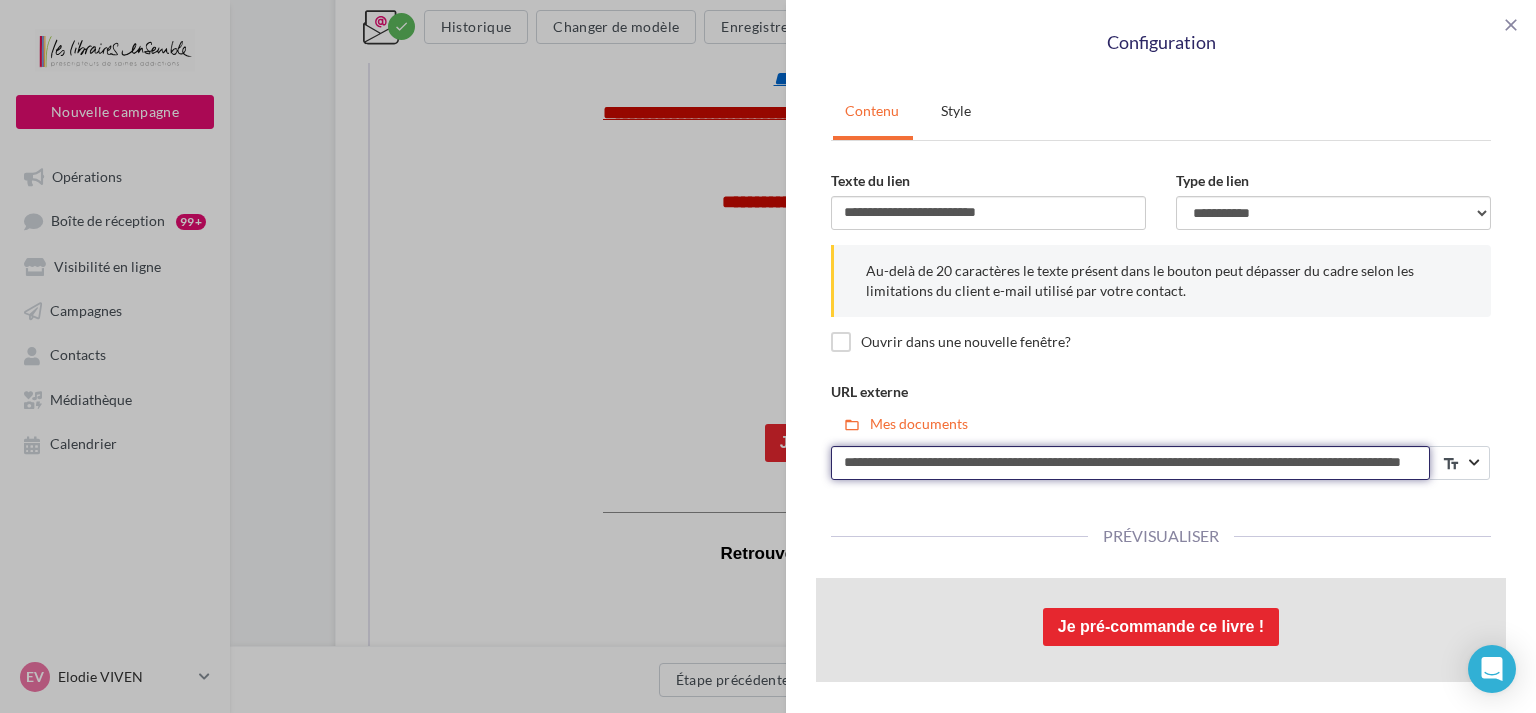 scroll, scrollTop: 0, scrollLeft: 130, axis: horizontal 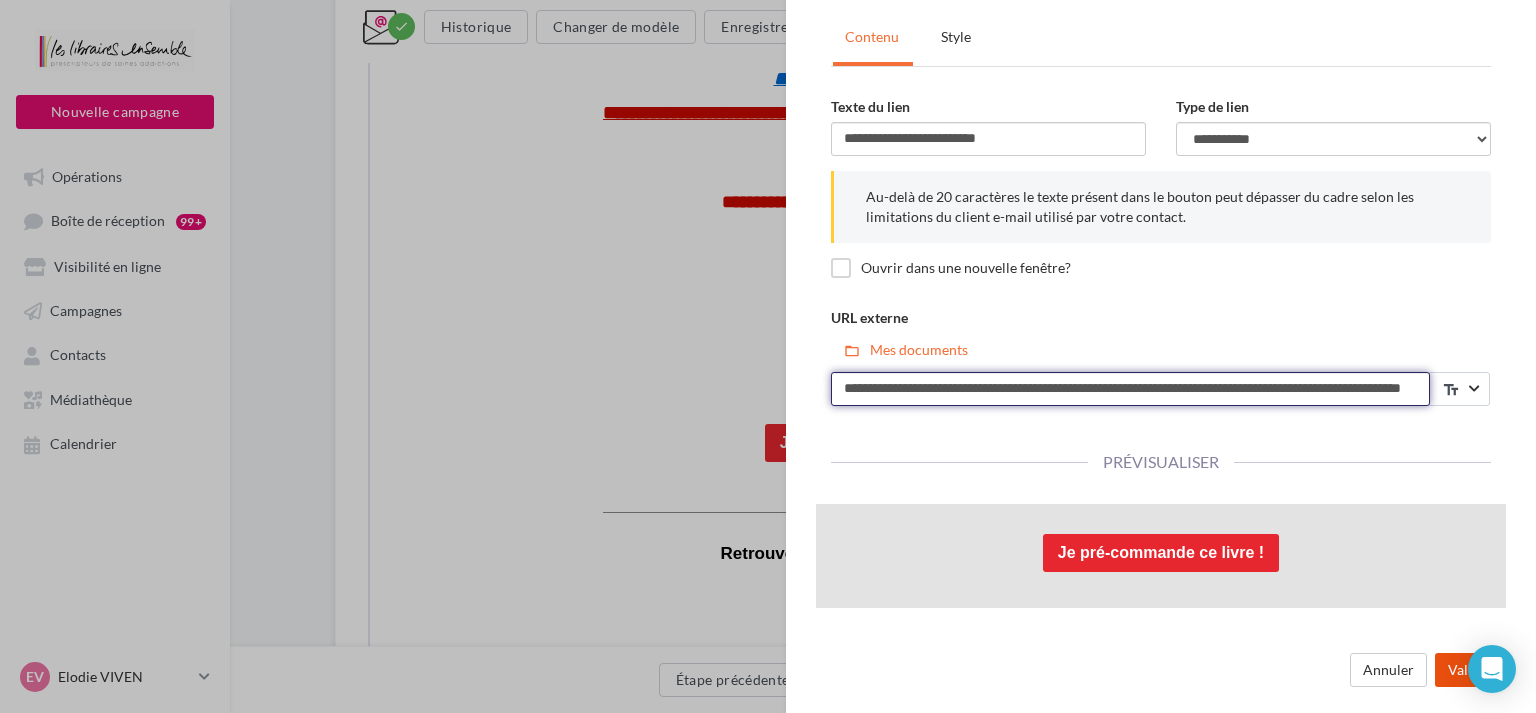 type on "**********" 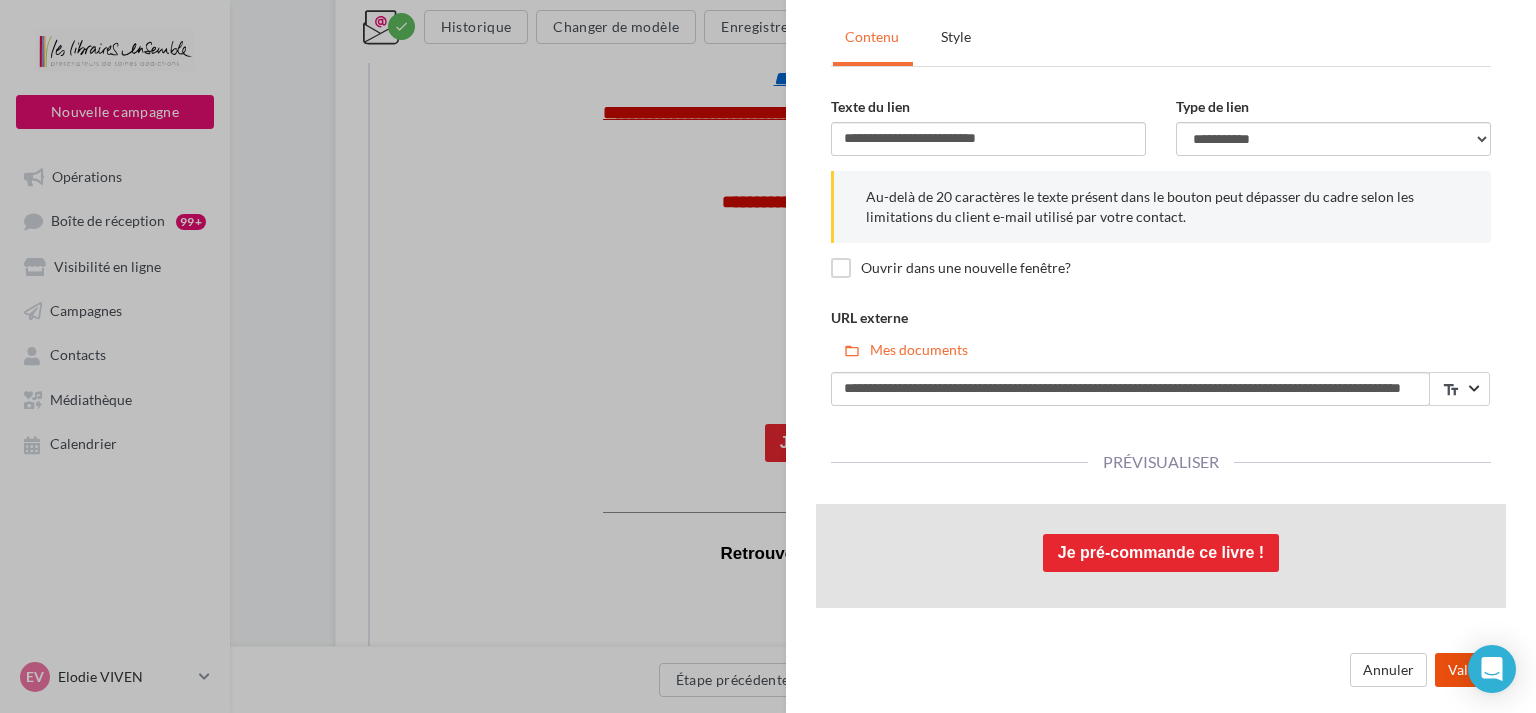click on "Valider" at bounding box center [1470, 670] 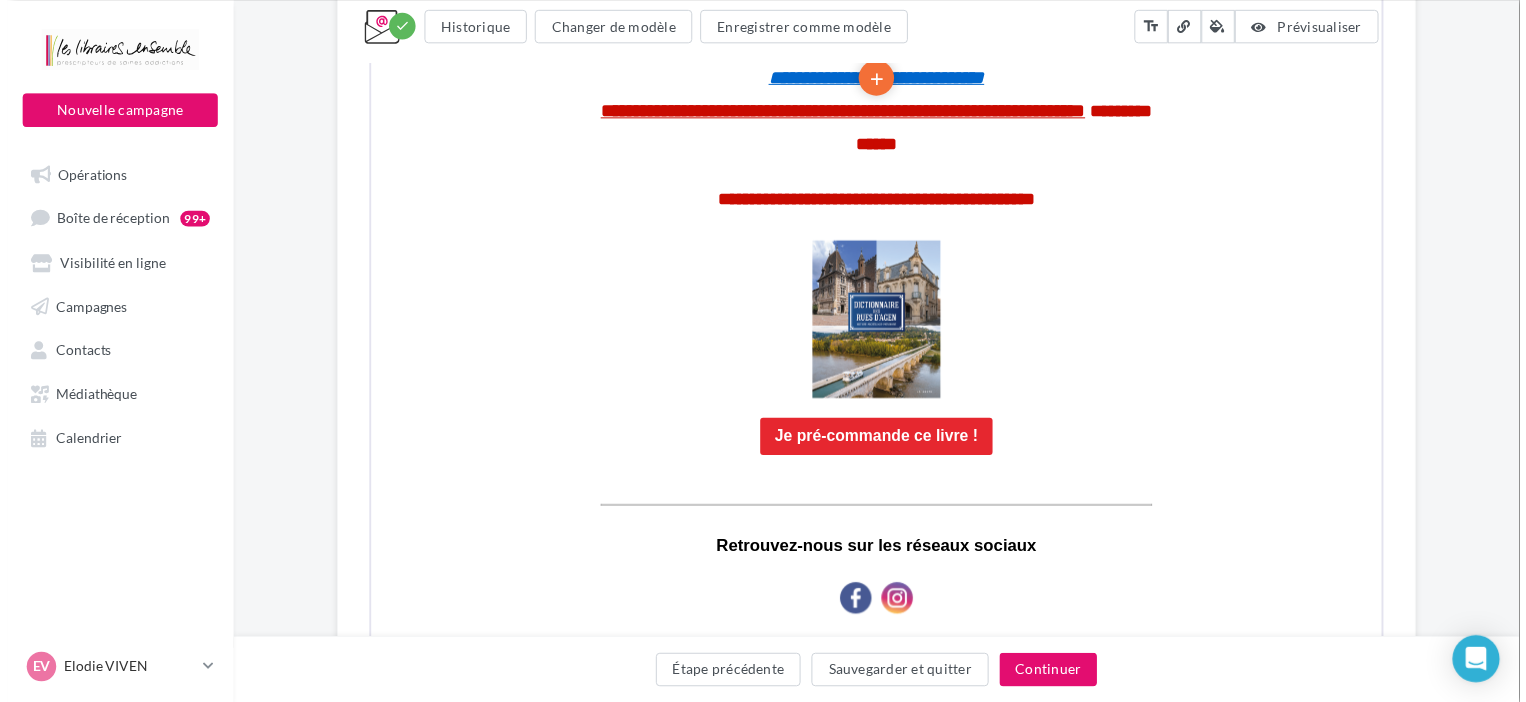 scroll, scrollTop: 0, scrollLeft: 0, axis: both 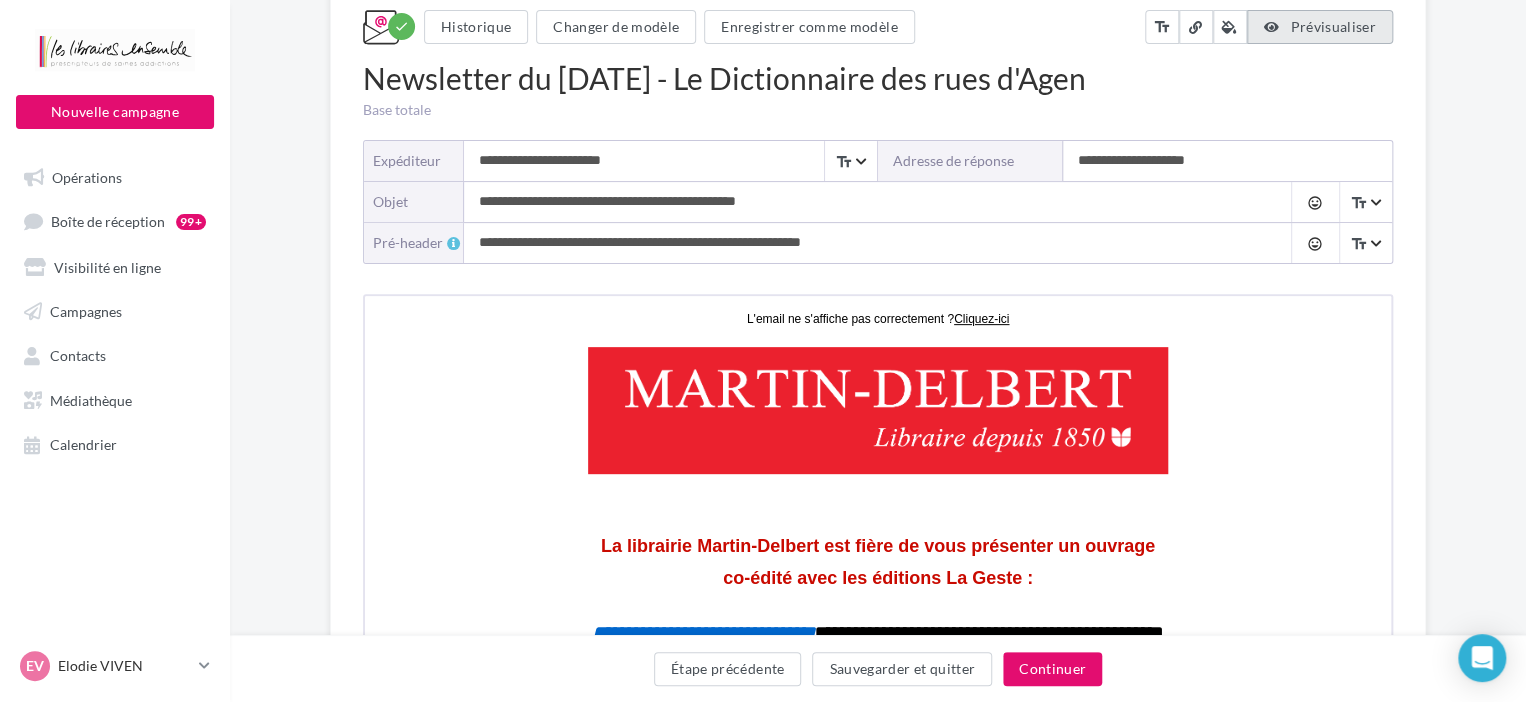 click on "Prévisualiser" at bounding box center (1333, 26) 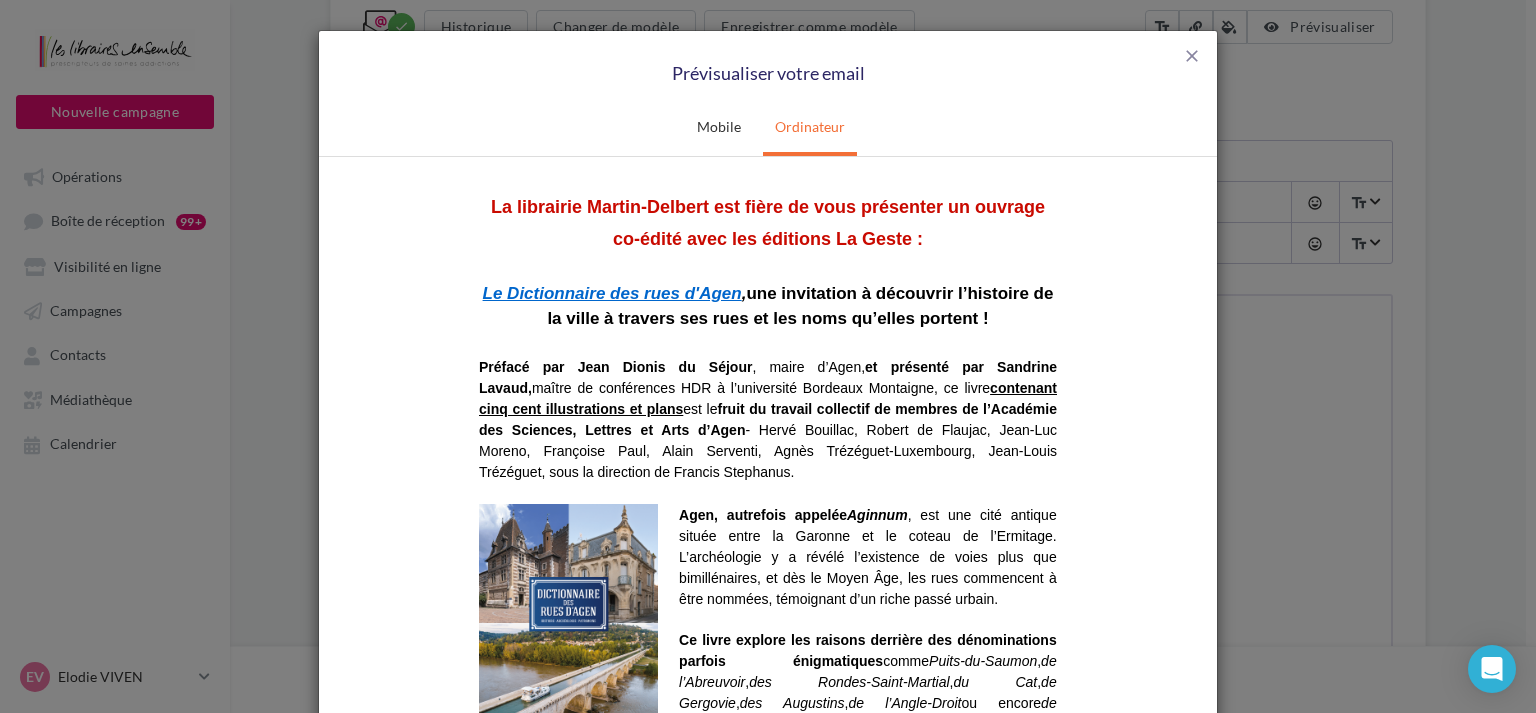 scroll, scrollTop: 0, scrollLeft: 0, axis: both 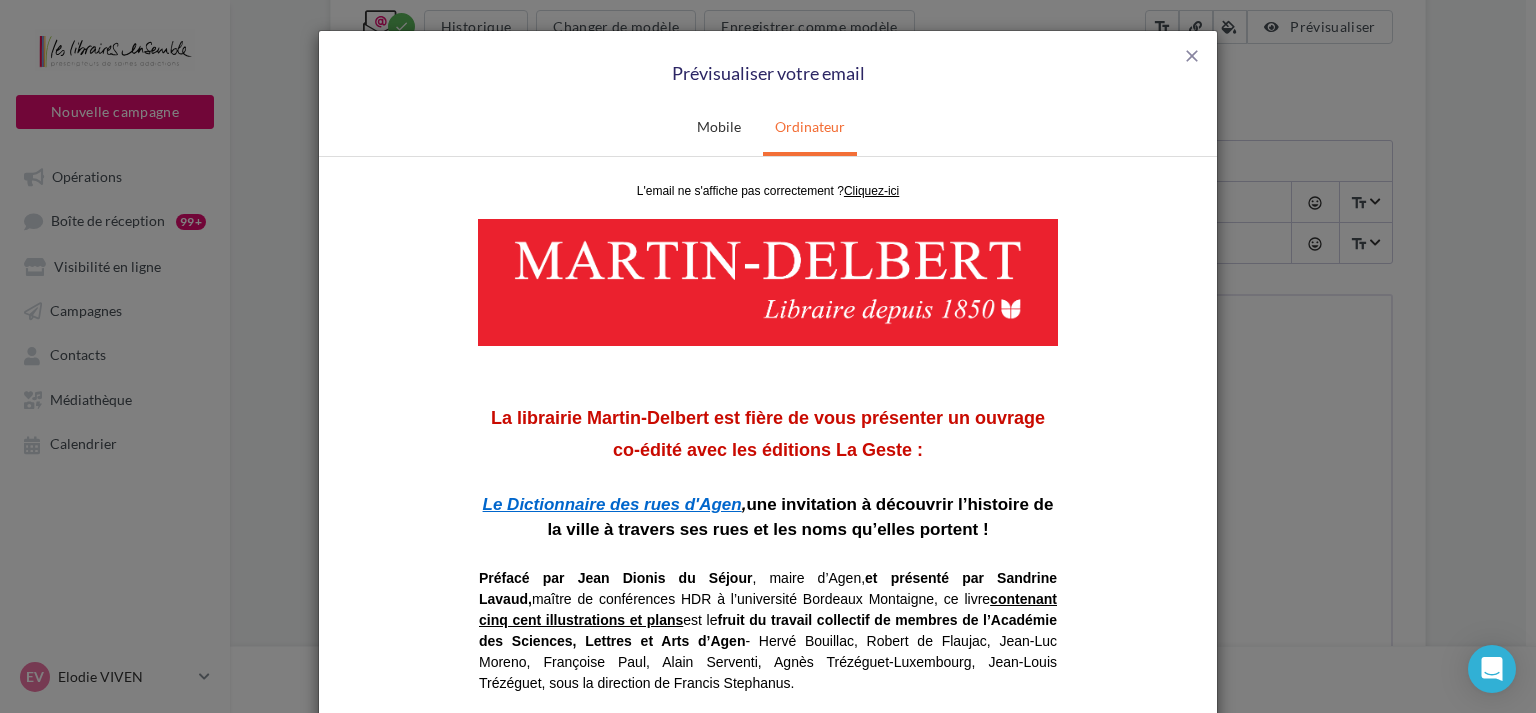 click at bounding box center (768, 281) 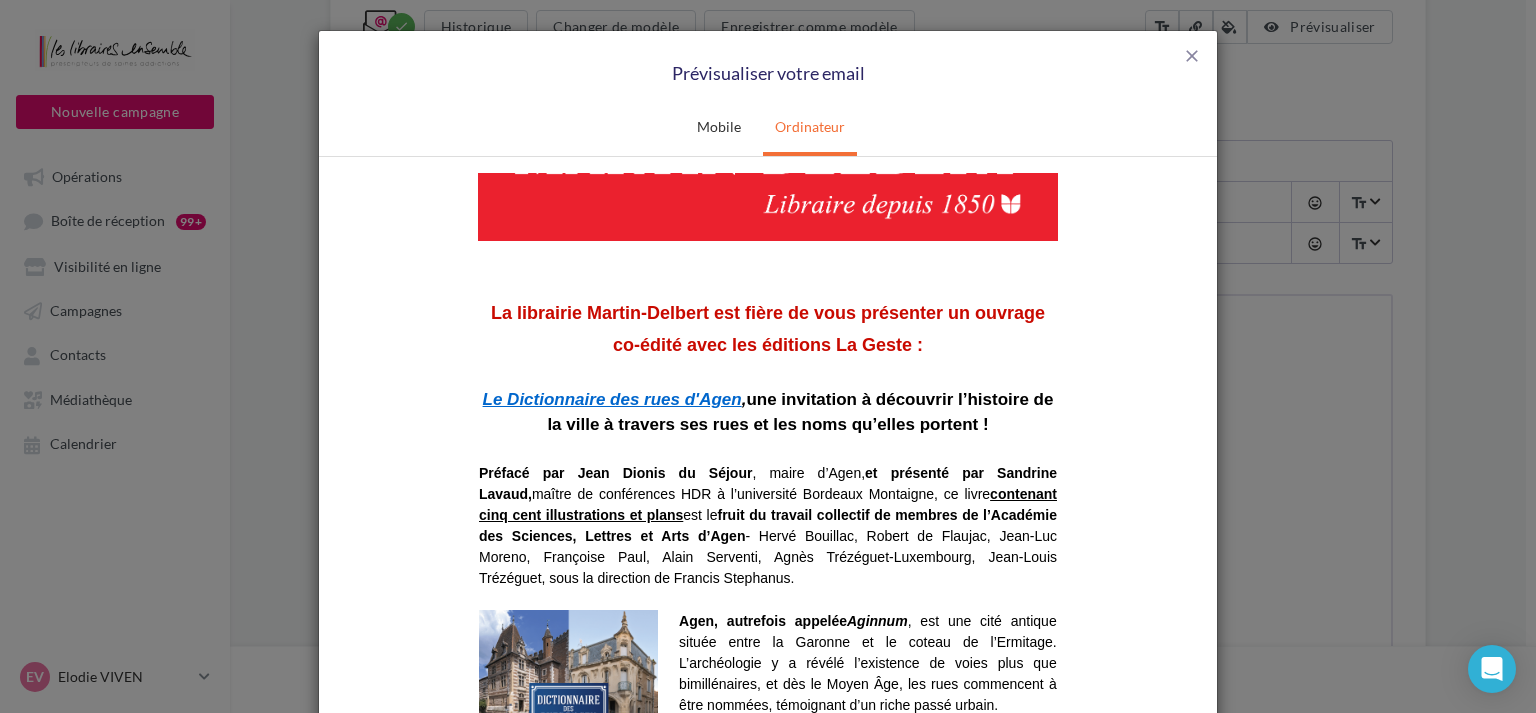 scroll, scrollTop: 211, scrollLeft: 0, axis: vertical 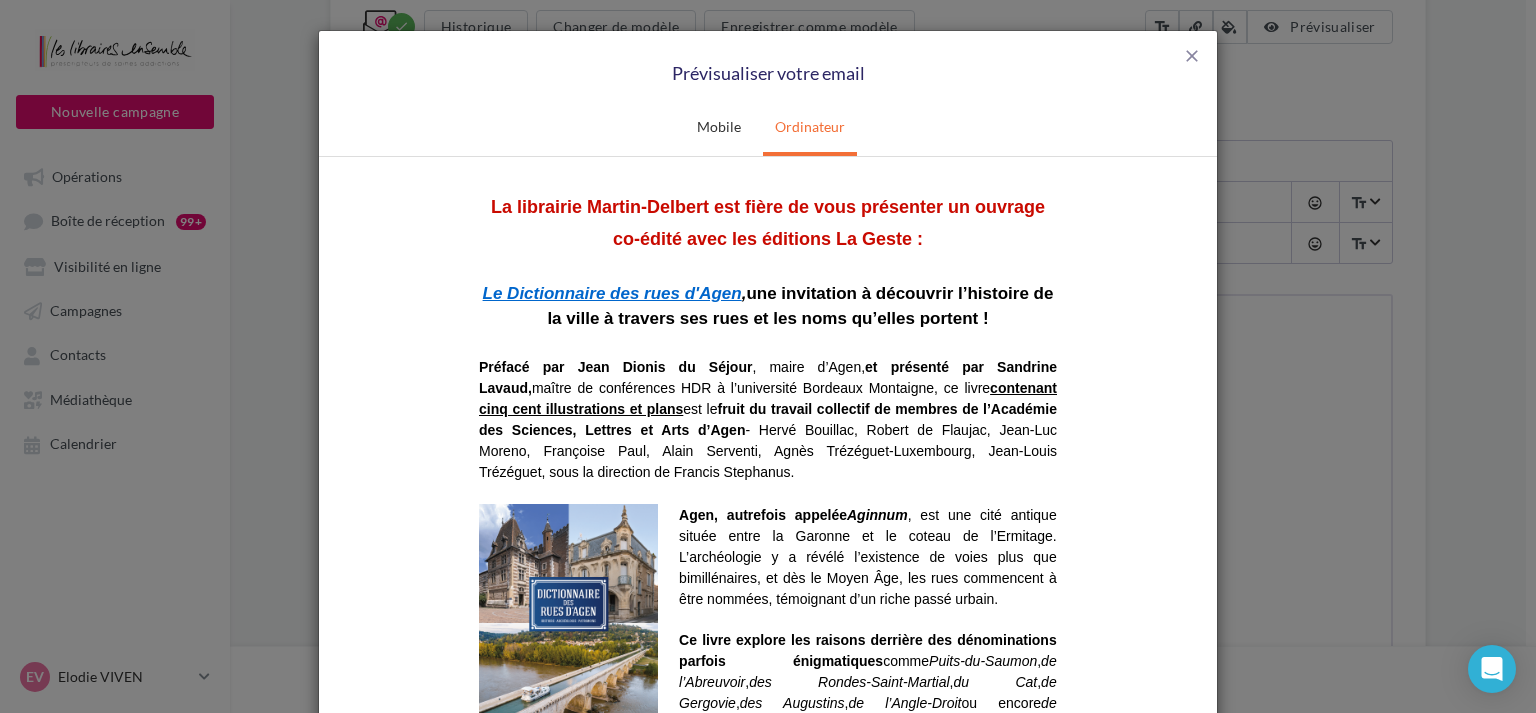 click on "Le Dictionnaire des rues d'Agen" at bounding box center [612, 292] 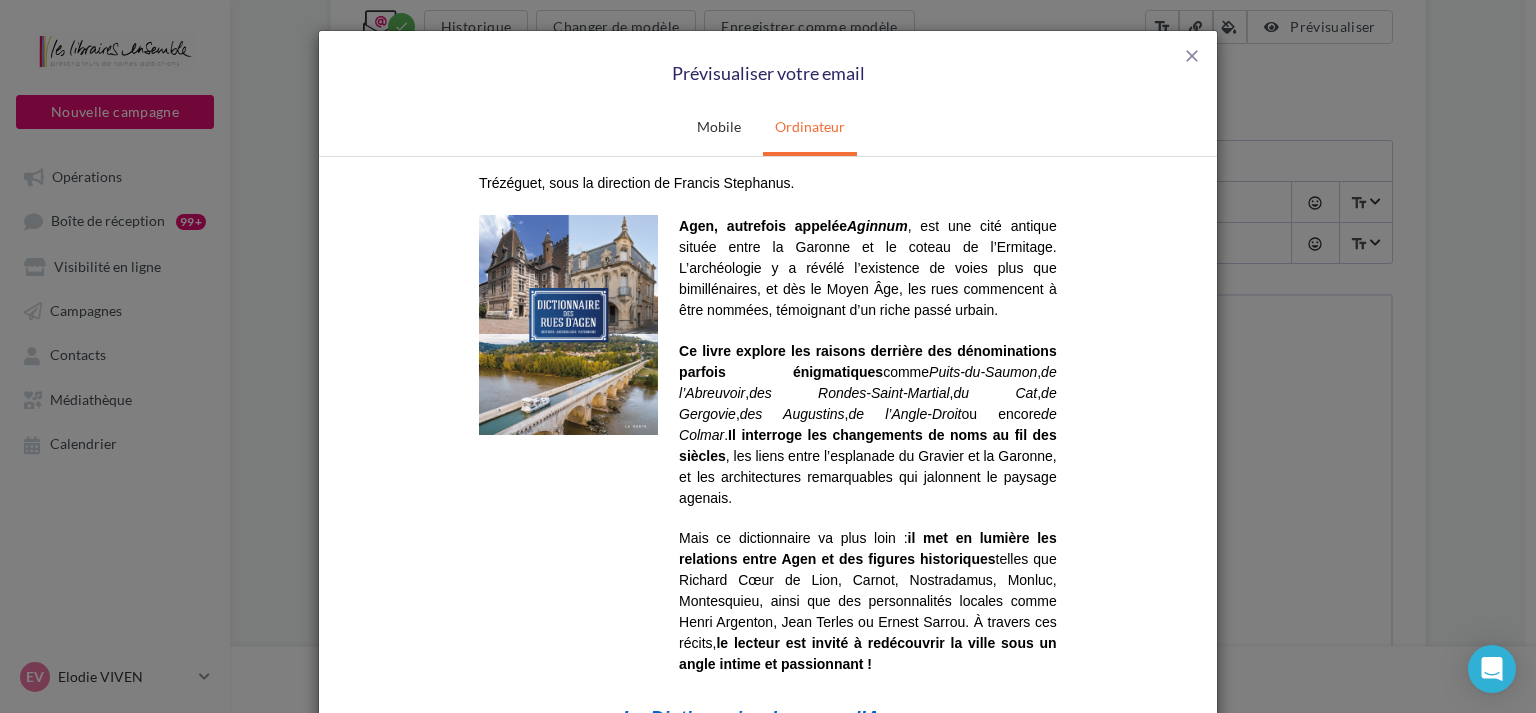 scroll, scrollTop: 528, scrollLeft: 0, axis: vertical 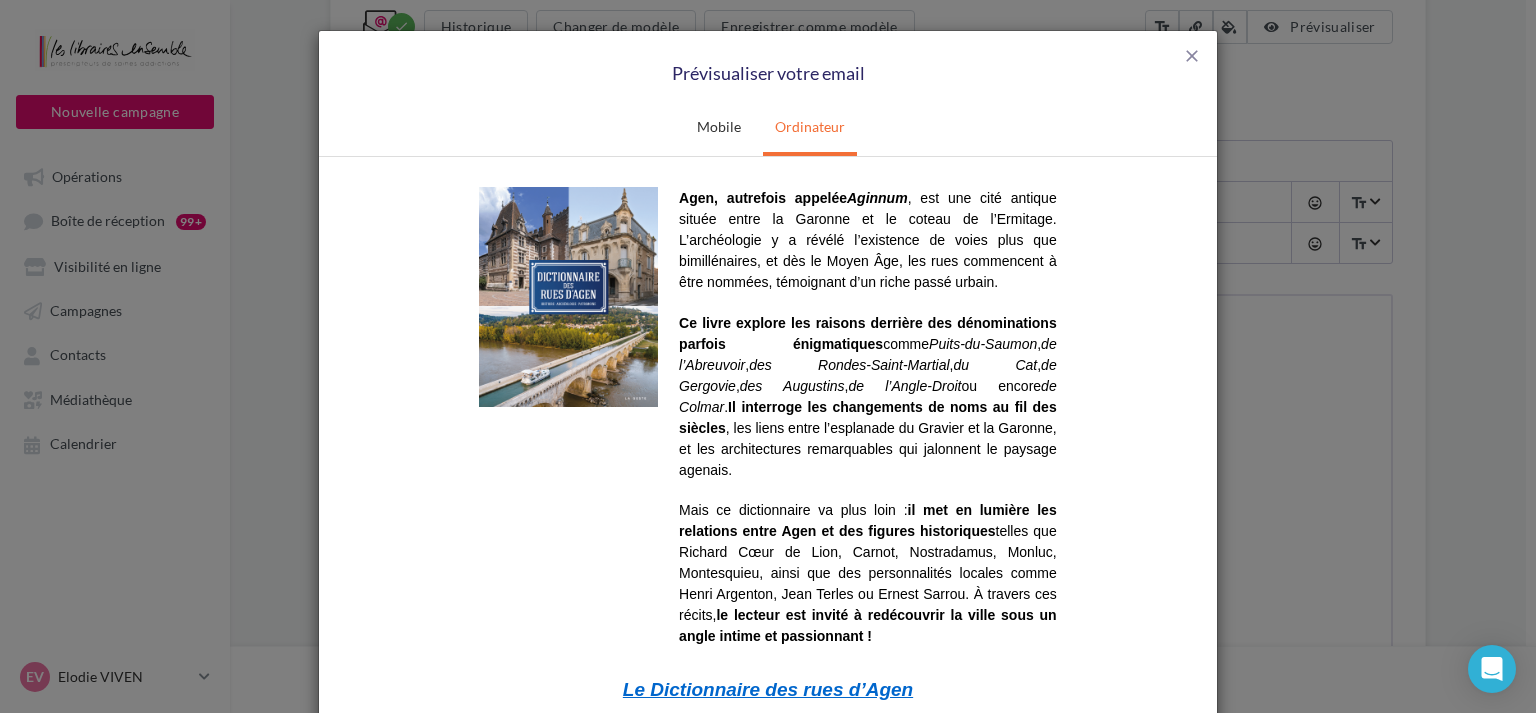 click at bounding box center (568, 296) 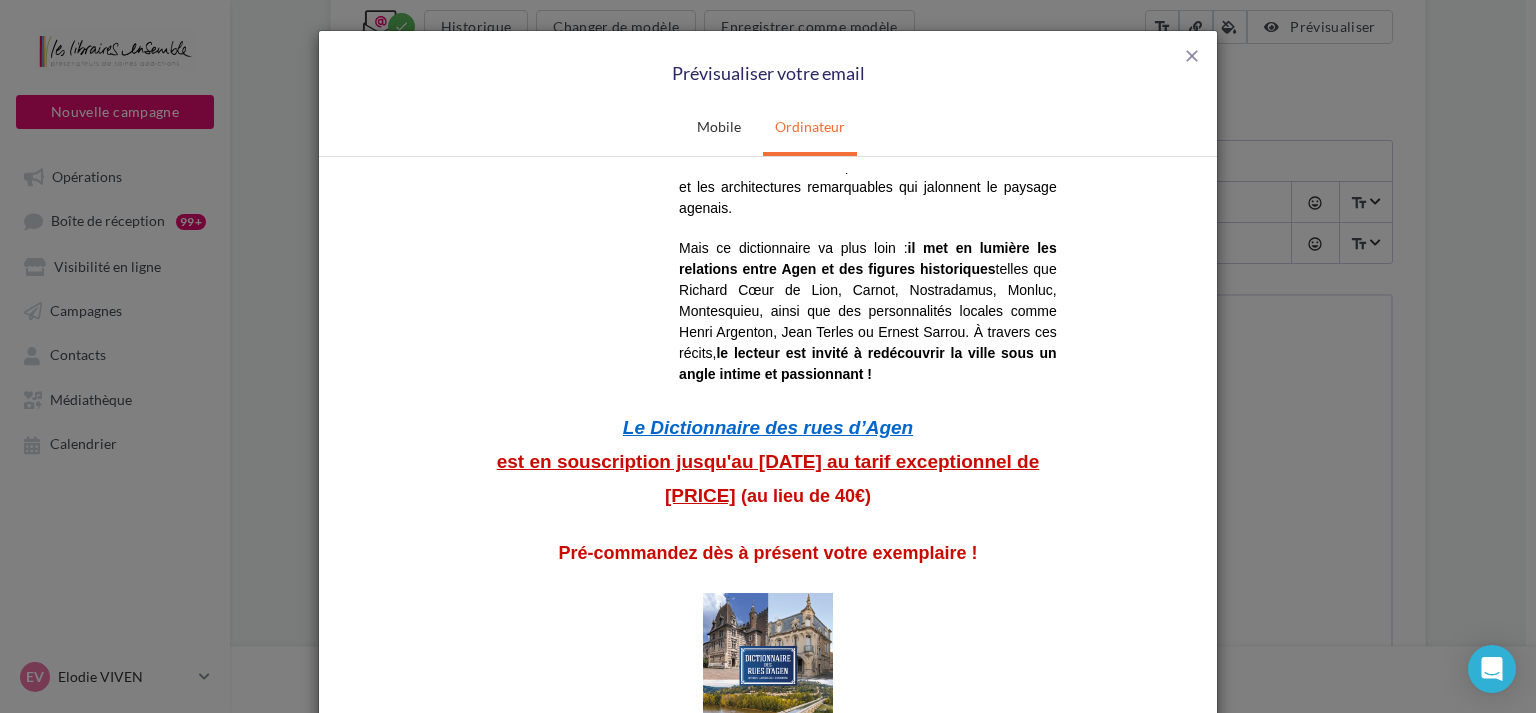 scroll, scrollTop: 844, scrollLeft: 0, axis: vertical 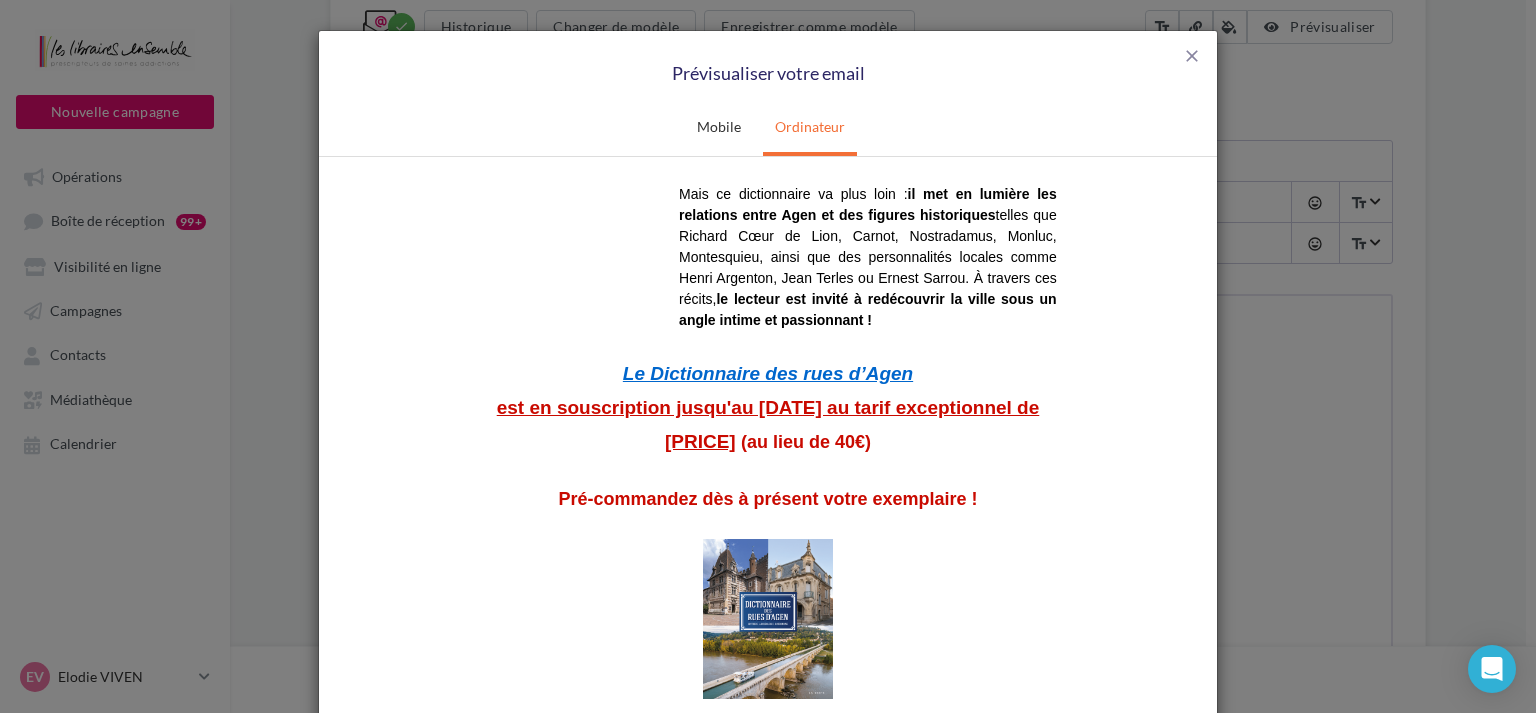 click on "Le Dictionnaire des rues d’Agen" at bounding box center (768, 372) 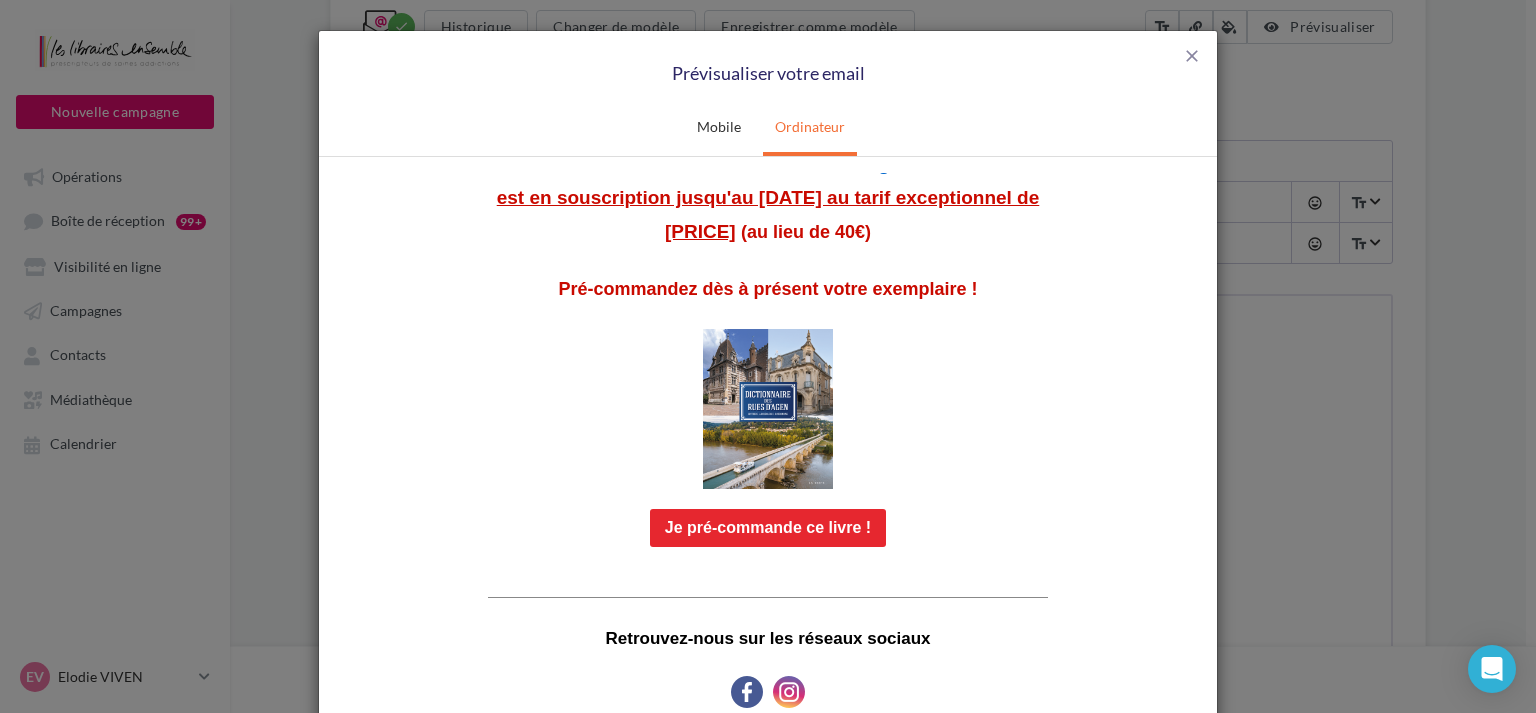 scroll, scrollTop: 1056, scrollLeft: 0, axis: vertical 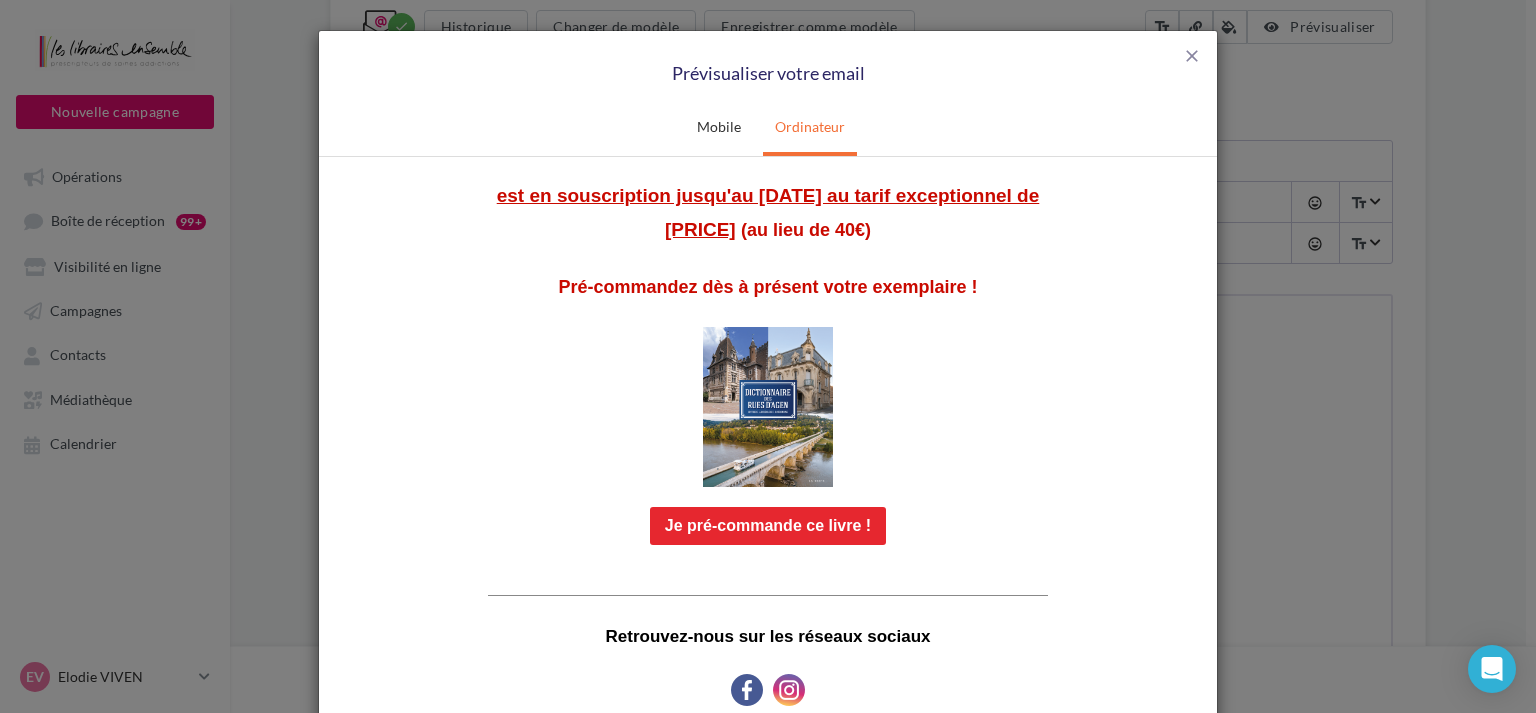 click at bounding box center (768, 406) 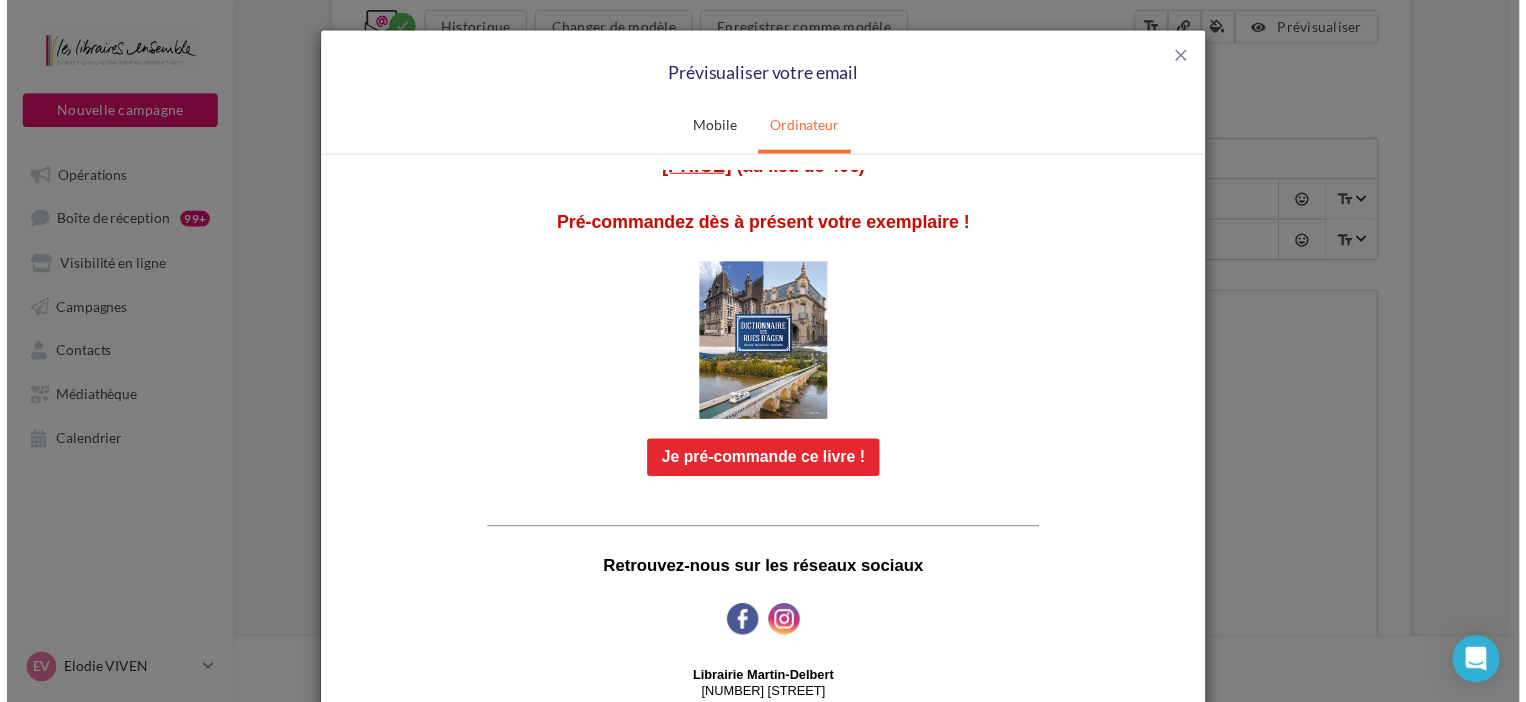 scroll, scrollTop: 1179, scrollLeft: 0, axis: vertical 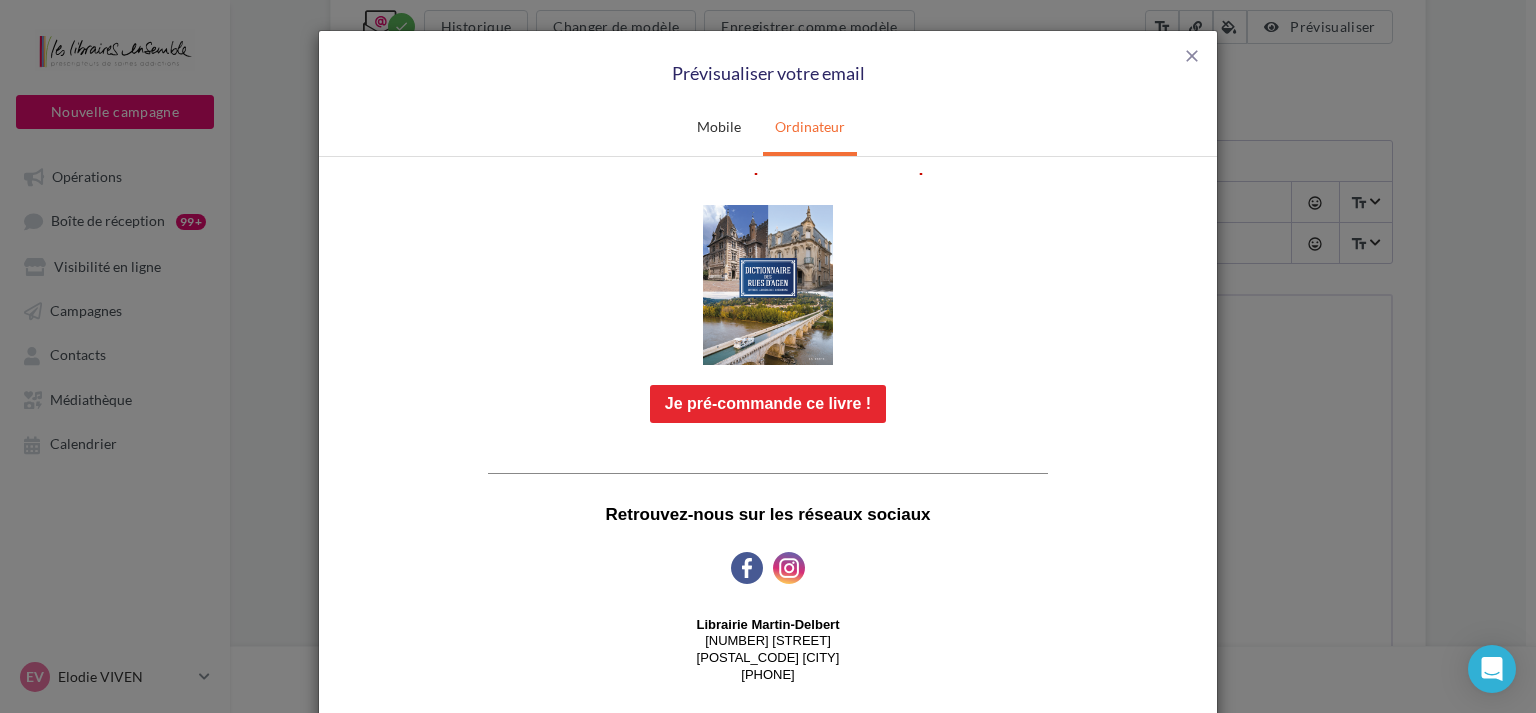 click on "Je pré-commande ce livre !" at bounding box center (768, 403) 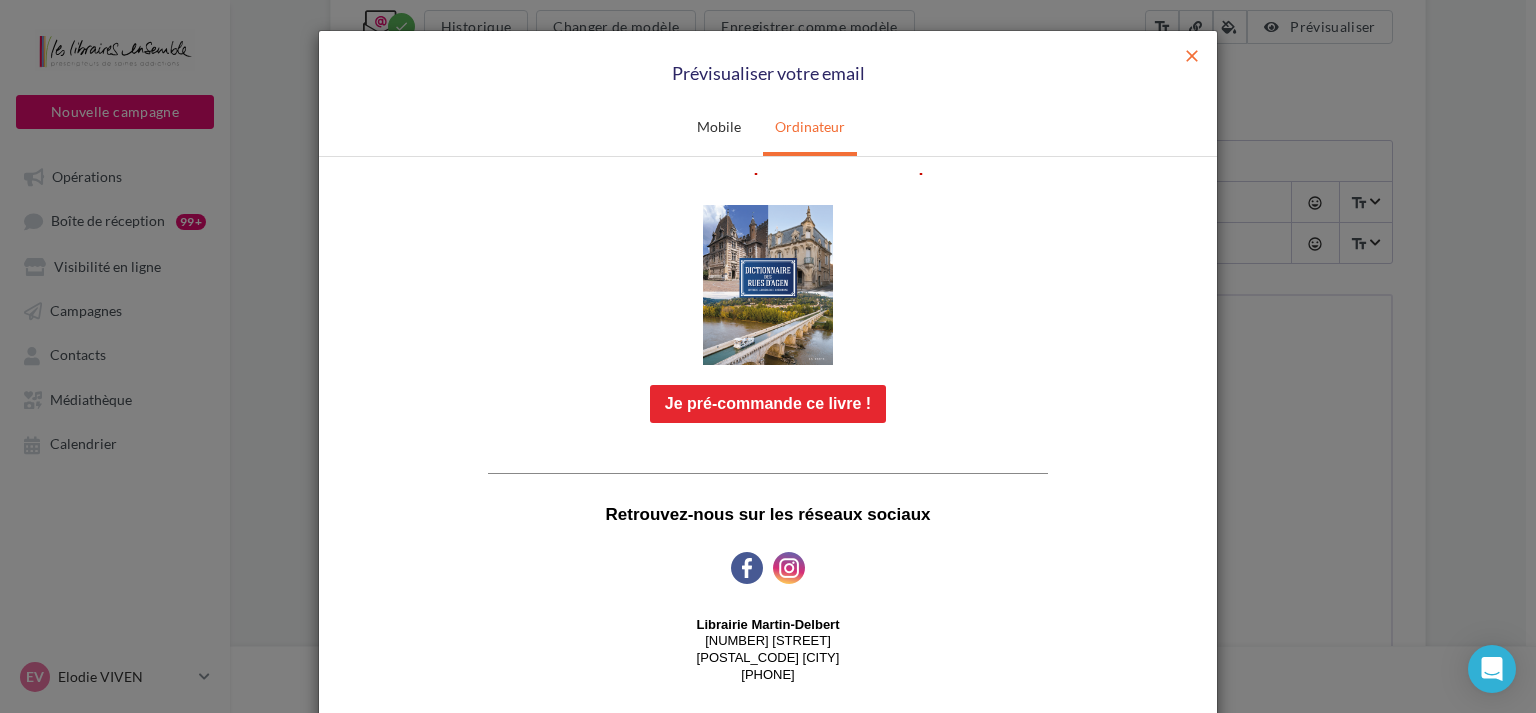 click on "close" at bounding box center [1192, 56] 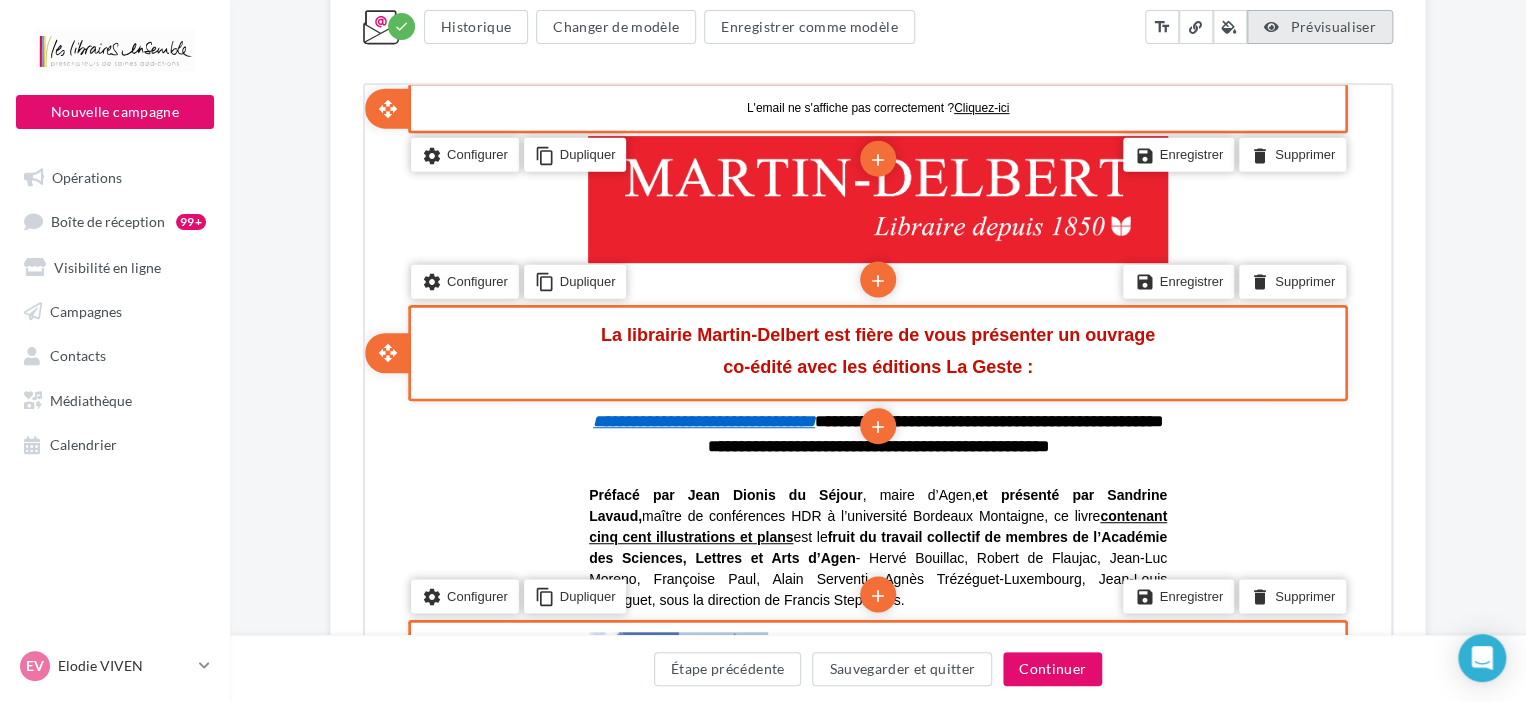scroll, scrollTop: 316, scrollLeft: 0, axis: vertical 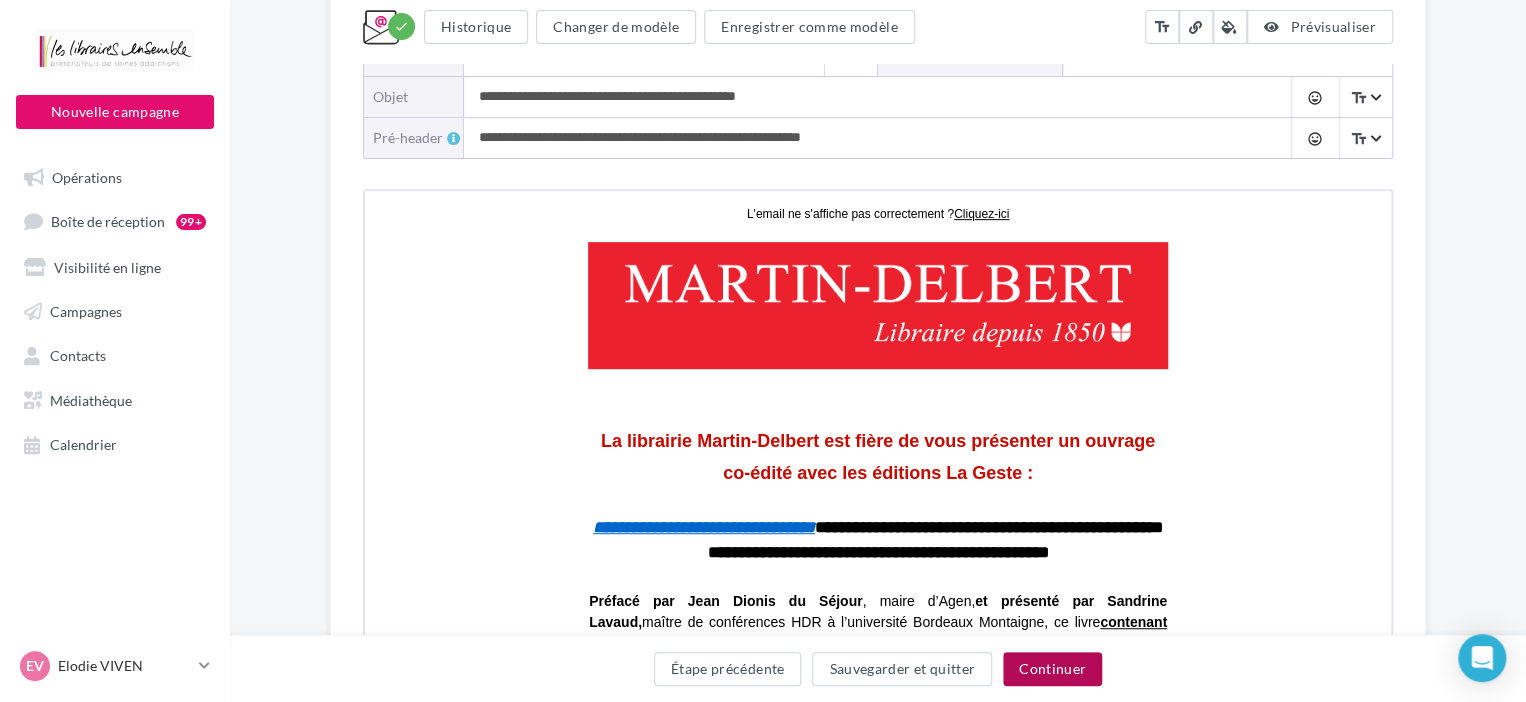 click on "Continuer" at bounding box center (1052, 669) 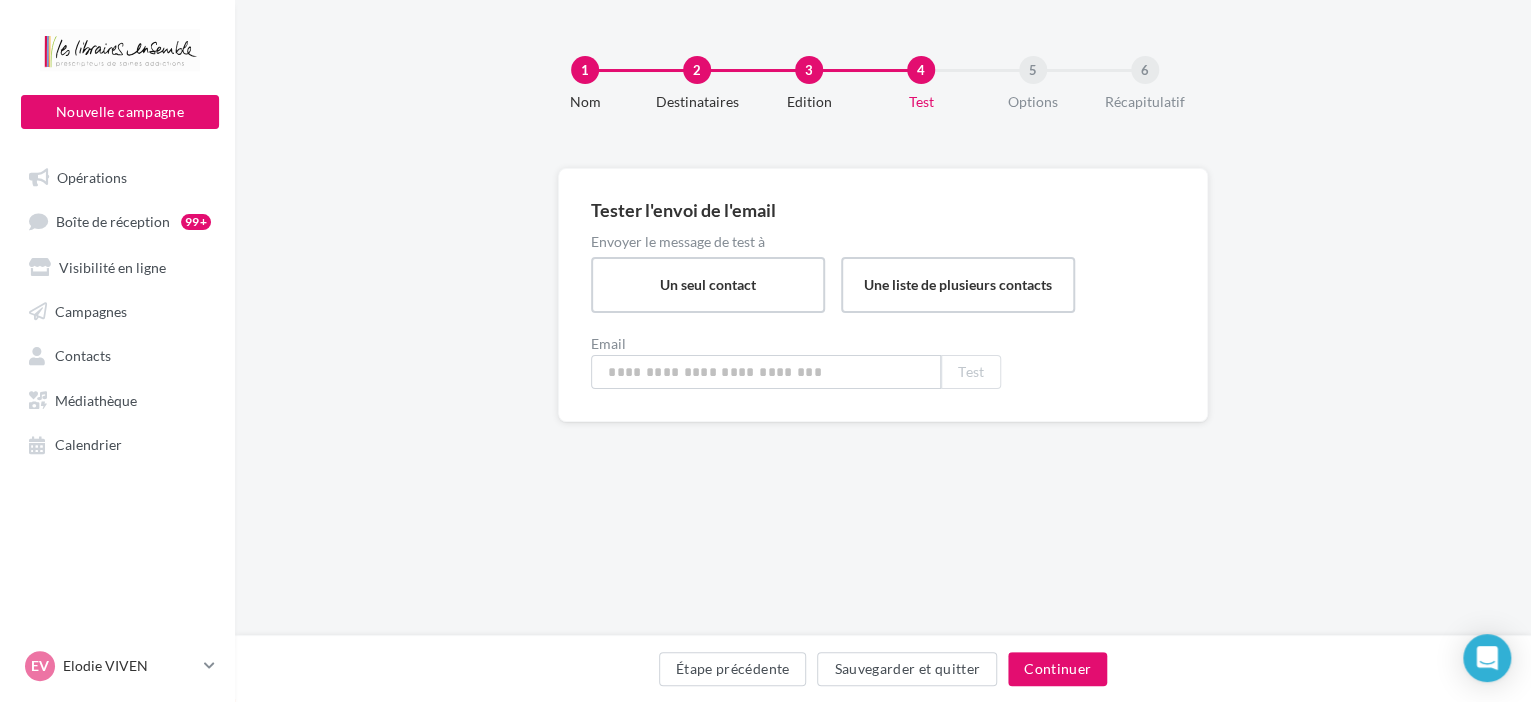 scroll, scrollTop: 0, scrollLeft: 0, axis: both 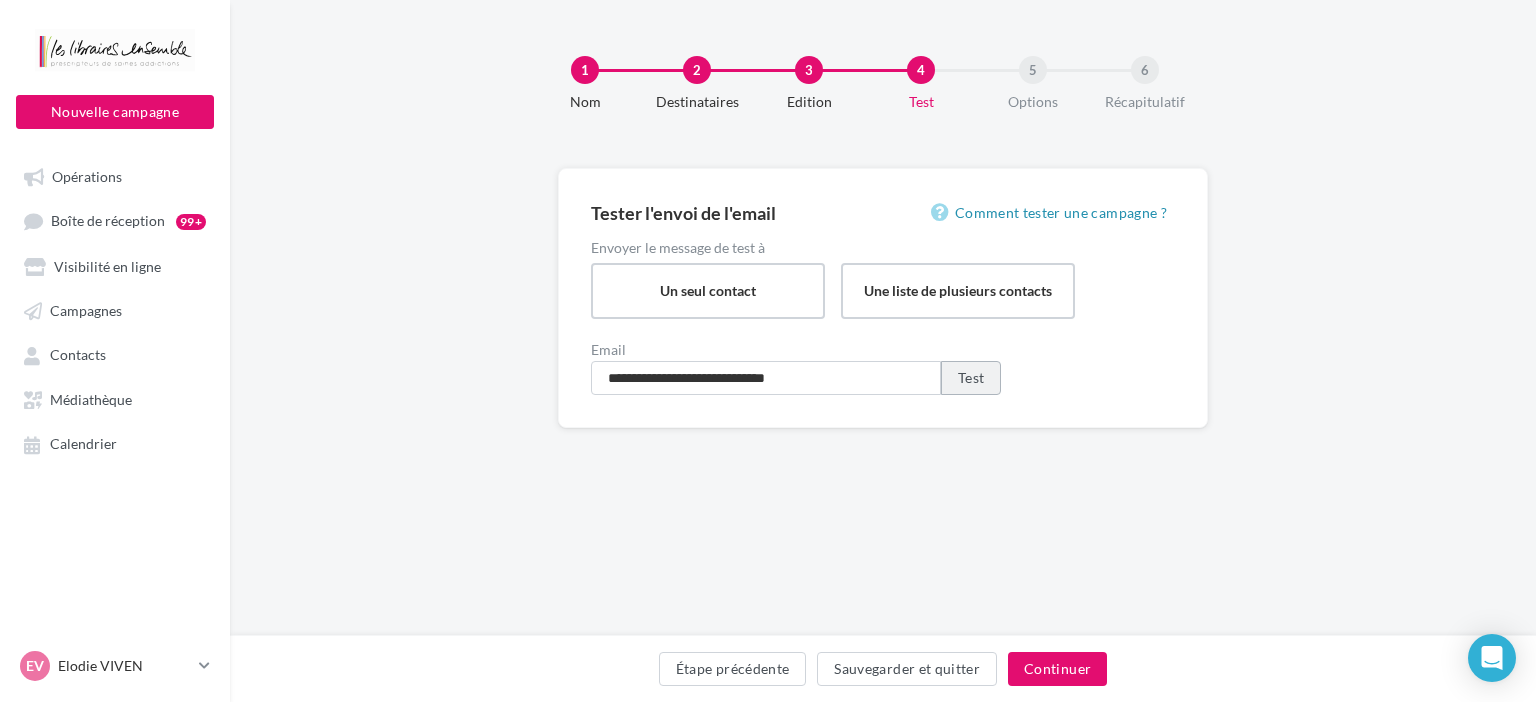 click on "Test" at bounding box center (971, 378) 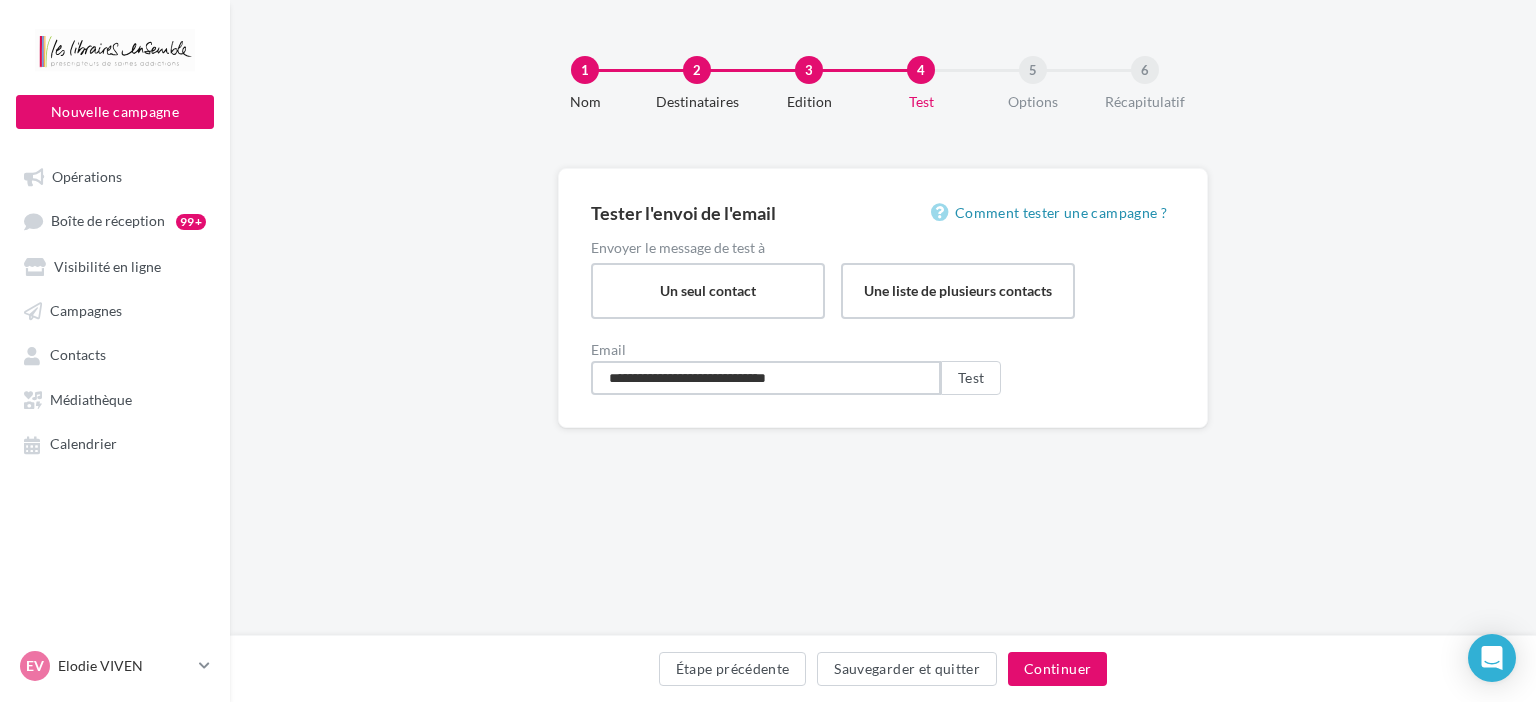 drag, startPoint x: 832, startPoint y: 376, endPoint x: 440, endPoint y: 380, distance: 392.02042 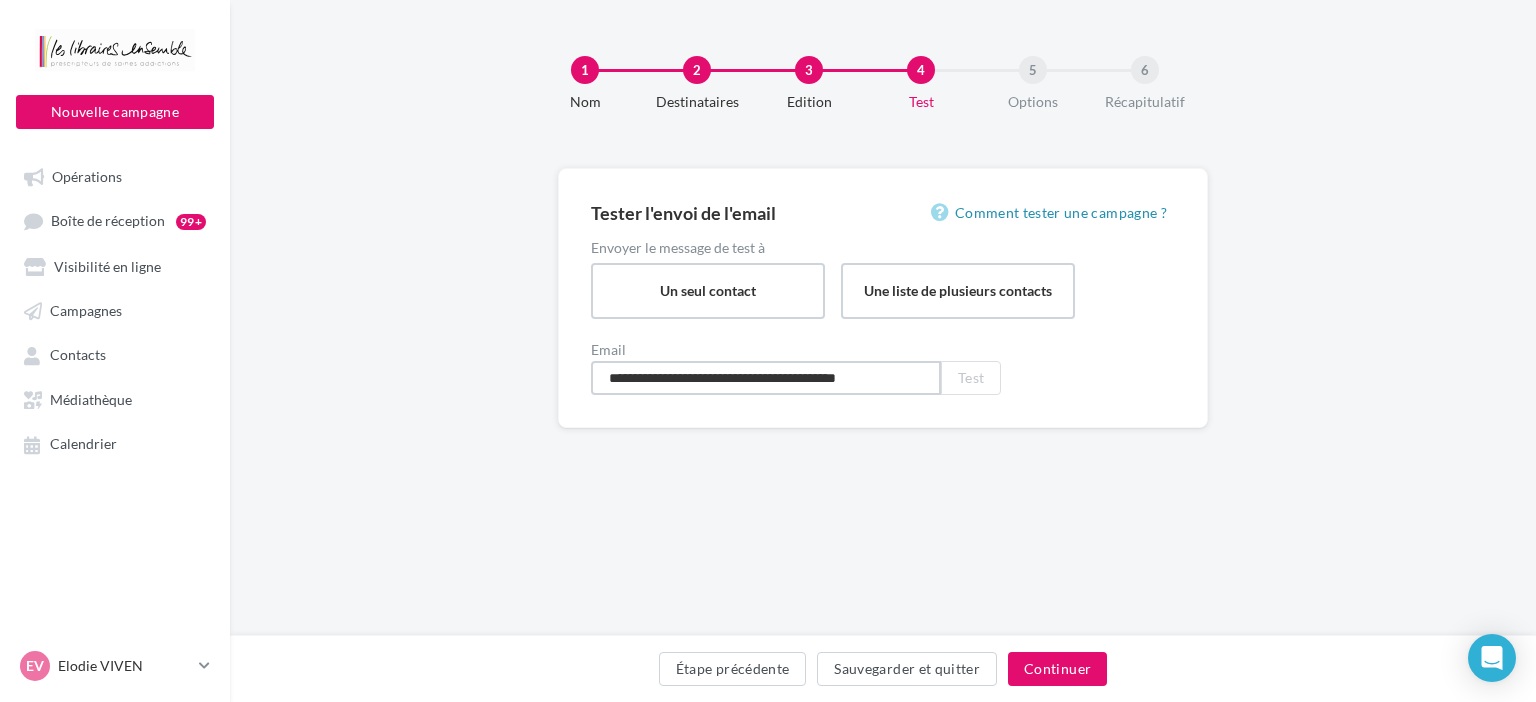 scroll, scrollTop: 0, scrollLeft: 0, axis: both 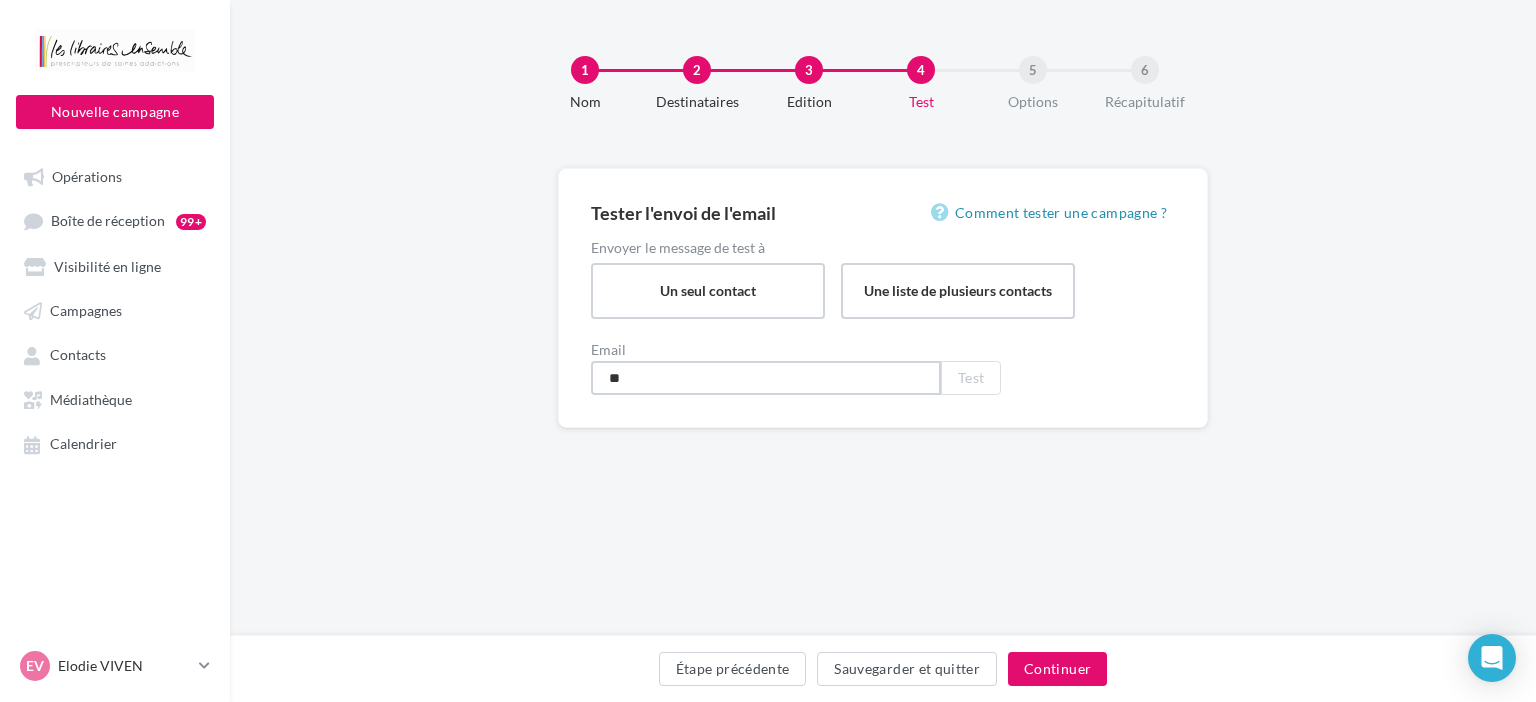 type on "*" 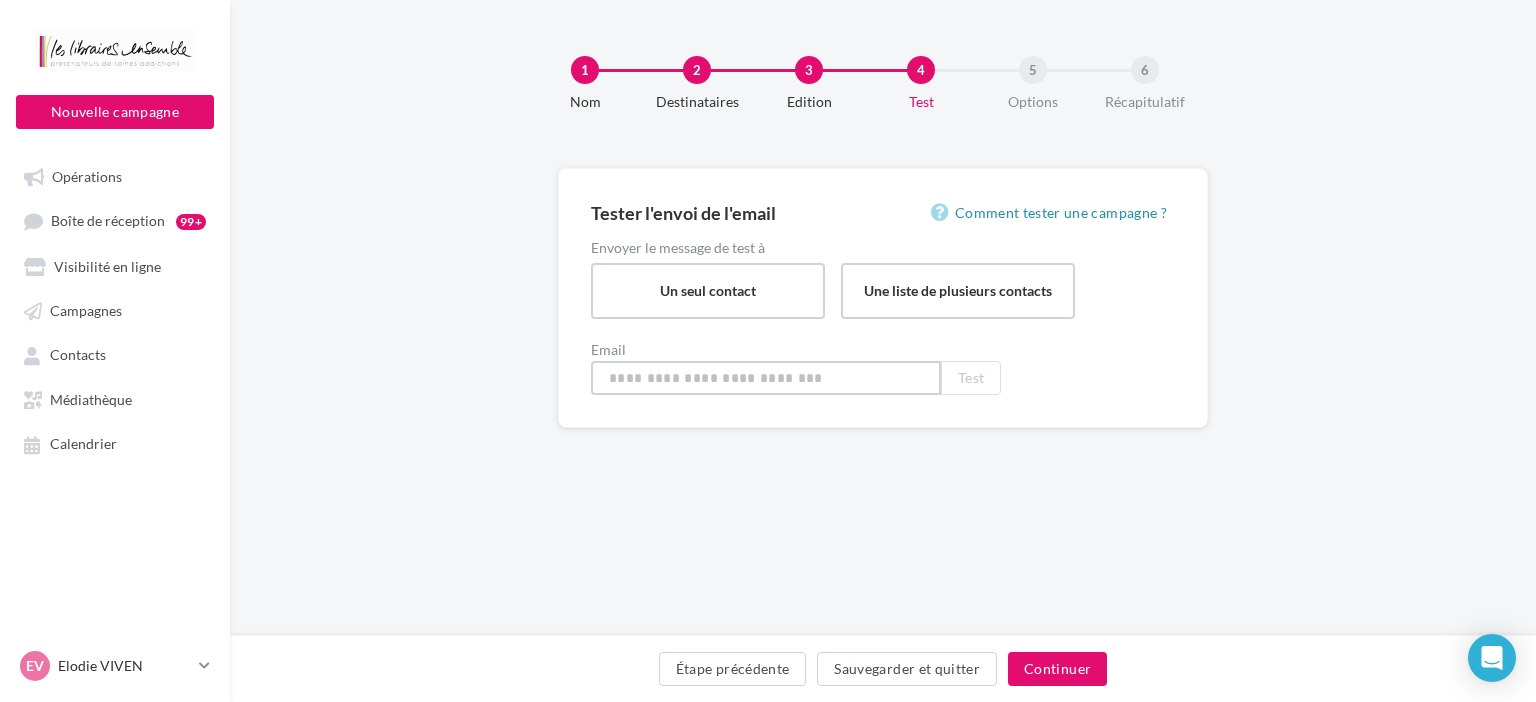 paste on "**********" 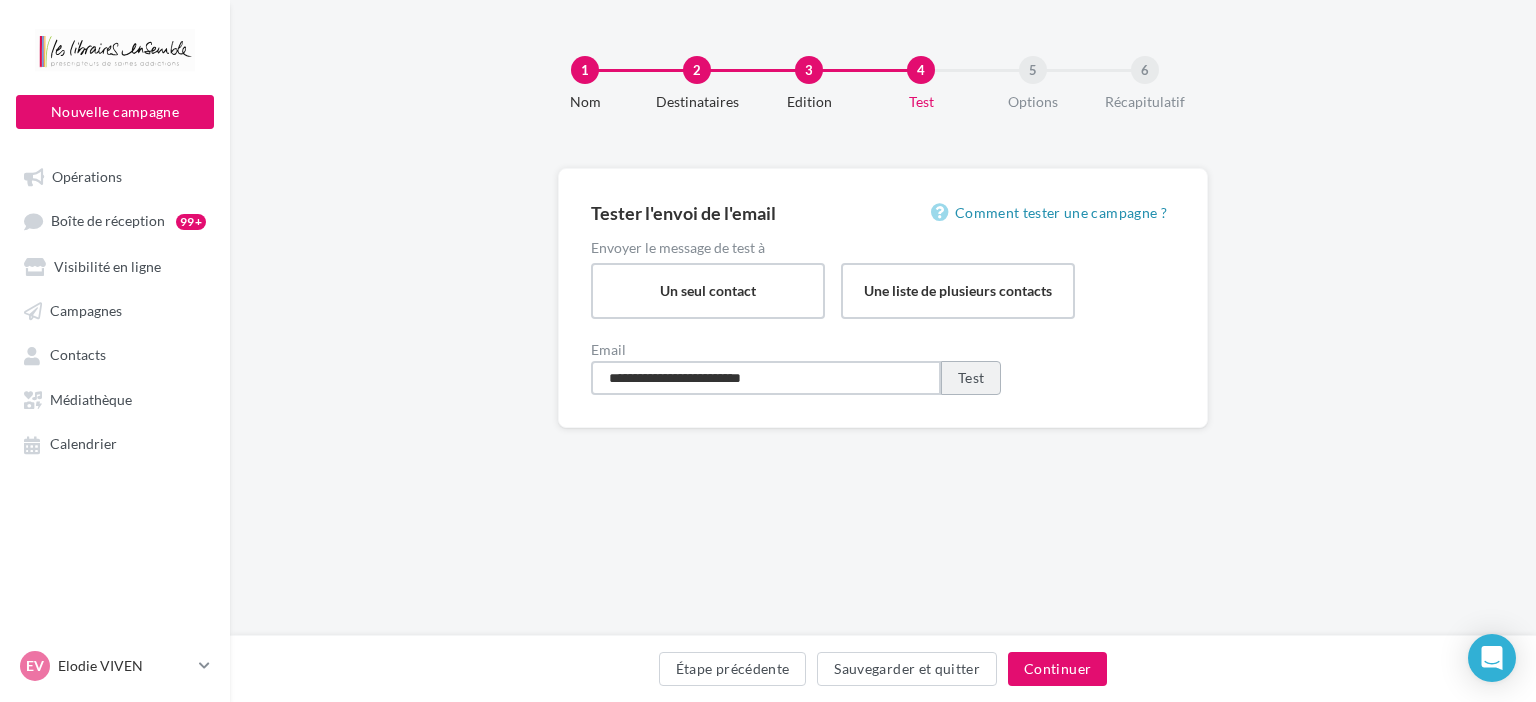 type on "**********" 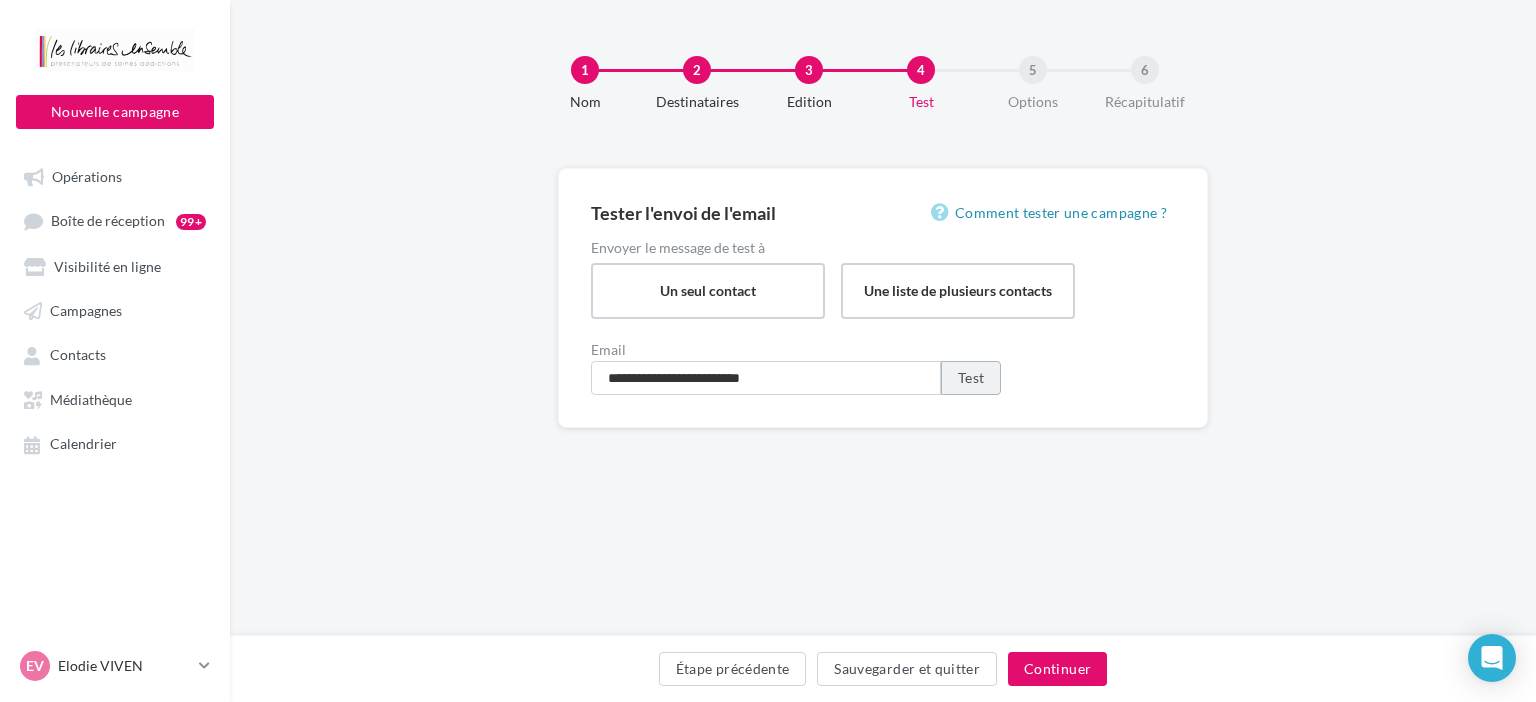 click on "Test" at bounding box center (971, 378) 